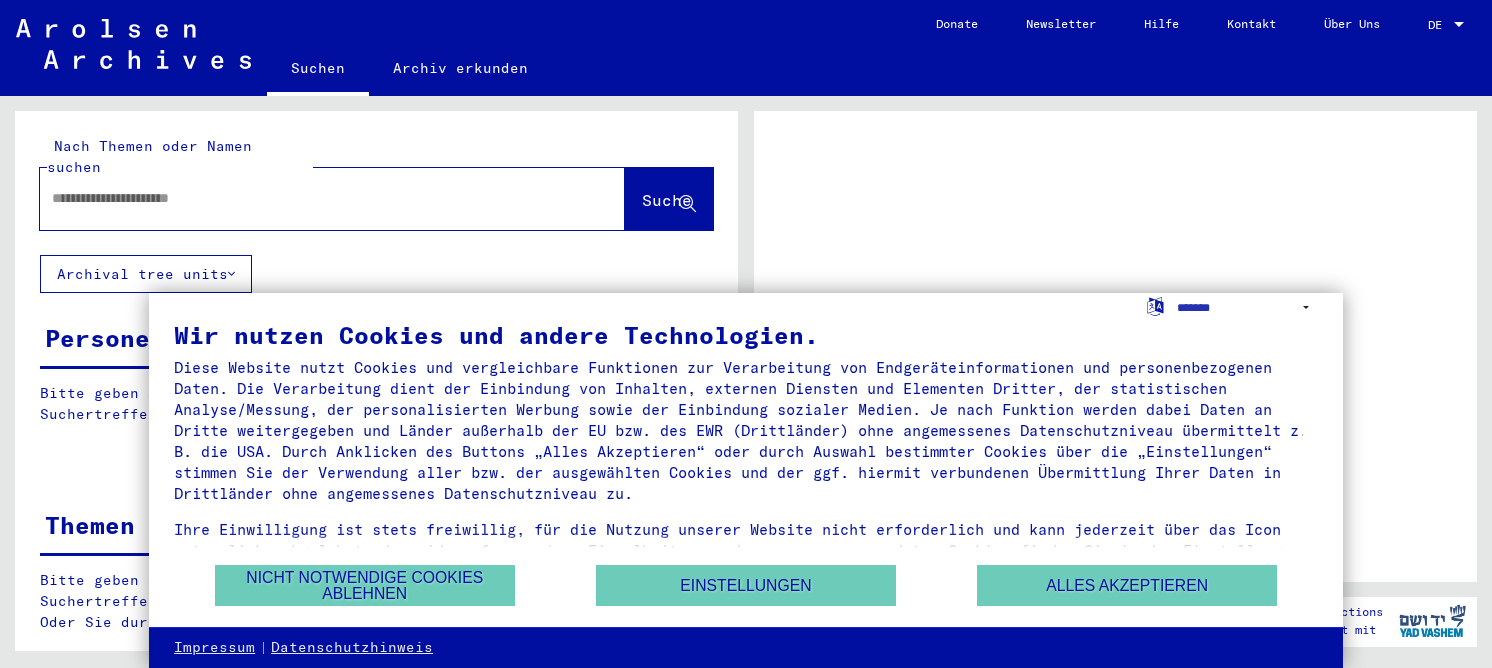 scroll, scrollTop: 0, scrollLeft: 0, axis: both 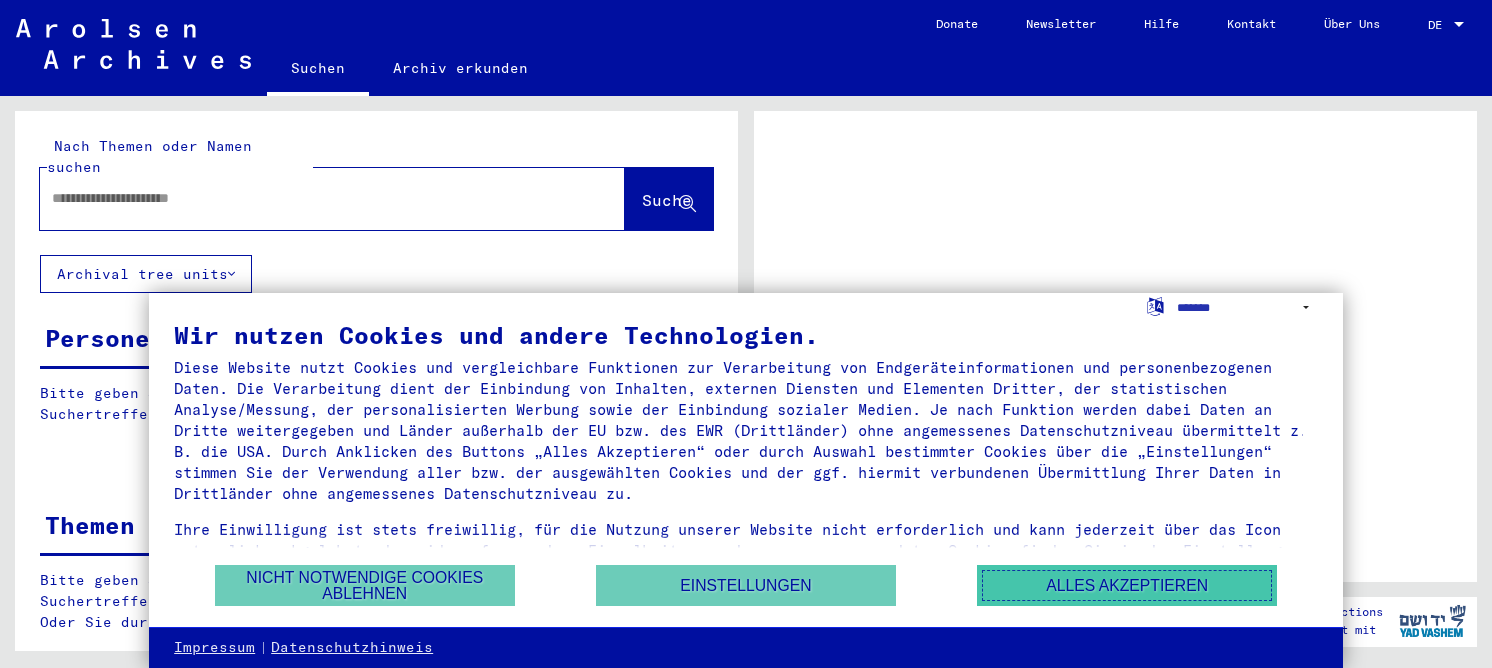 click on "Alles akzeptieren" at bounding box center (1127, 585) 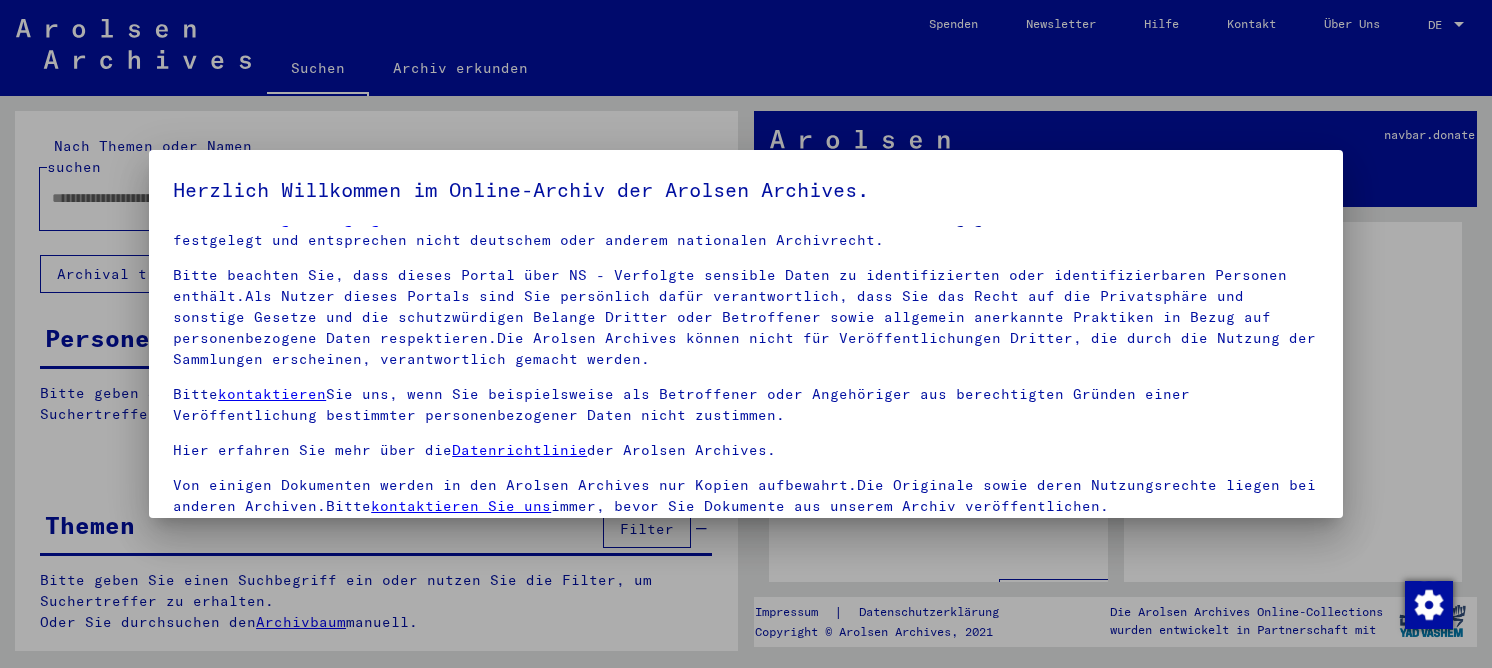 scroll, scrollTop: 46, scrollLeft: 0, axis: vertical 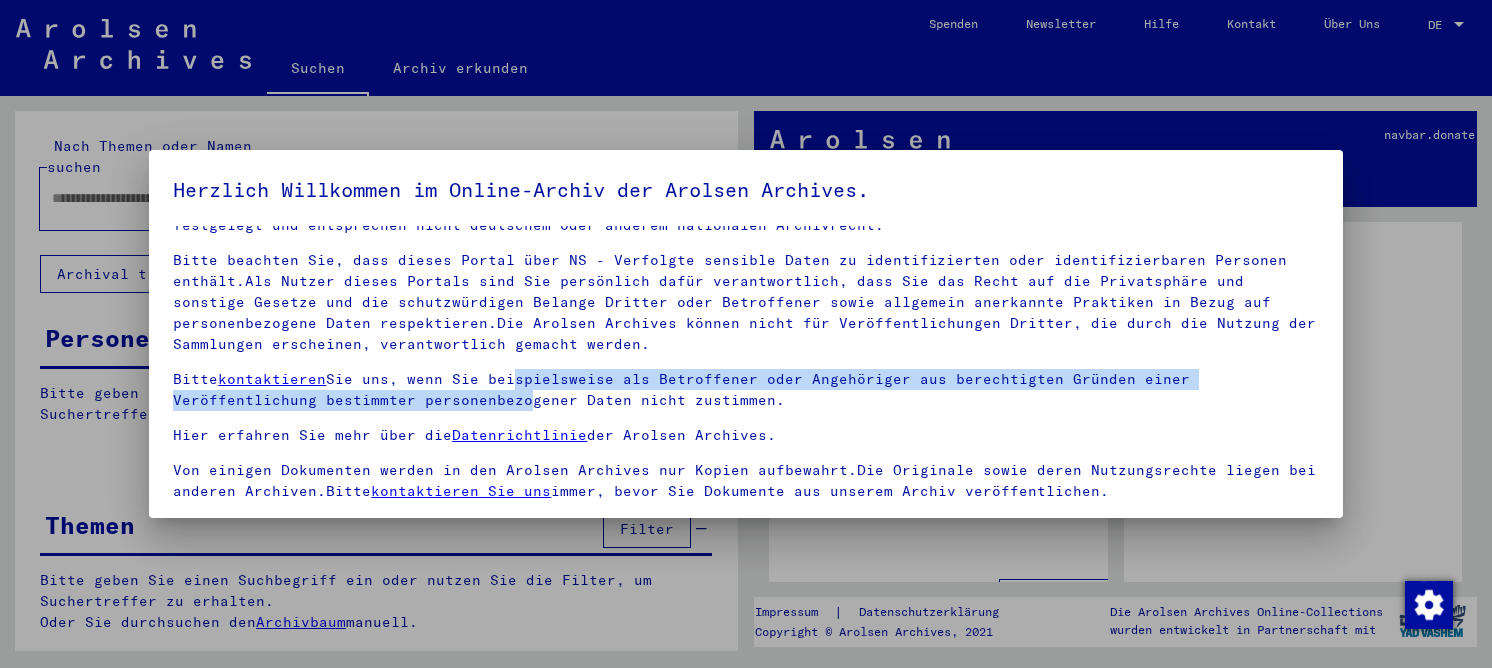 click on "Bitte  kontaktieren  Sie uns, wenn Sie beispielsweise als Betroffener oder Angehöriger aus berechtigten Gründen einer Veröffentlichung bestimmter personenbezogener Daten nicht zustimmen." at bounding box center [746, 390] 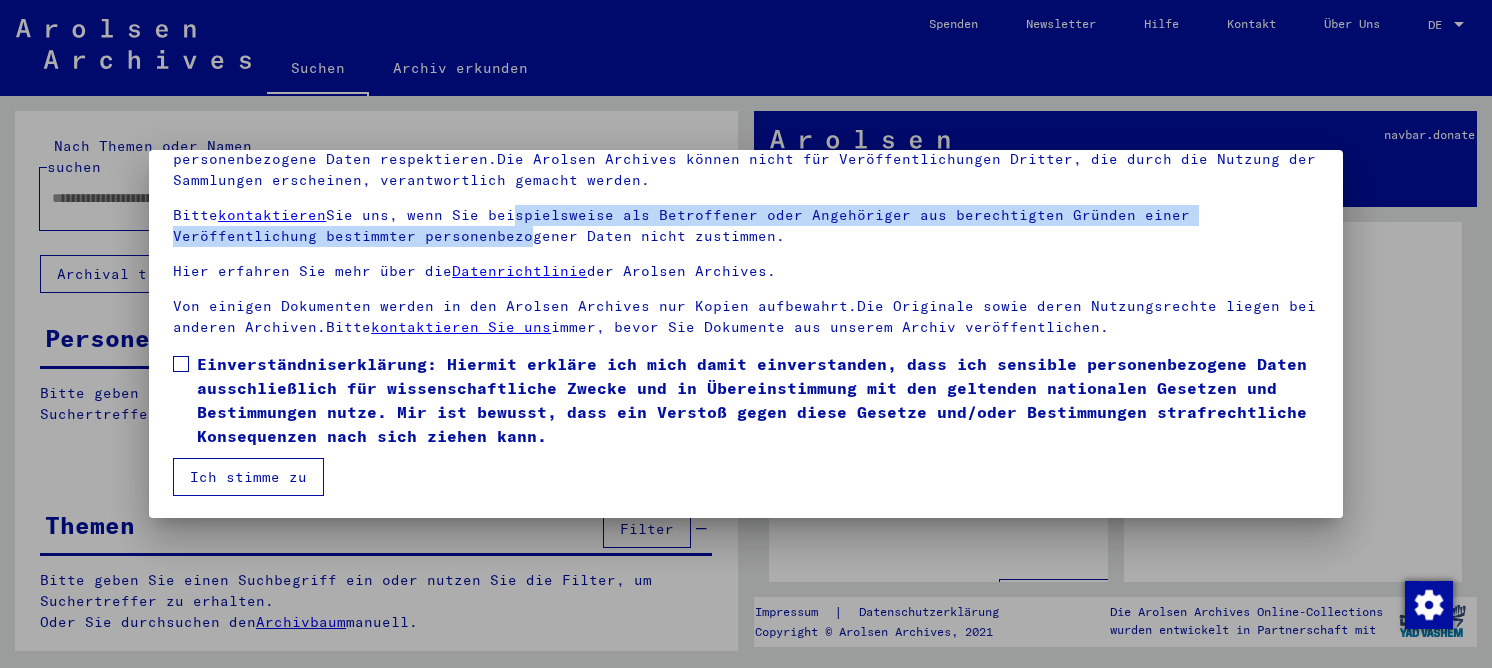 scroll, scrollTop: 166, scrollLeft: 0, axis: vertical 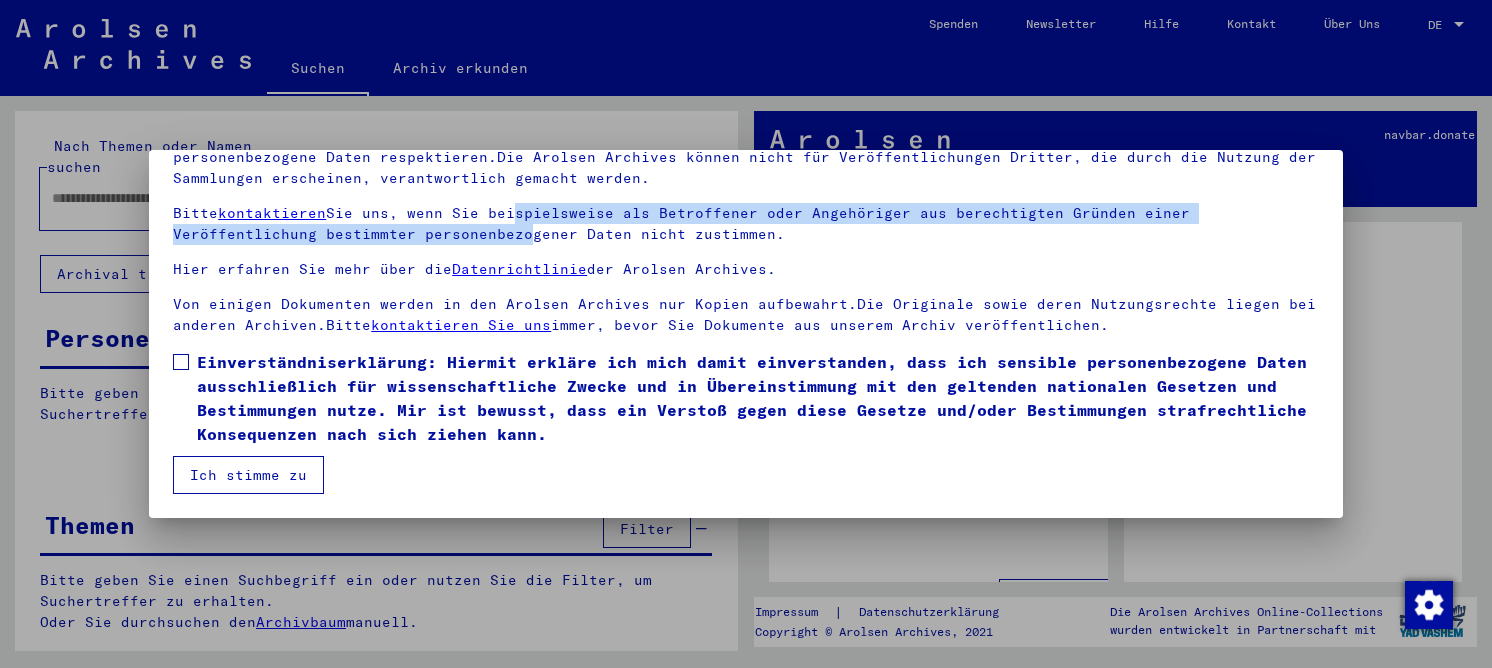click on "Einverständniserklärung: Hiermit erkläre ich mich damit einverstanden, dass ich sensible personenbezogene Daten ausschließlich für wissenschaftliche Zwecke und in Übereinstimmung mit den geltenden nationalen Gesetzen und Bestimmungen nutze. Mir ist bewusst, dass ein Verstoß gegen diese Gesetze und/oder Bestimmungen strafrechtliche Konsequenzen nach sich ziehen kann." at bounding box center (758, 398) 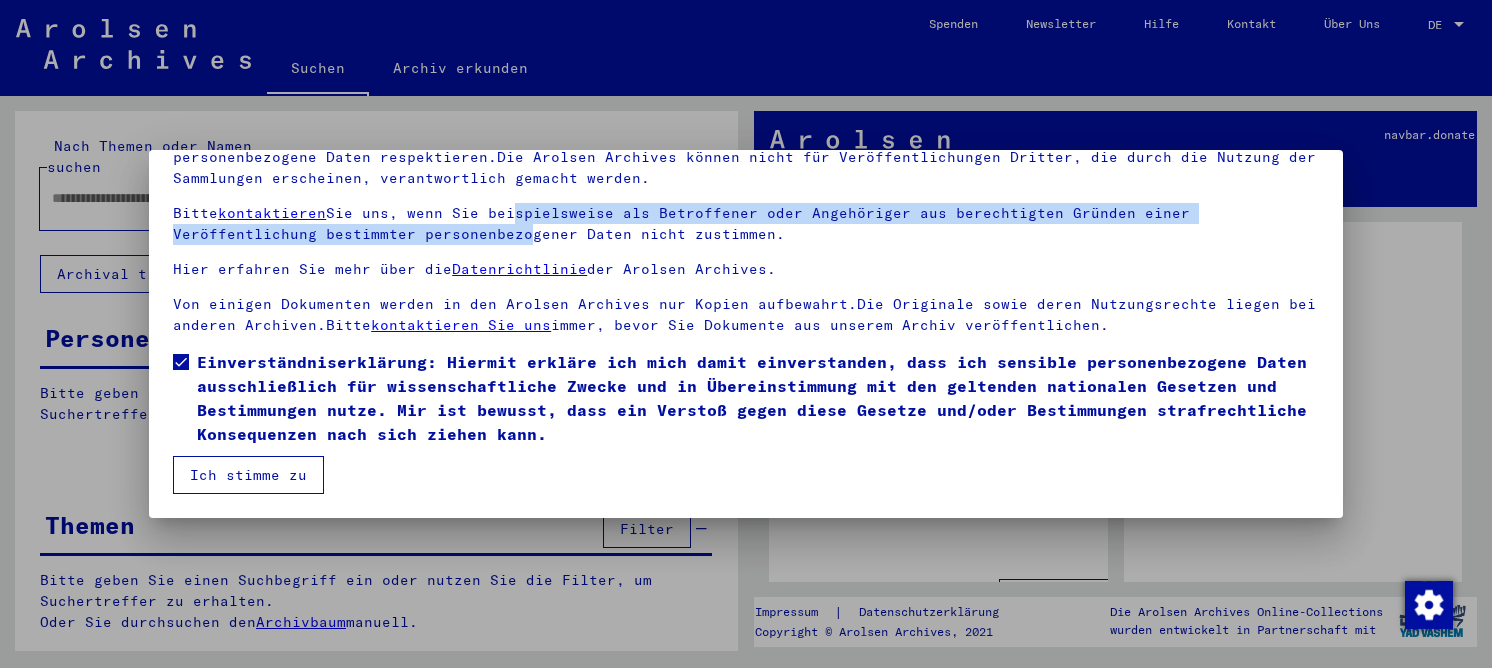 click on "Ich stimme zu" at bounding box center [248, 475] 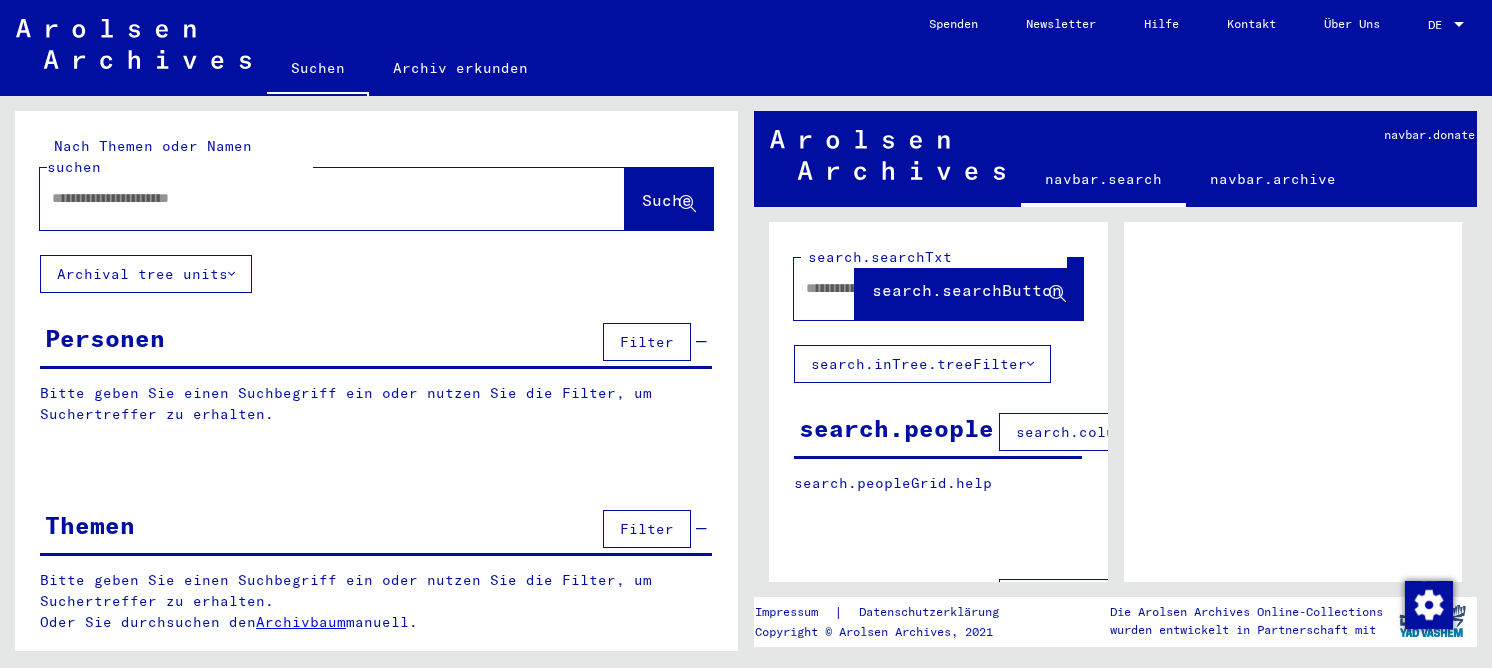 click at bounding box center (314, 198) 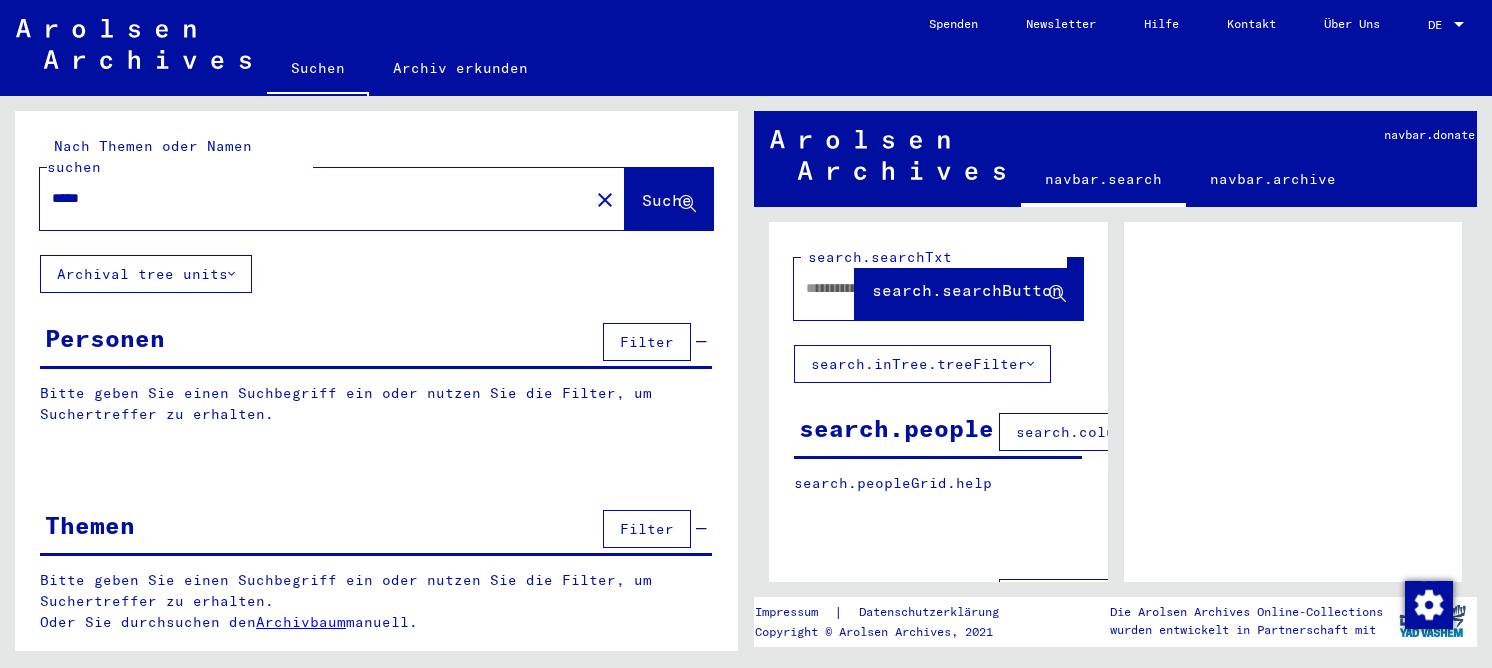 paste on "*********" 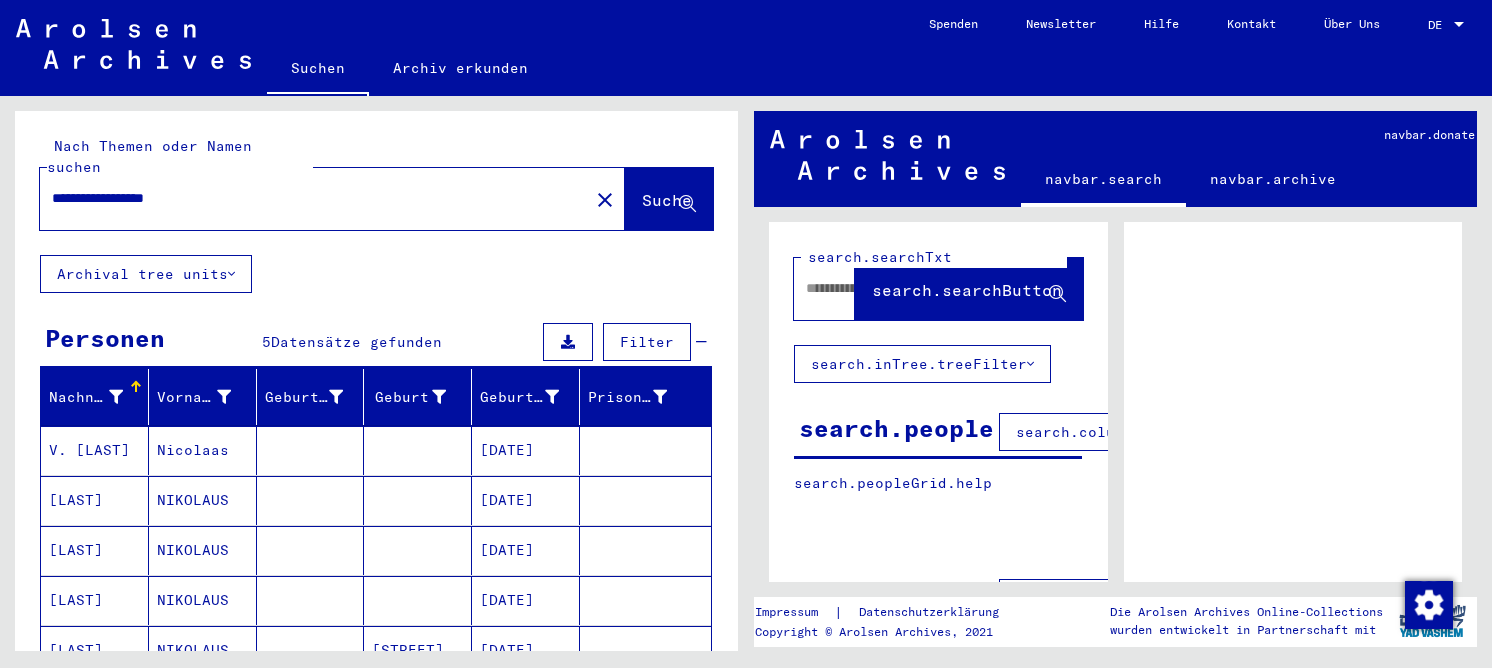 click on "Nicolaas" at bounding box center (203, 500) 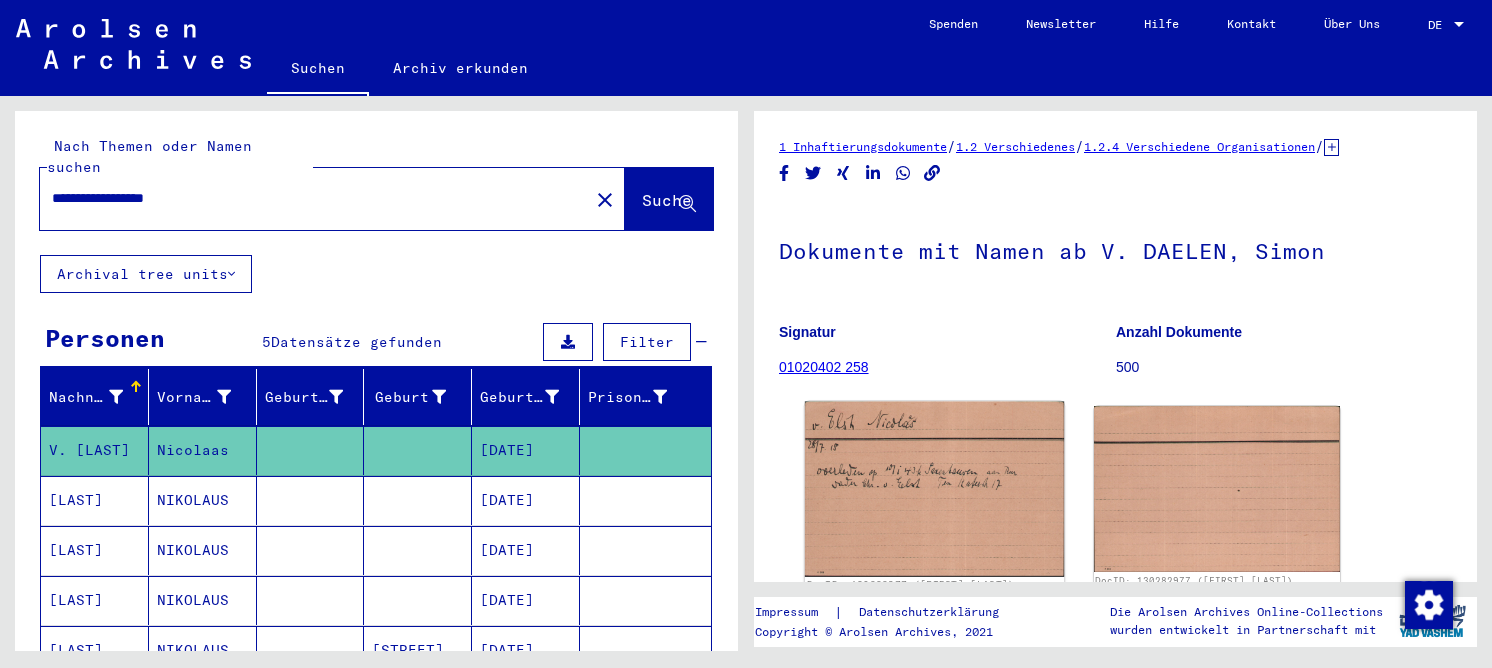 scroll, scrollTop: 0, scrollLeft: 0, axis: both 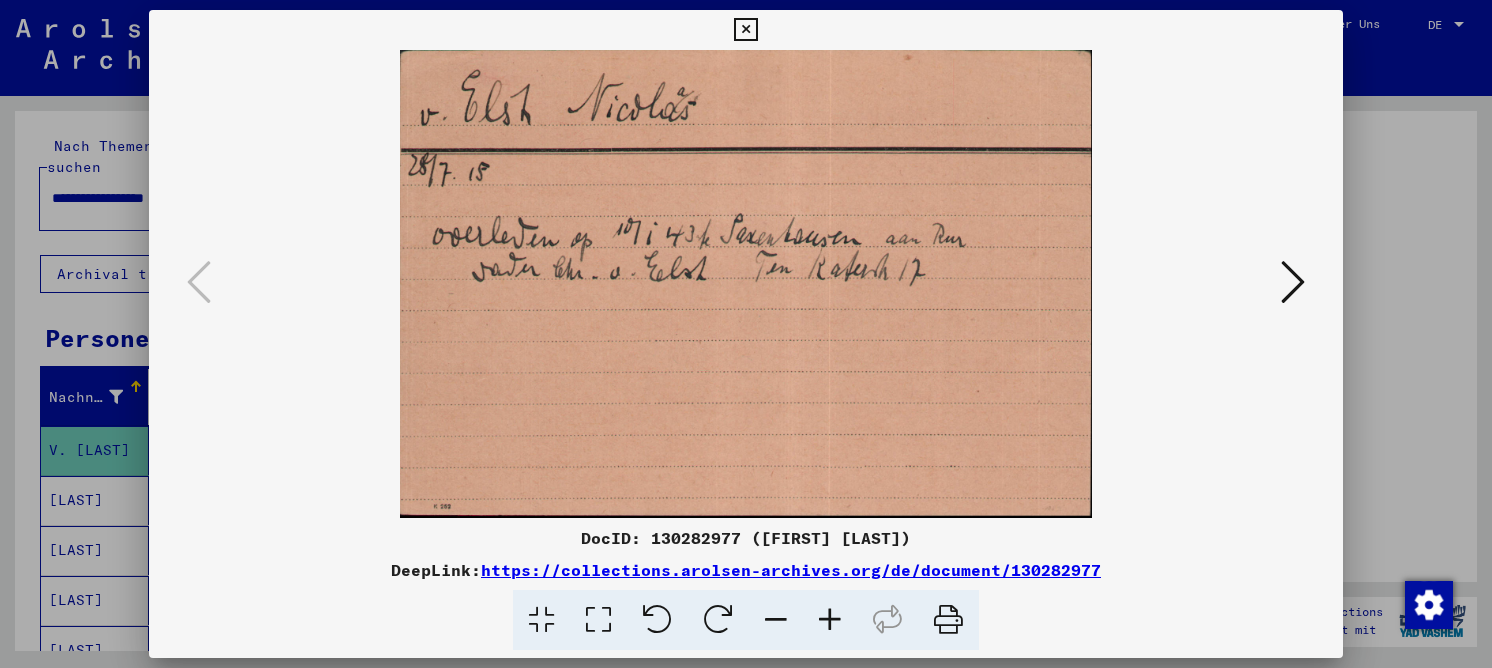 click at bounding box center [1293, 283] 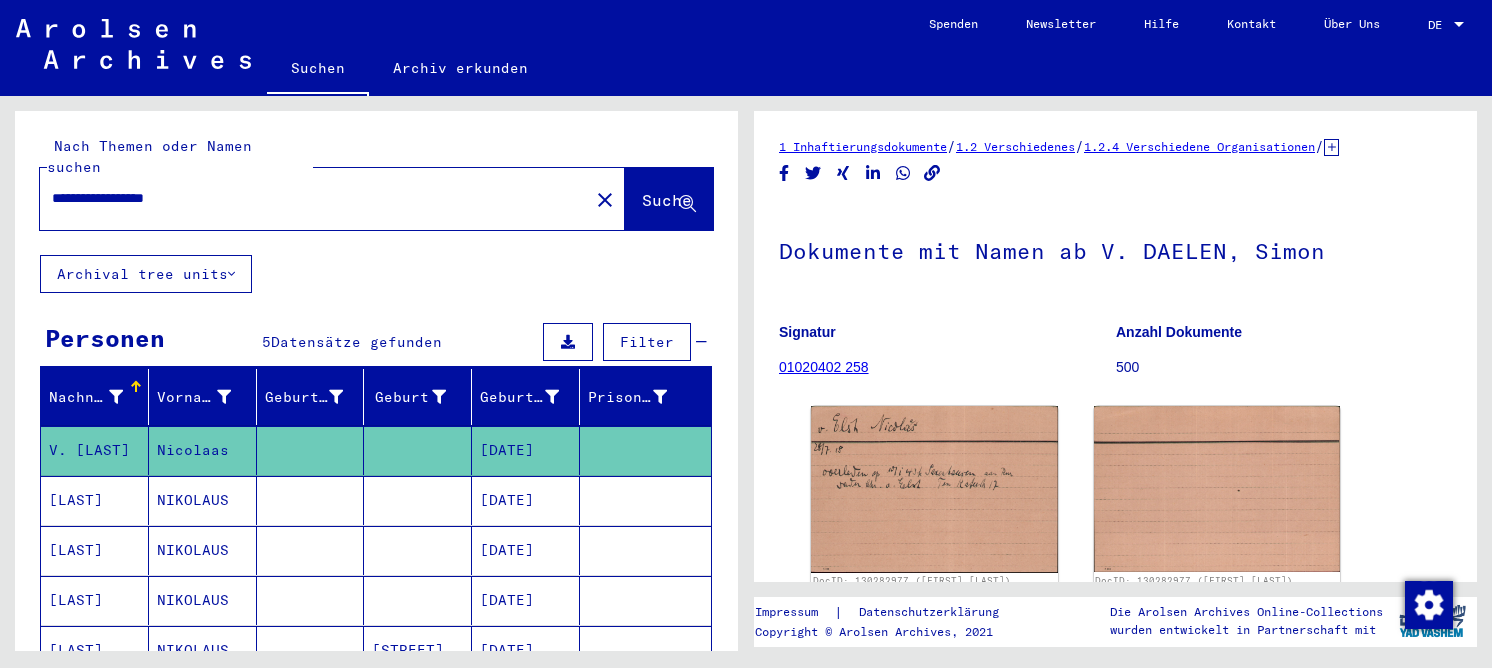 click 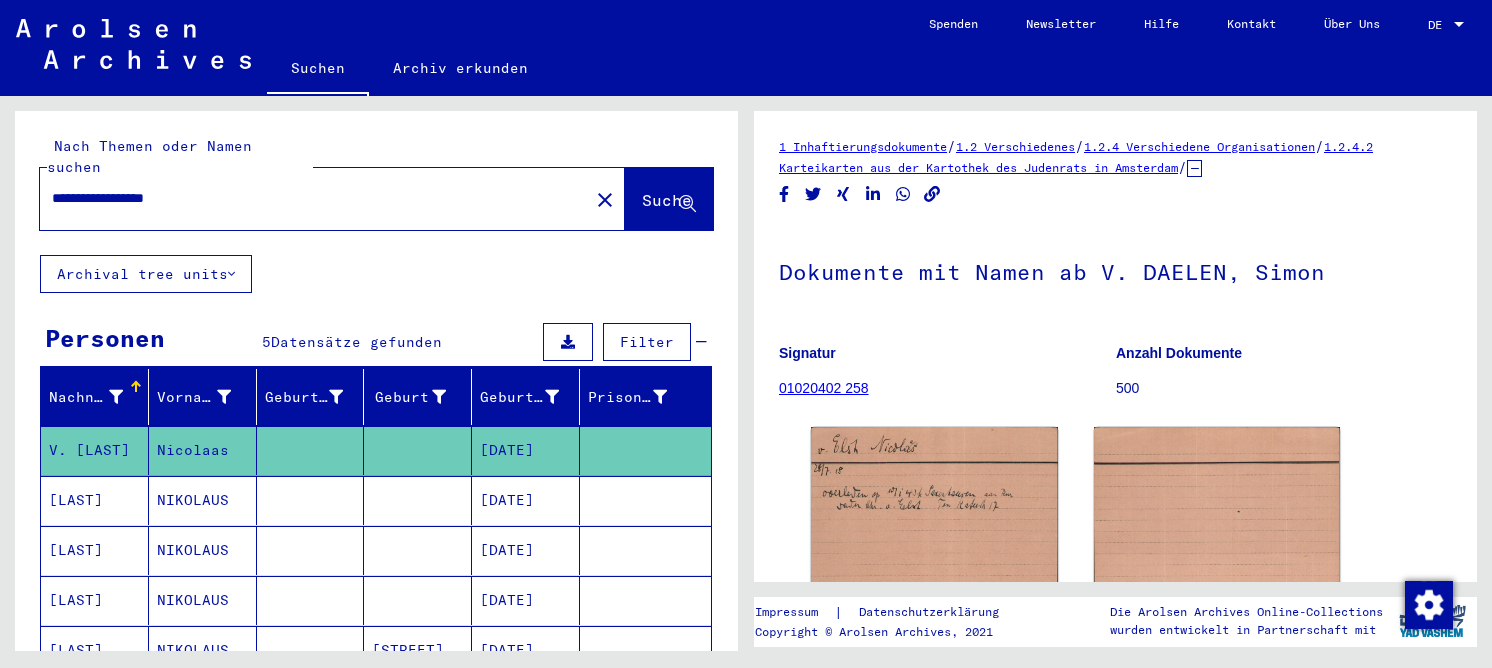 click on "NIKOLAUS" at bounding box center [203, 550] 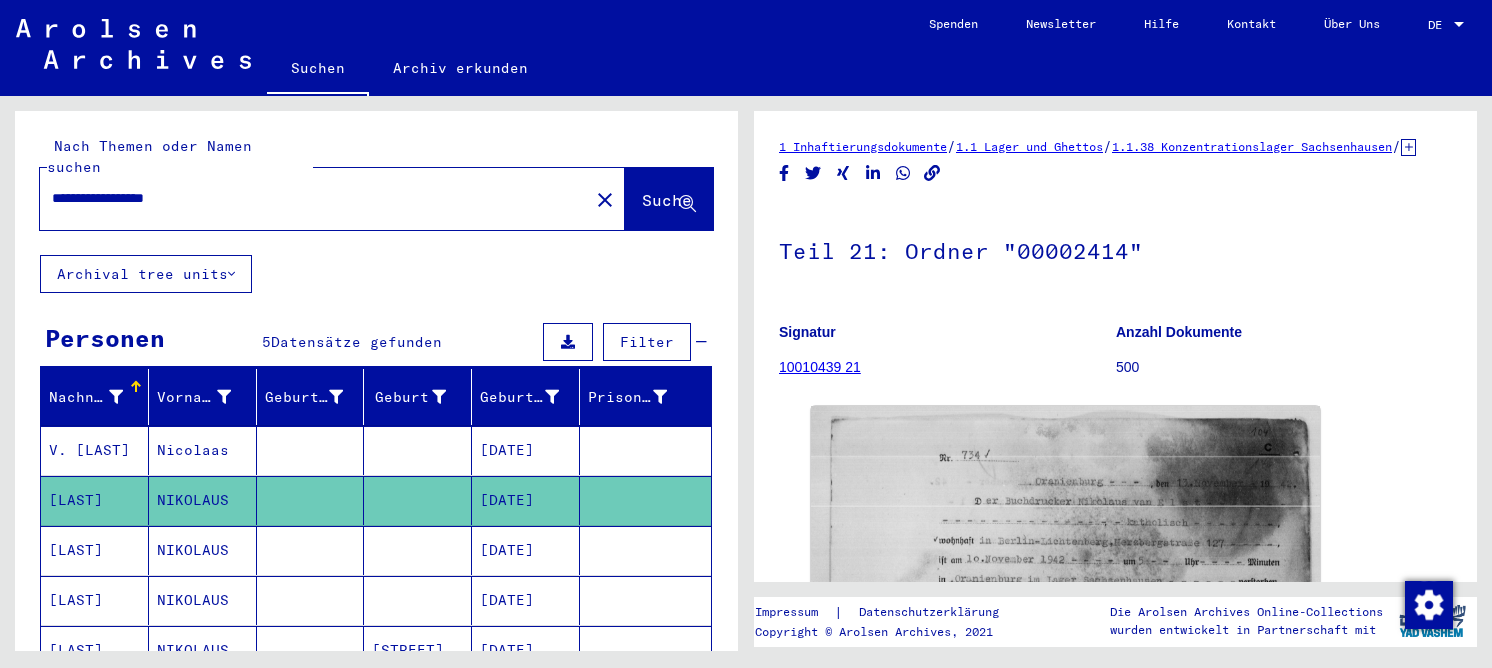 scroll, scrollTop: 0, scrollLeft: 0, axis: both 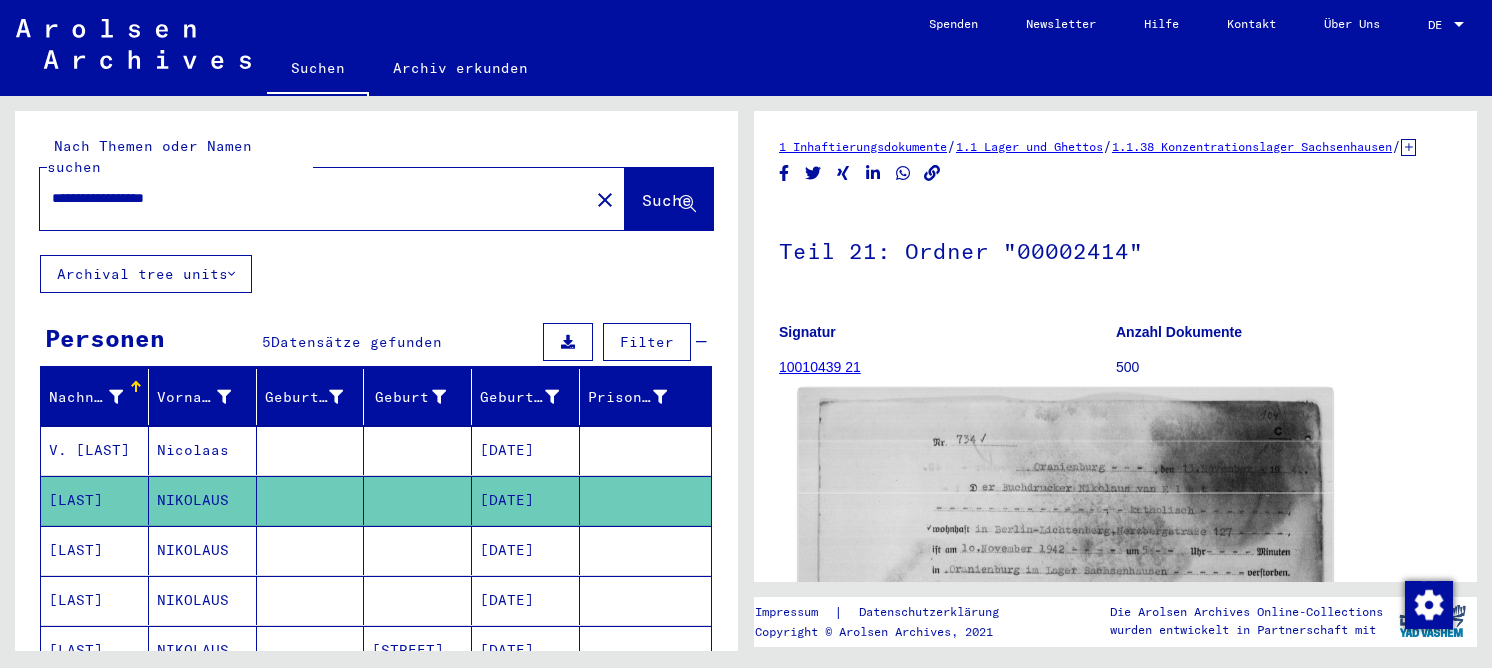 click 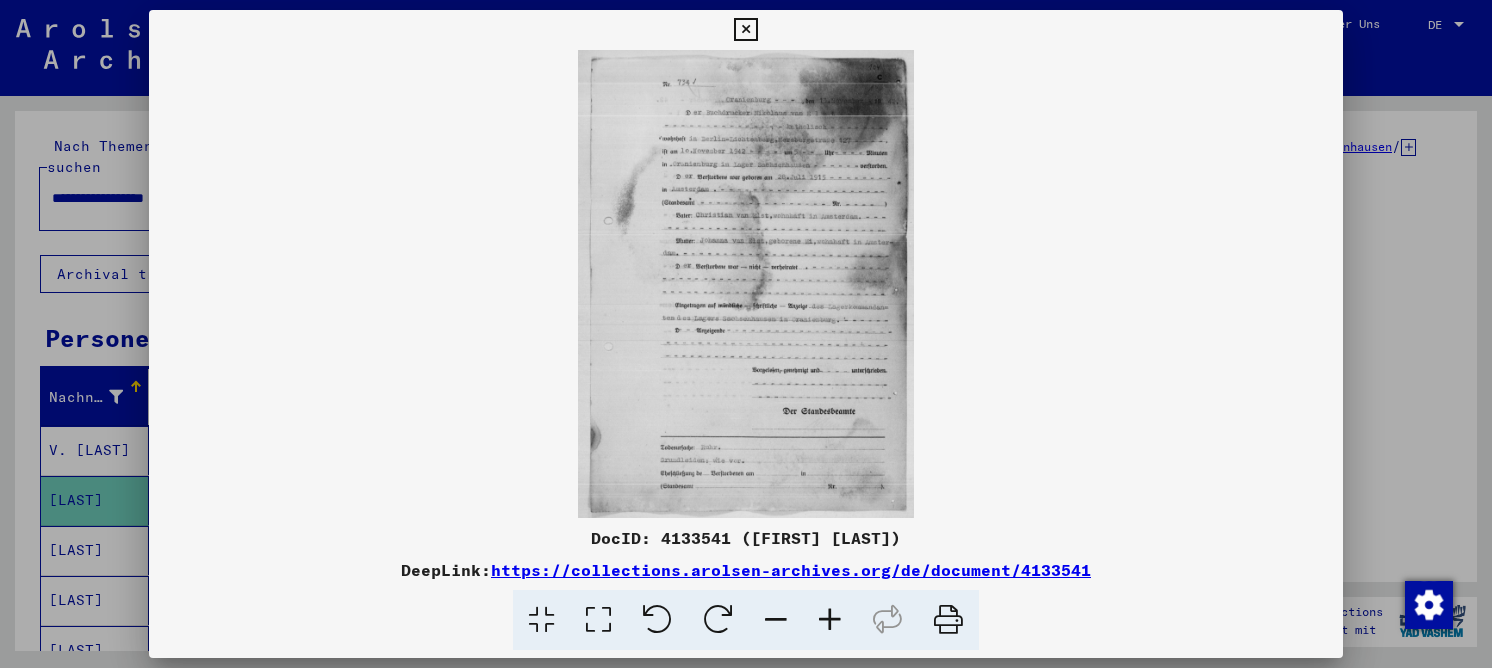 click at bounding box center [598, 620] 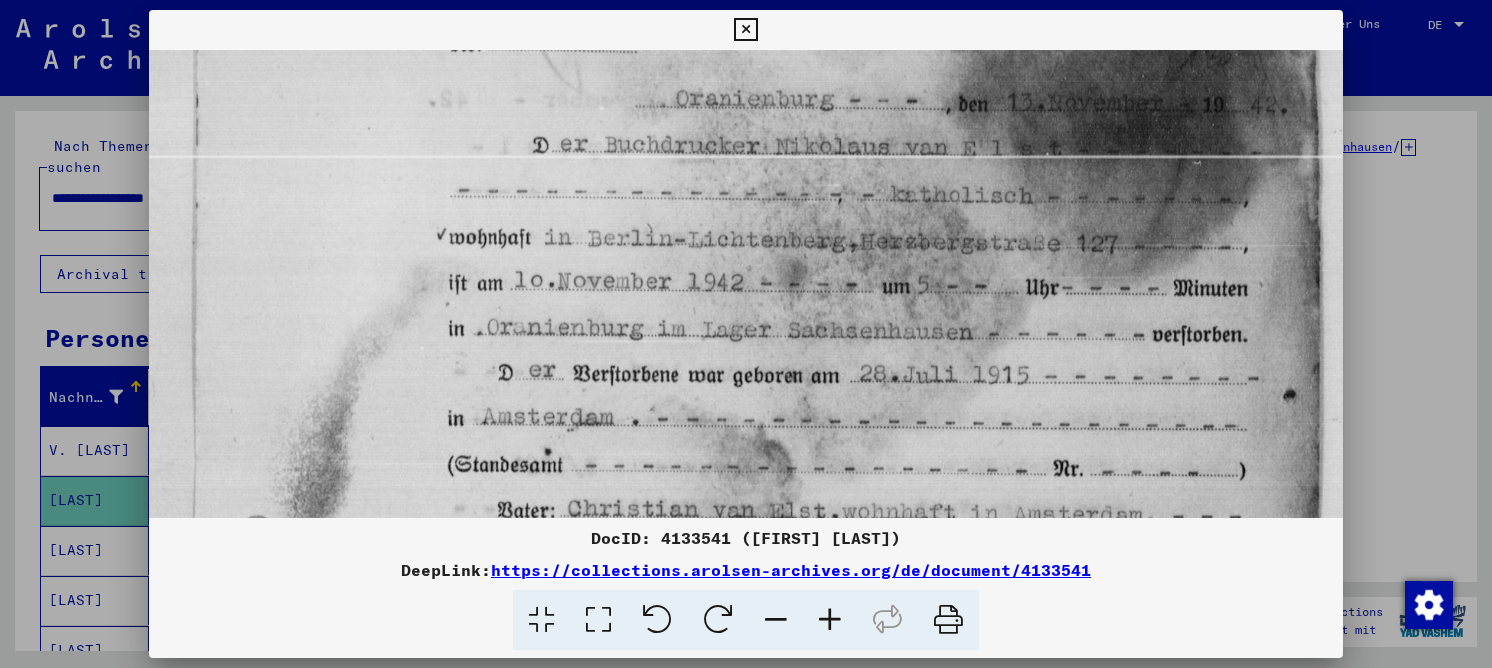 scroll, scrollTop: 144, scrollLeft: 0, axis: vertical 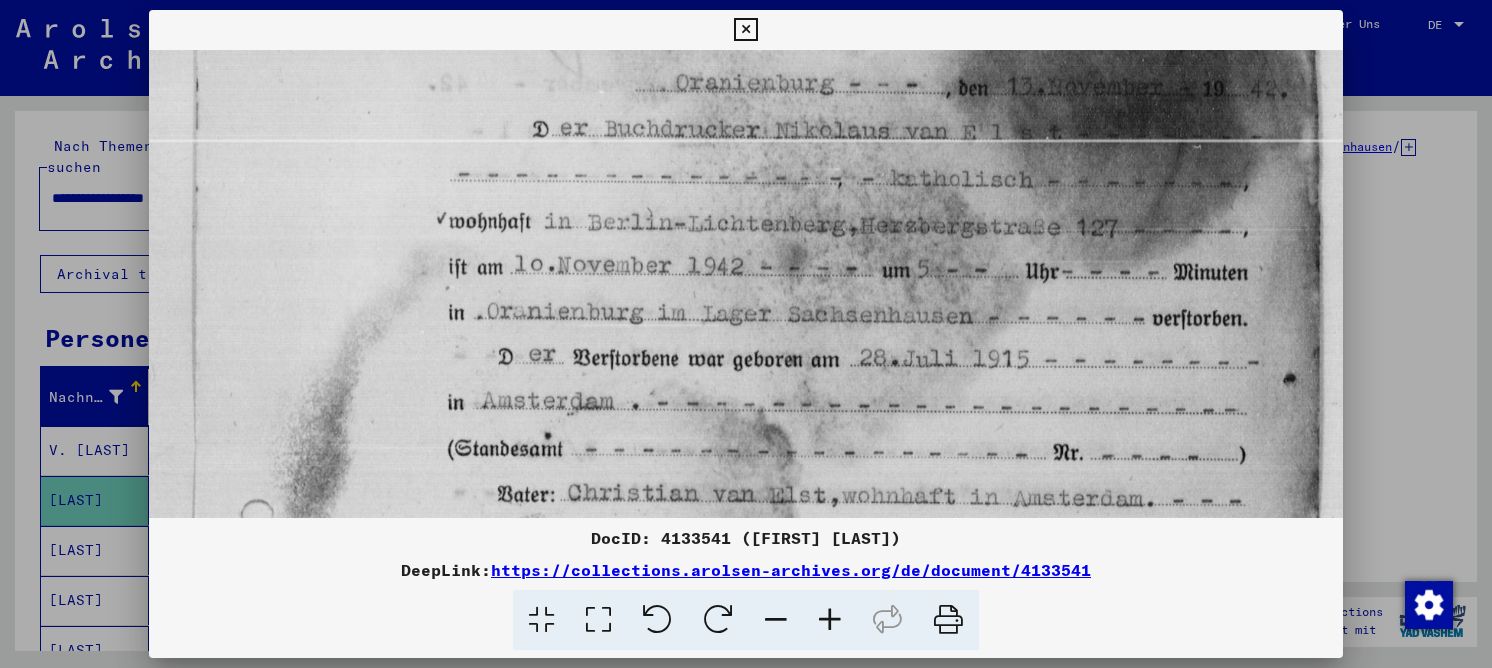 drag, startPoint x: 808, startPoint y: 342, endPoint x: 736, endPoint y: 218, distance: 143.38759 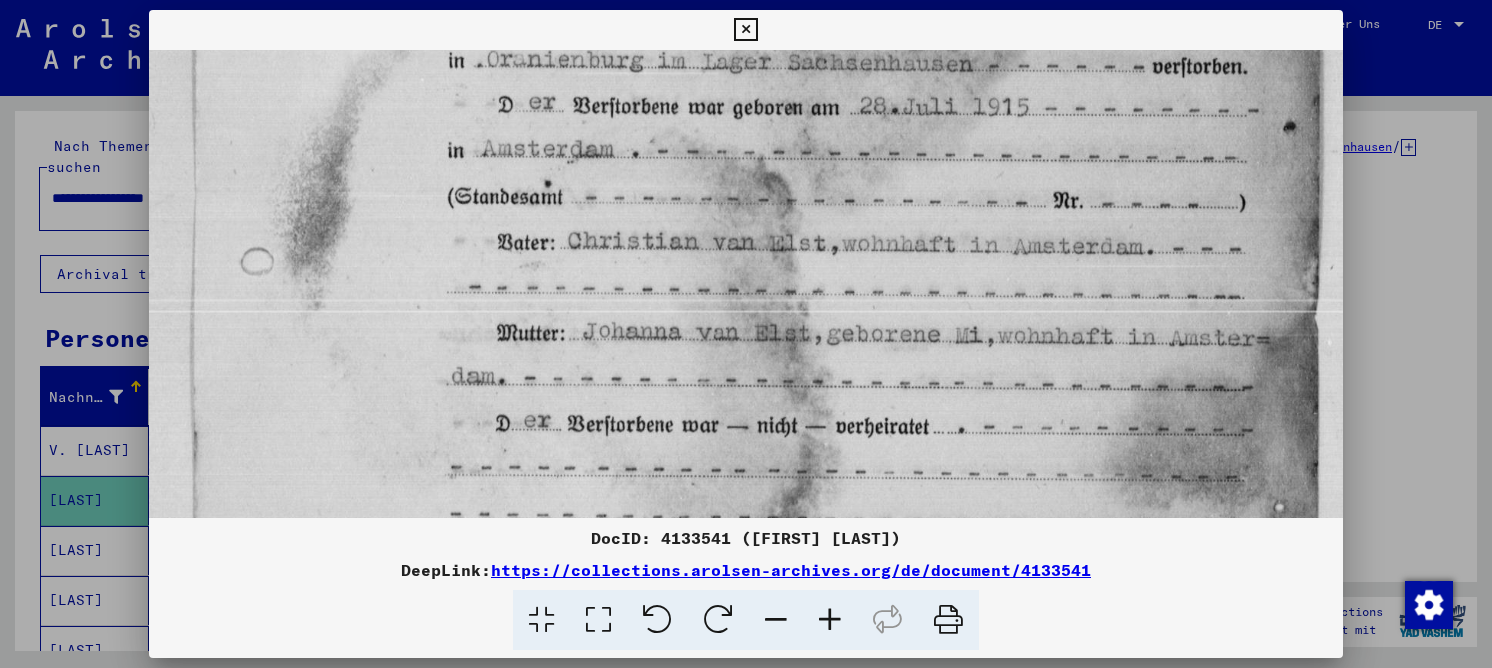 drag, startPoint x: 656, startPoint y: 275, endPoint x: 659, endPoint y: 104, distance: 171.0263 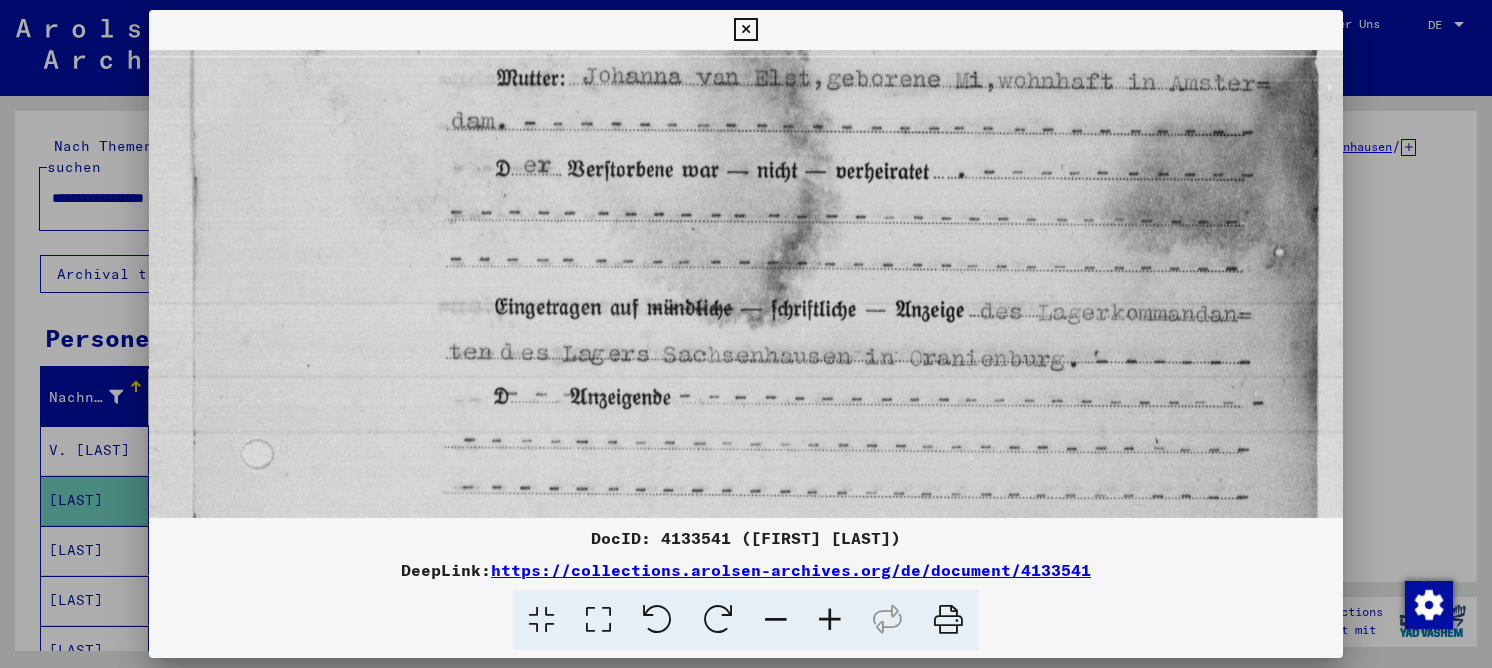 drag, startPoint x: 653, startPoint y: 323, endPoint x: 677, endPoint y: 100, distance: 224.28777 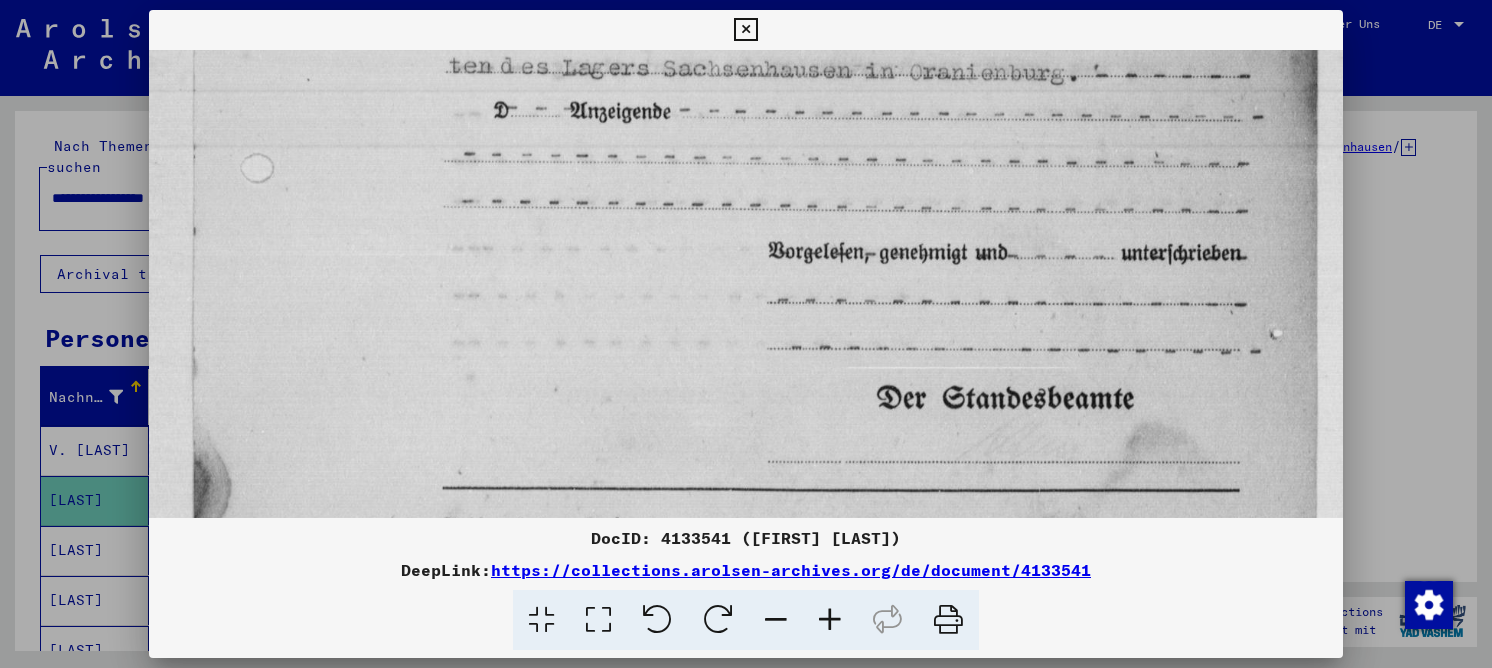 drag, startPoint x: 640, startPoint y: 309, endPoint x: 670, endPoint y: 43, distance: 267.68637 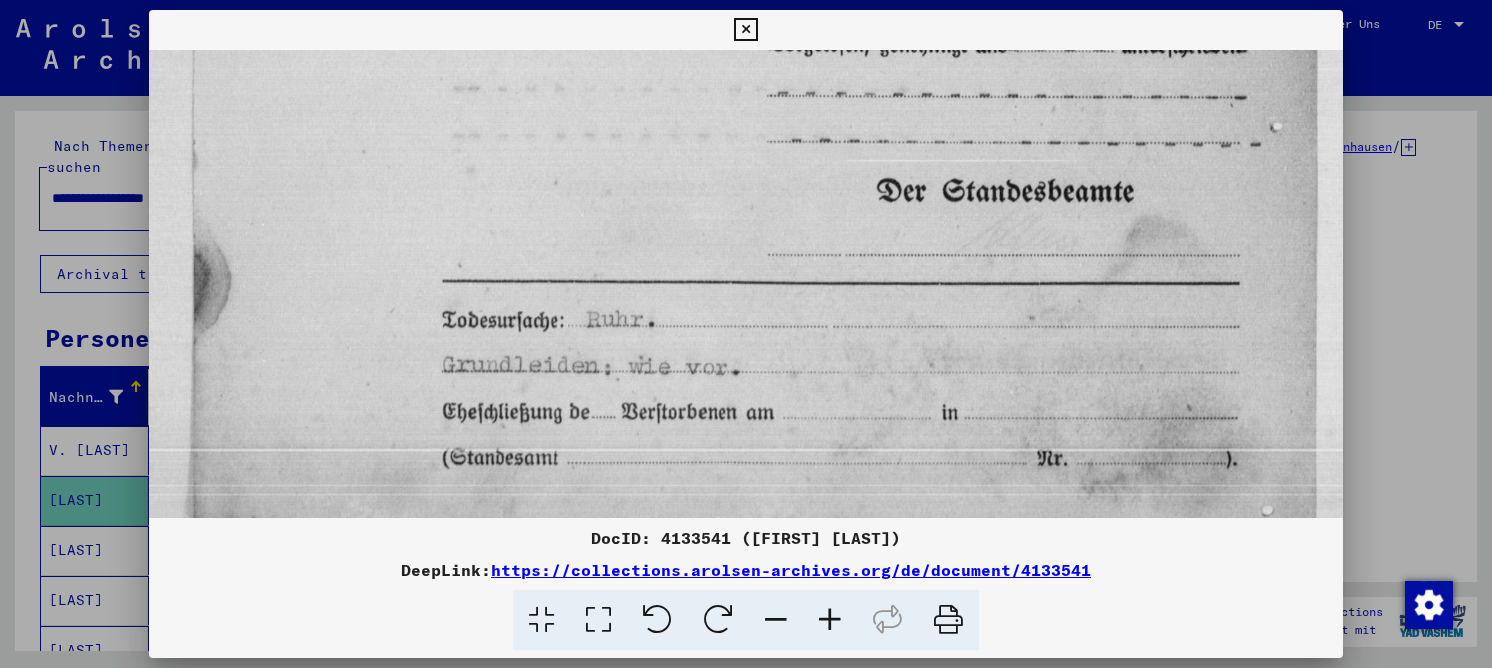drag, startPoint x: 675, startPoint y: 164, endPoint x: 692, endPoint y: 105, distance: 61.400326 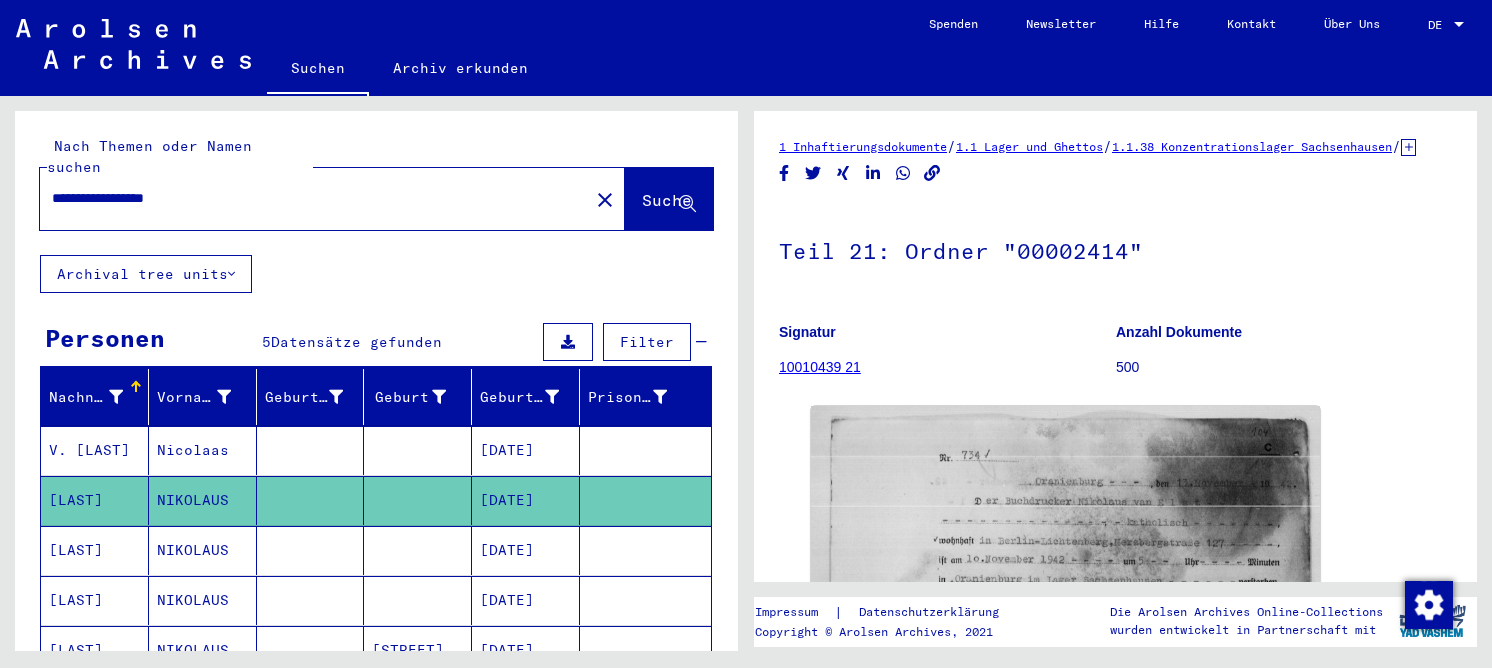click on "[DATE]" at bounding box center (526, 600) 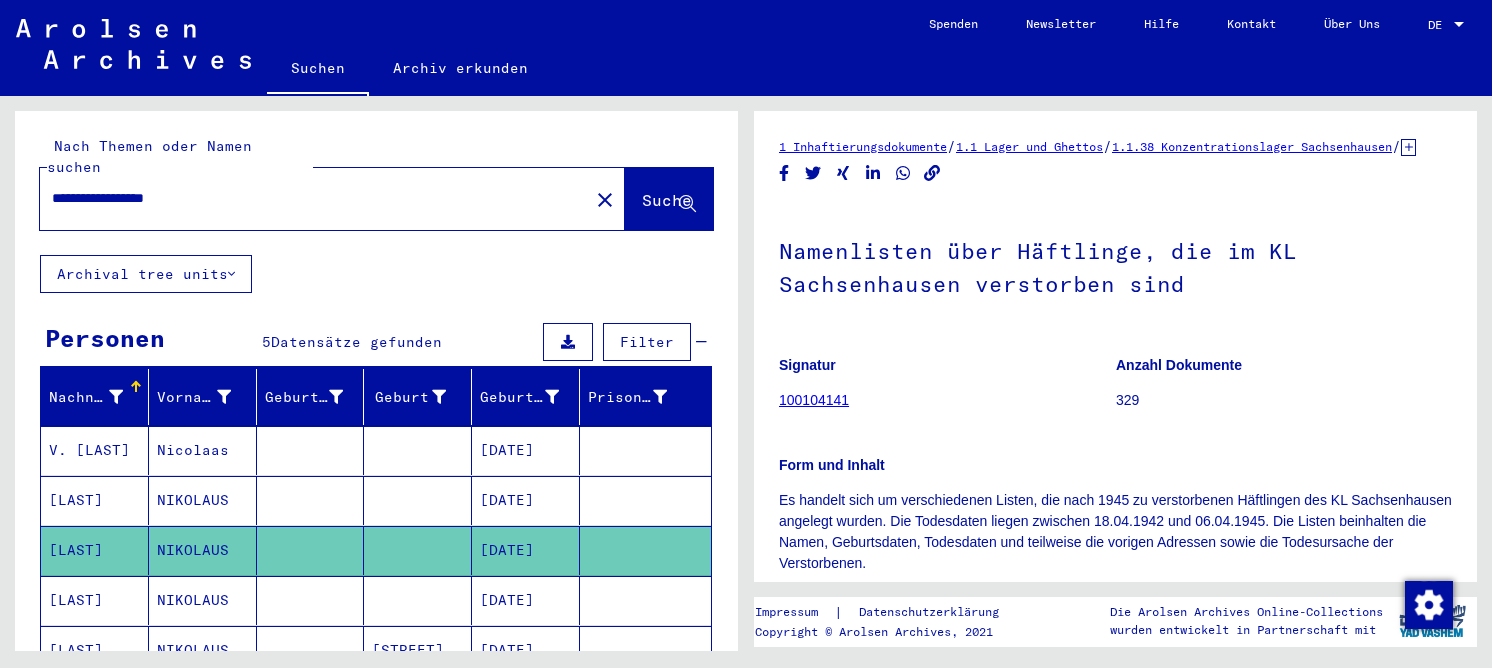 scroll, scrollTop: 0, scrollLeft: 0, axis: both 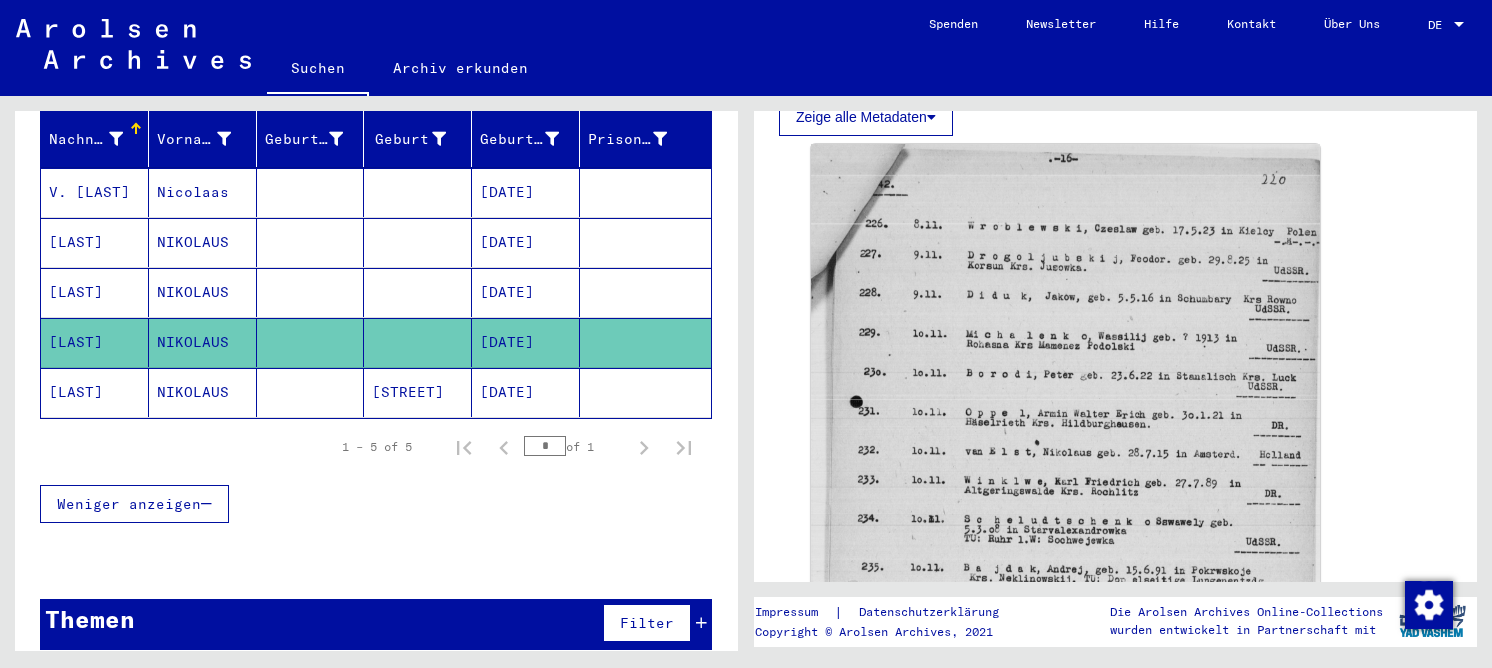 click 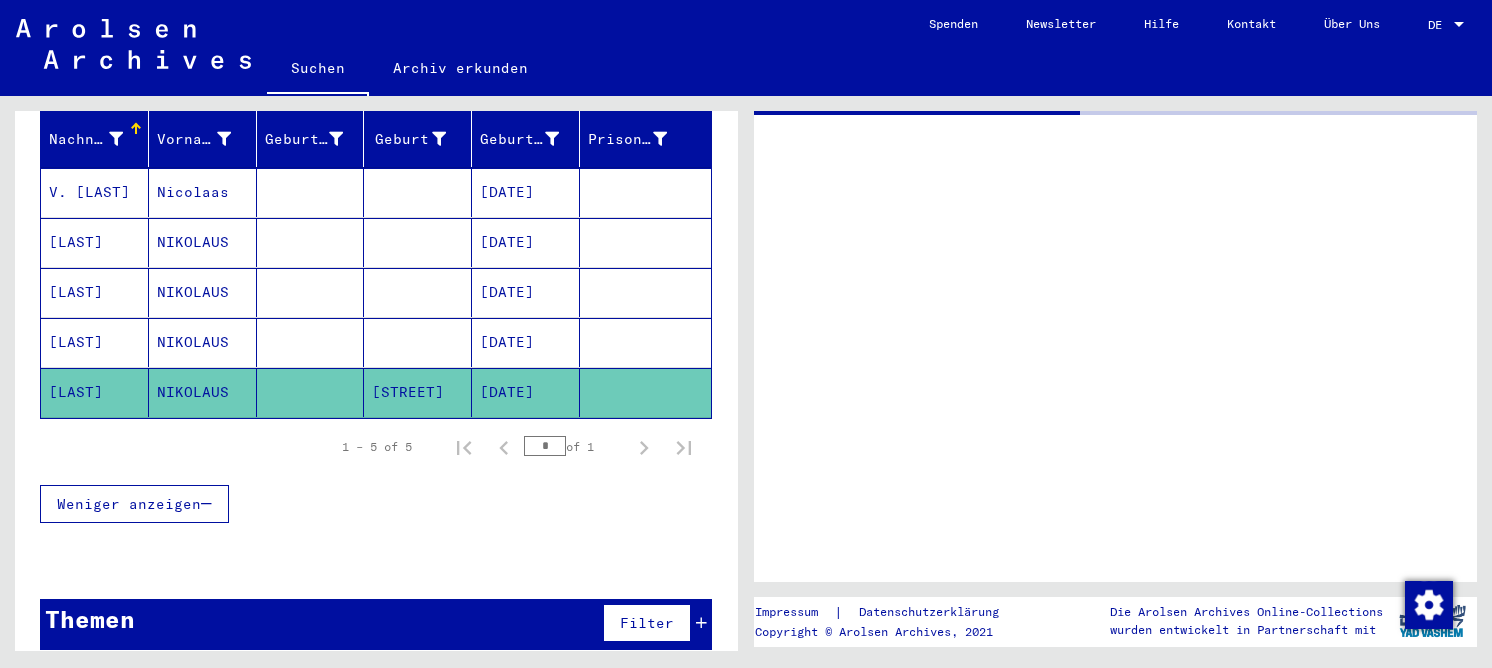 scroll, scrollTop: 0, scrollLeft: 0, axis: both 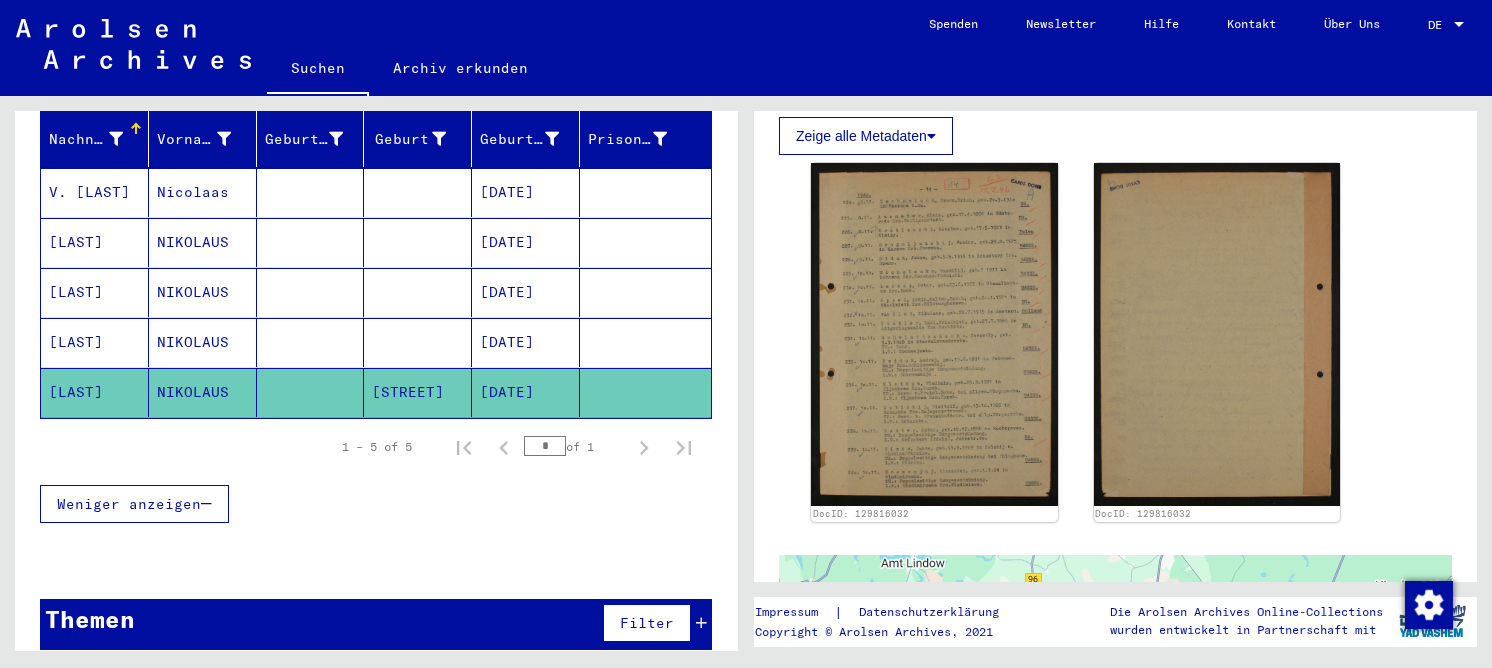 click on "[DATE]" at bounding box center (526, 292) 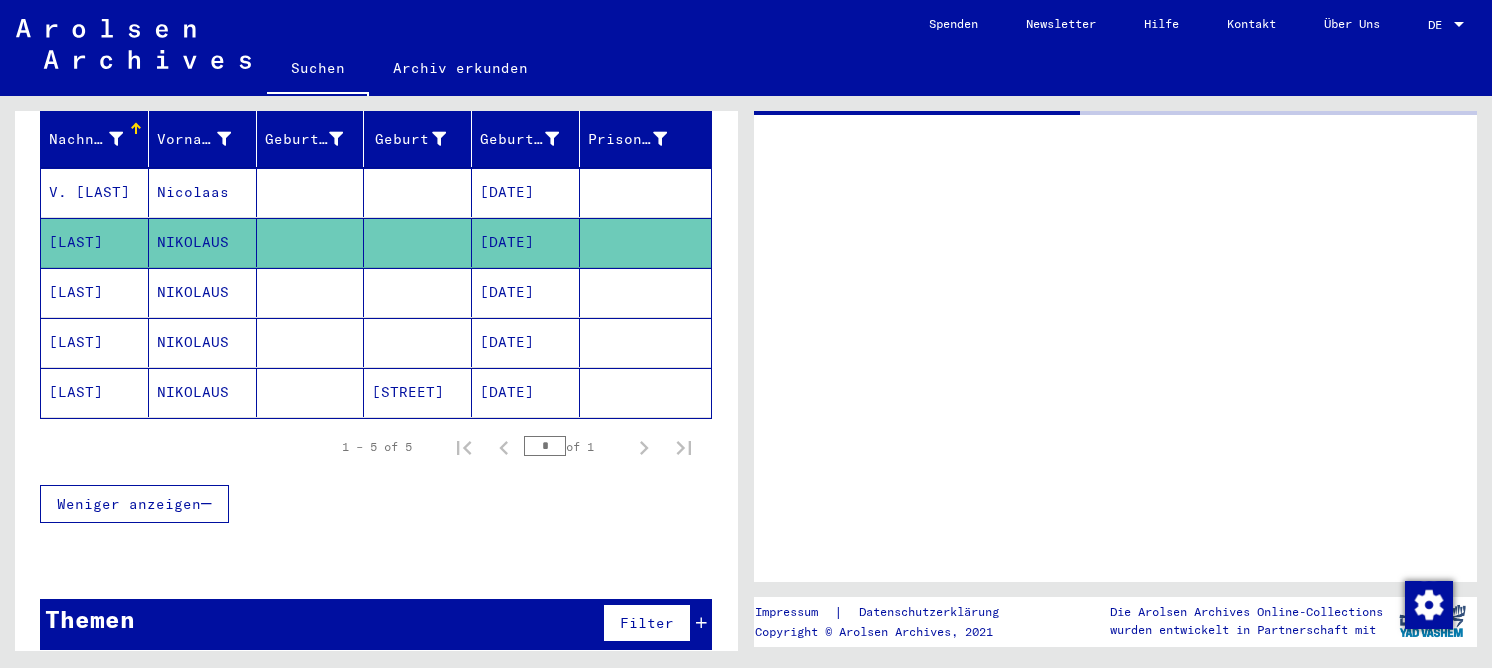 scroll, scrollTop: 0, scrollLeft: 0, axis: both 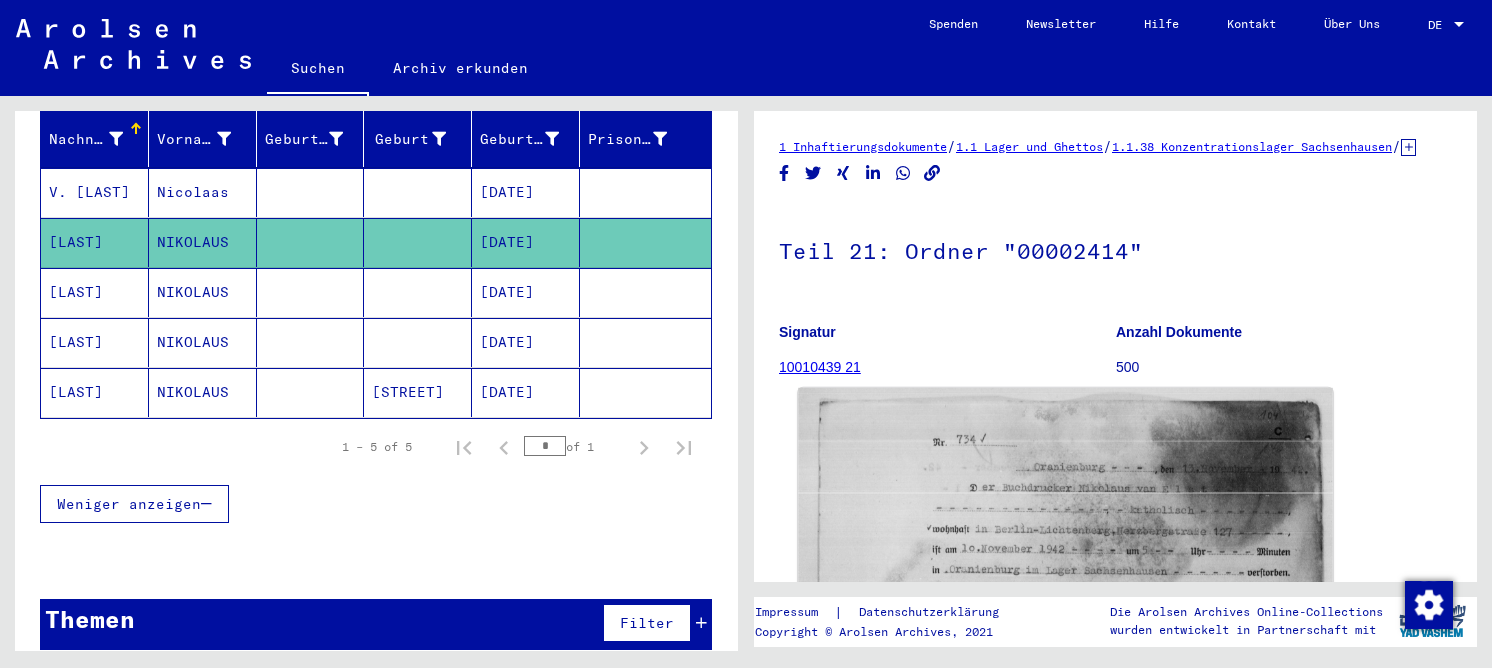 click 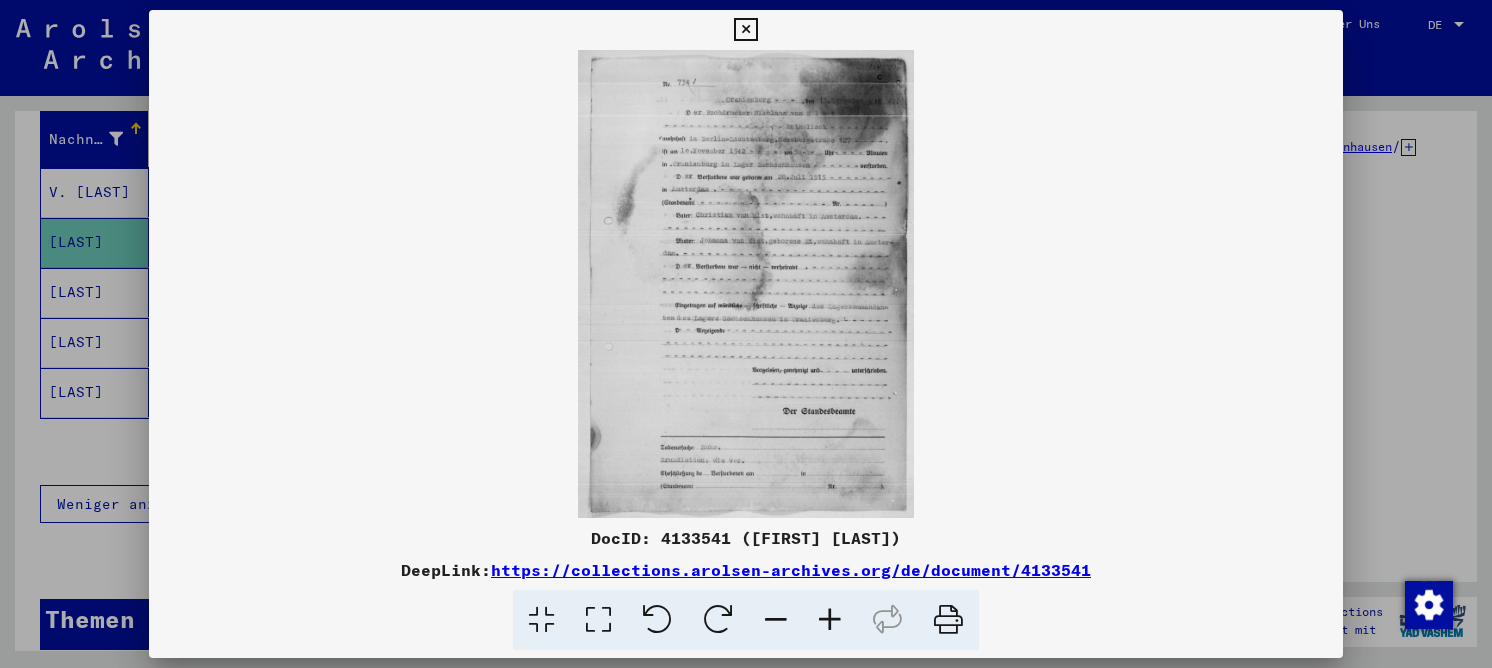 click at bounding box center [598, 620] 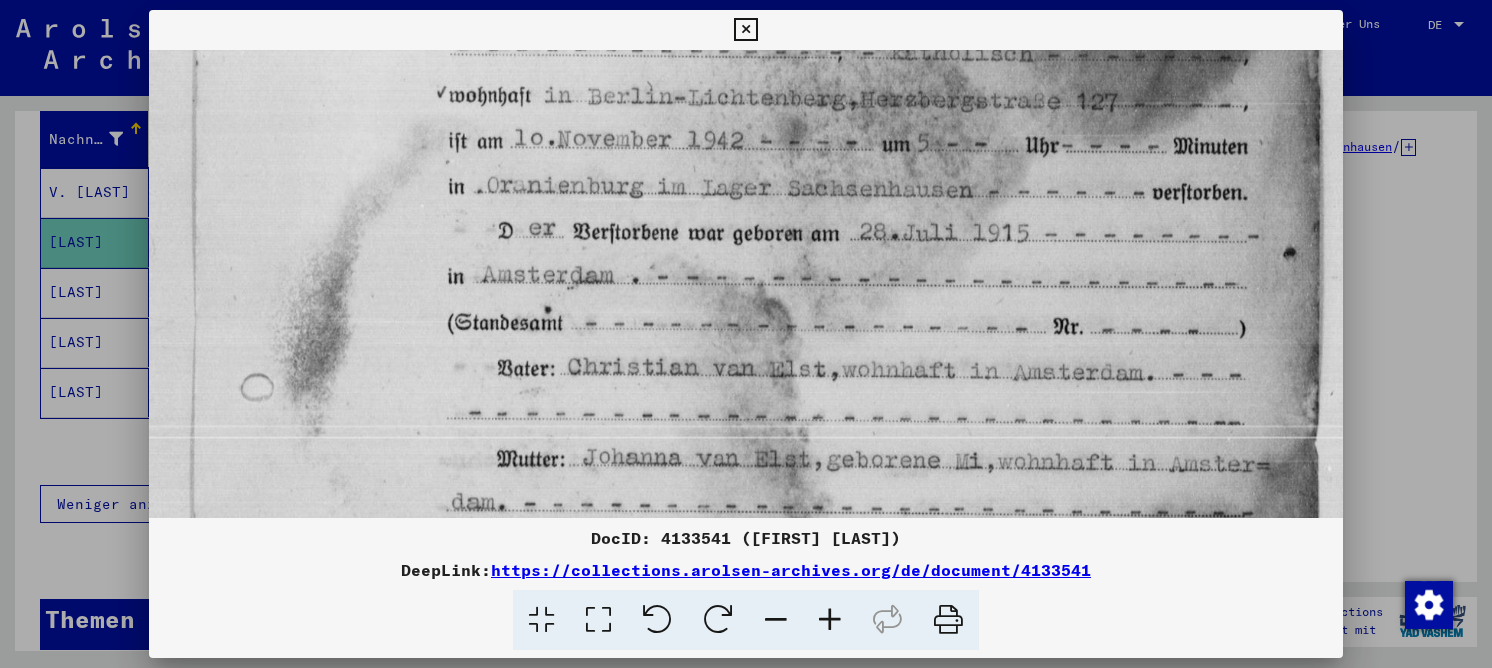 drag, startPoint x: 544, startPoint y: 461, endPoint x: 491, endPoint y: 191, distance: 275.15268 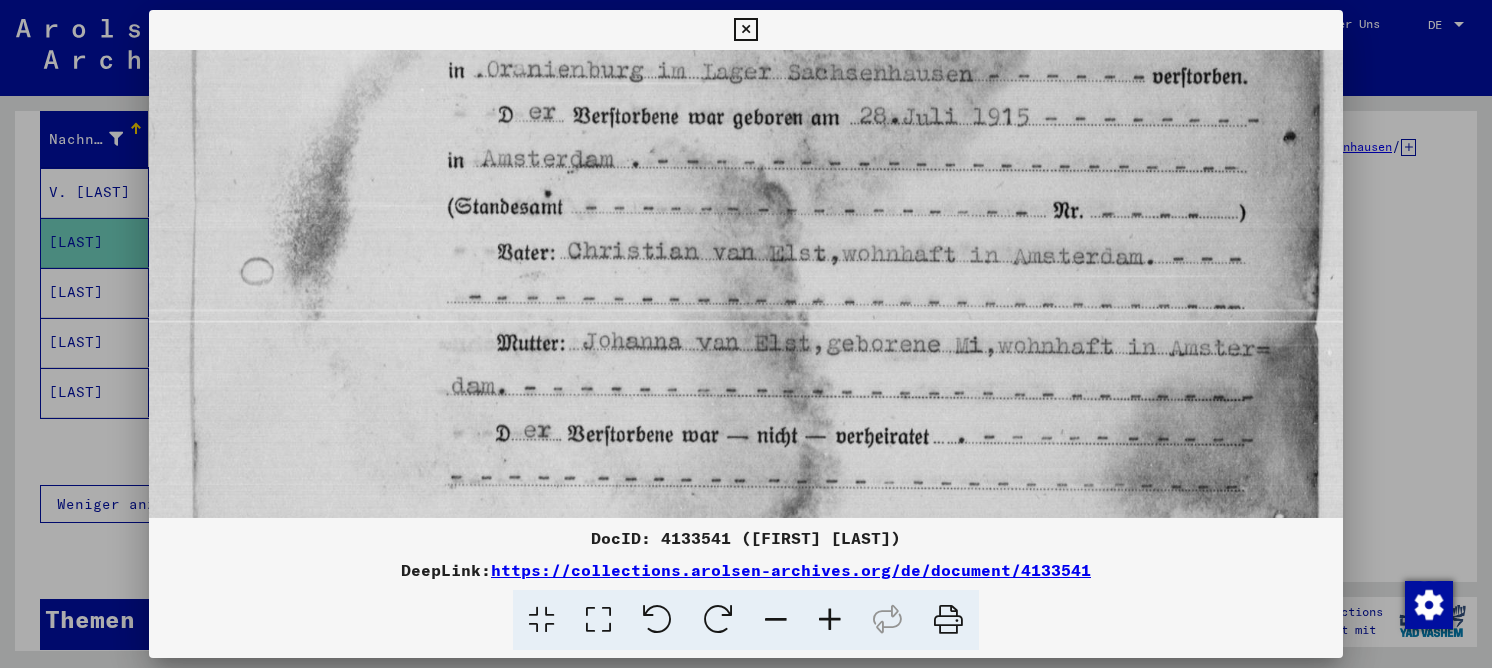 scroll, scrollTop: 392, scrollLeft: 0, axis: vertical 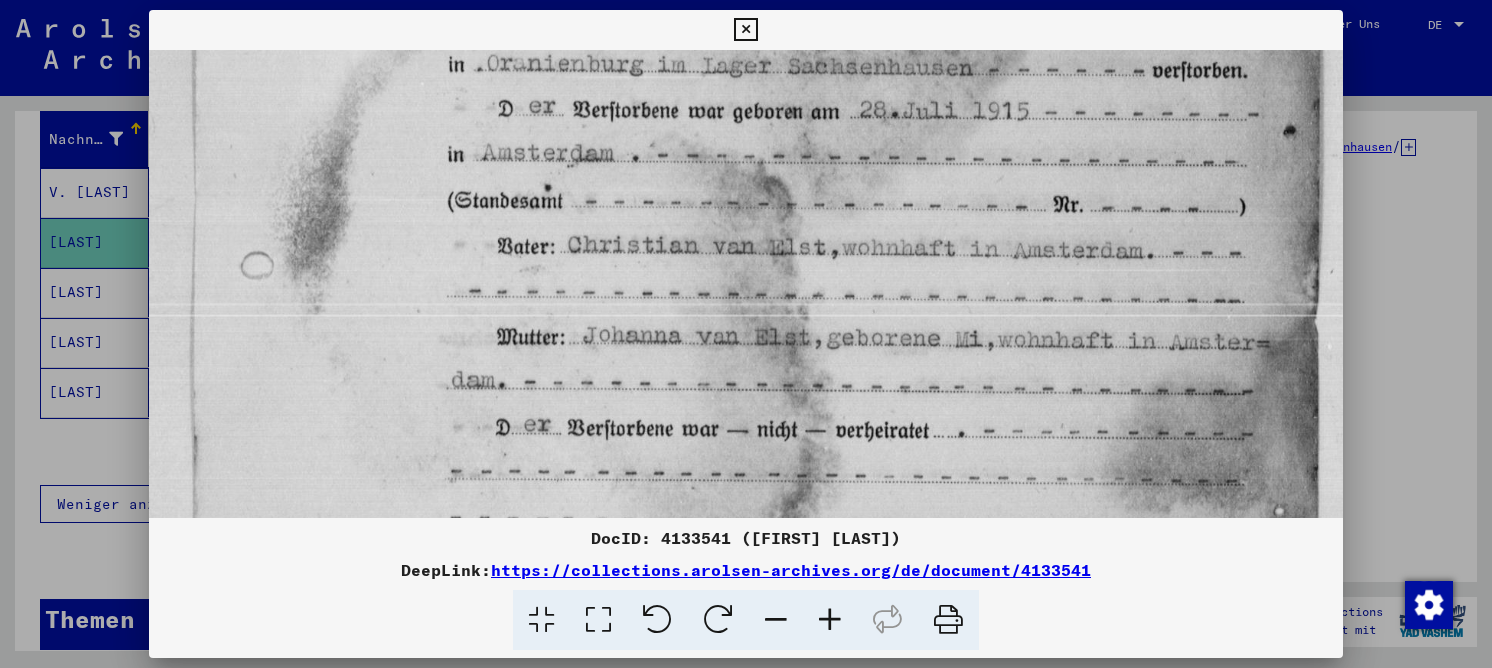 drag, startPoint x: 519, startPoint y: 331, endPoint x: 500, endPoint y: 209, distance: 123.47064 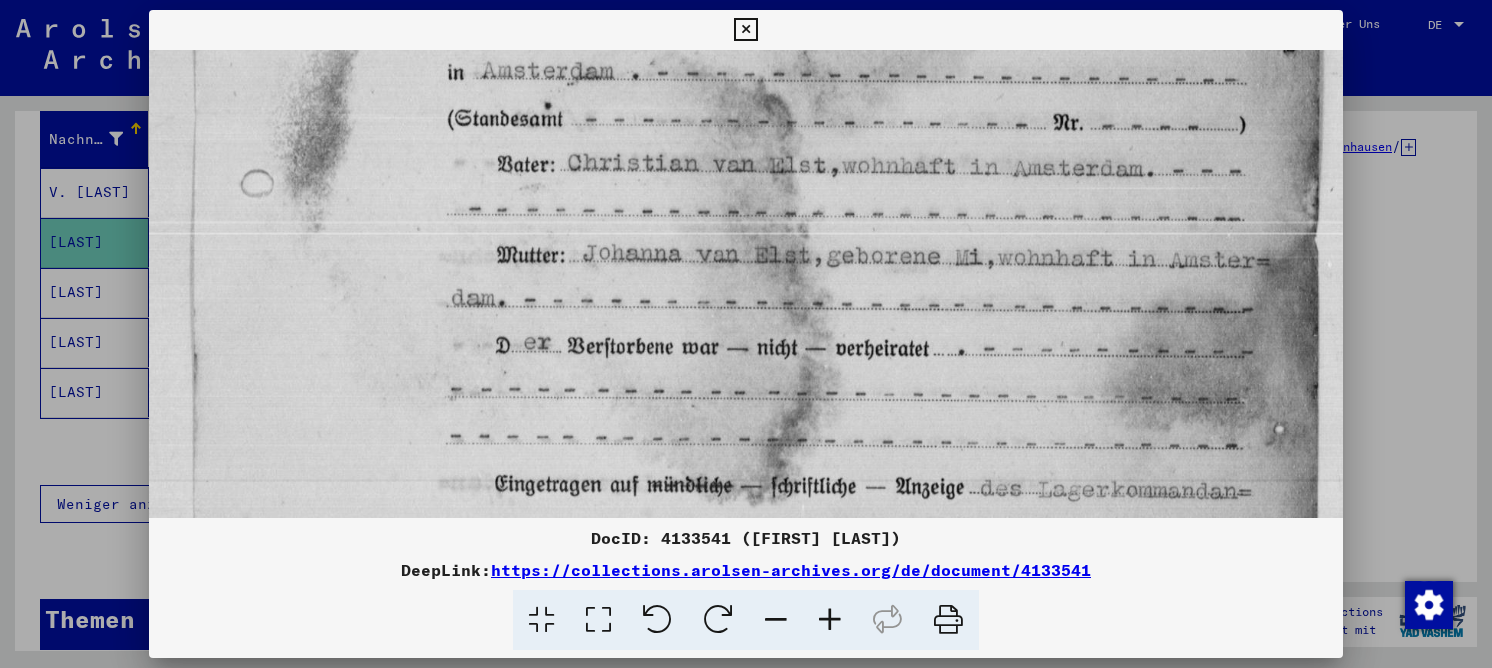 scroll, scrollTop: 478, scrollLeft: 0, axis: vertical 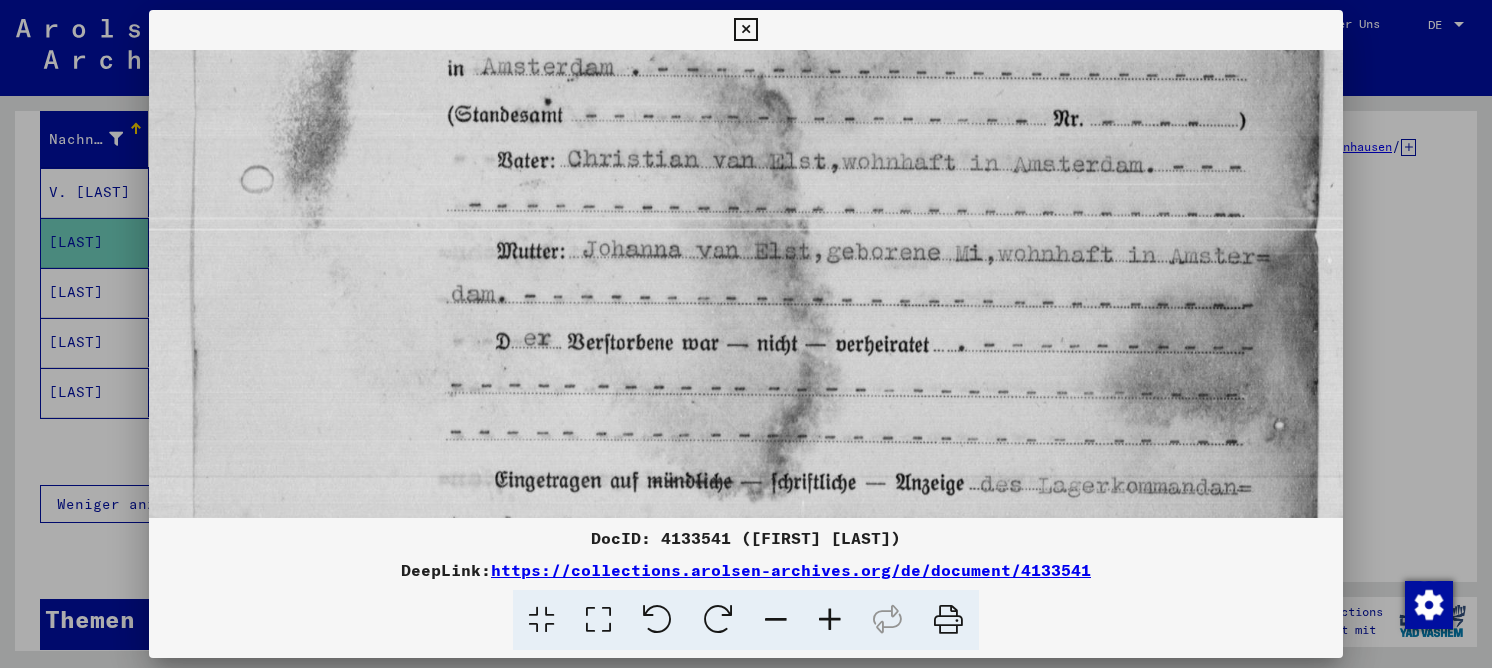 drag, startPoint x: 714, startPoint y: 323, endPoint x: 703, endPoint y: 237, distance: 86.70064 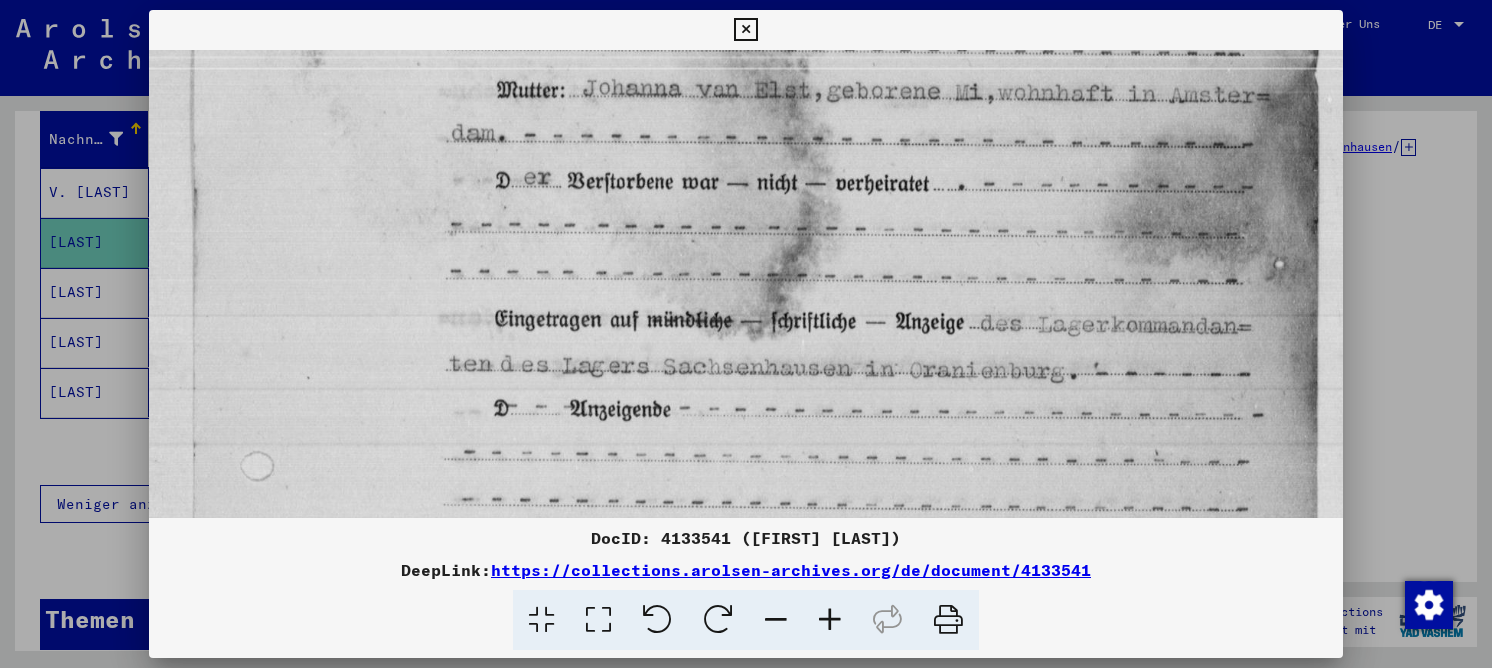 drag, startPoint x: 704, startPoint y: 331, endPoint x: 663, endPoint y: 241, distance: 98.89894 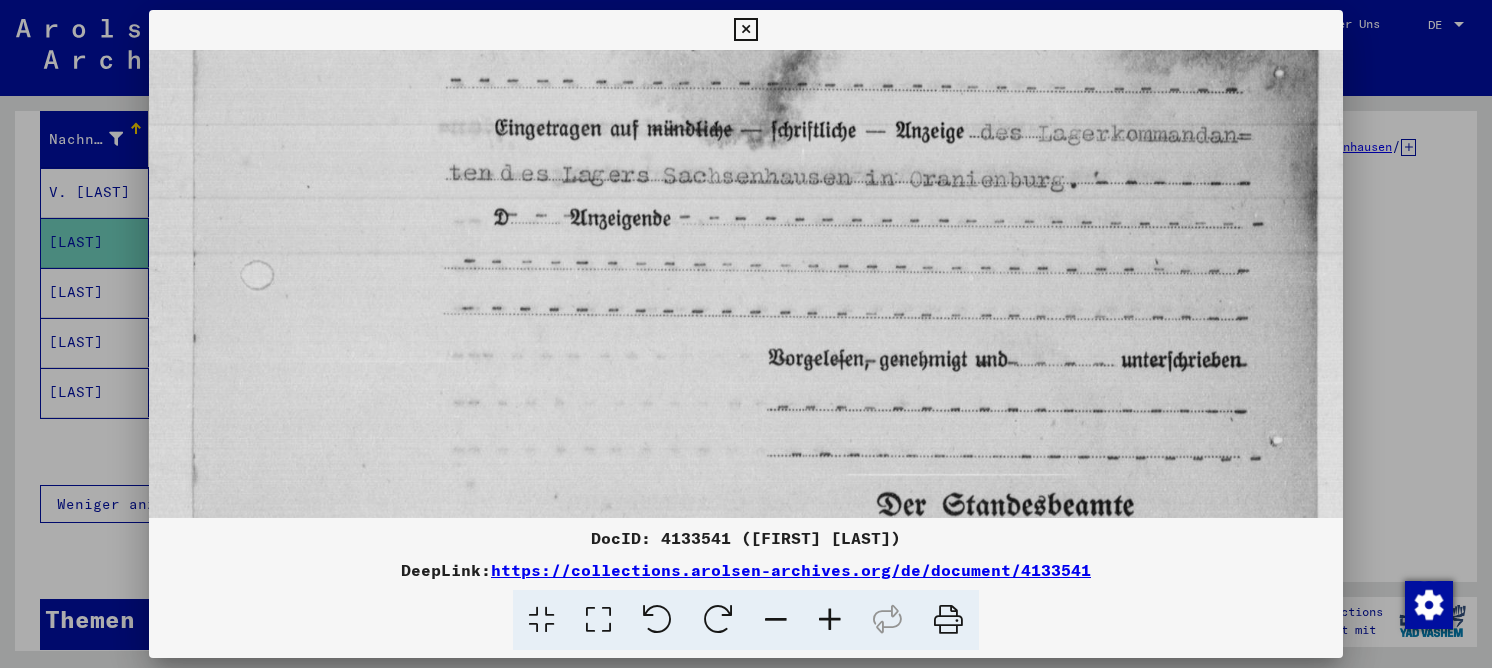 drag, startPoint x: 651, startPoint y: 342, endPoint x: 651, endPoint y: 147, distance: 195 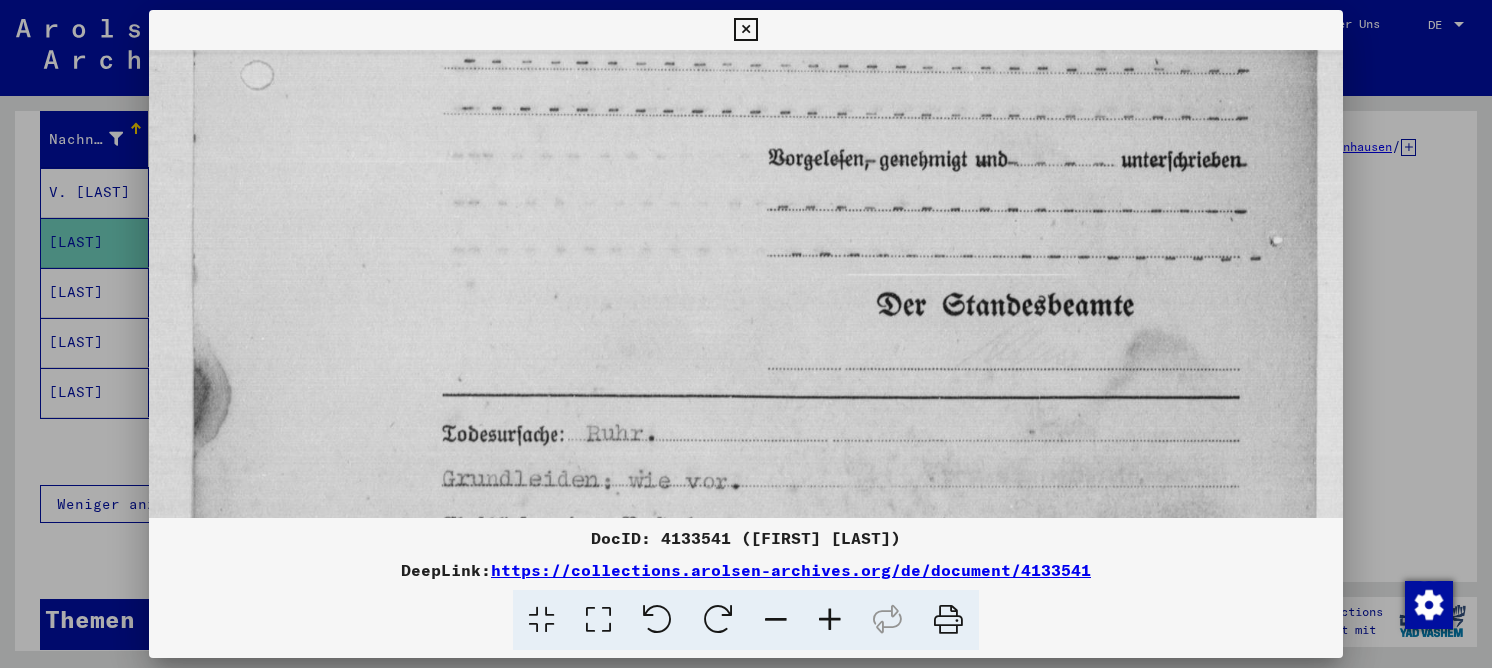 drag, startPoint x: 623, startPoint y: 285, endPoint x: 625, endPoint y: 154, distance: 131.01526 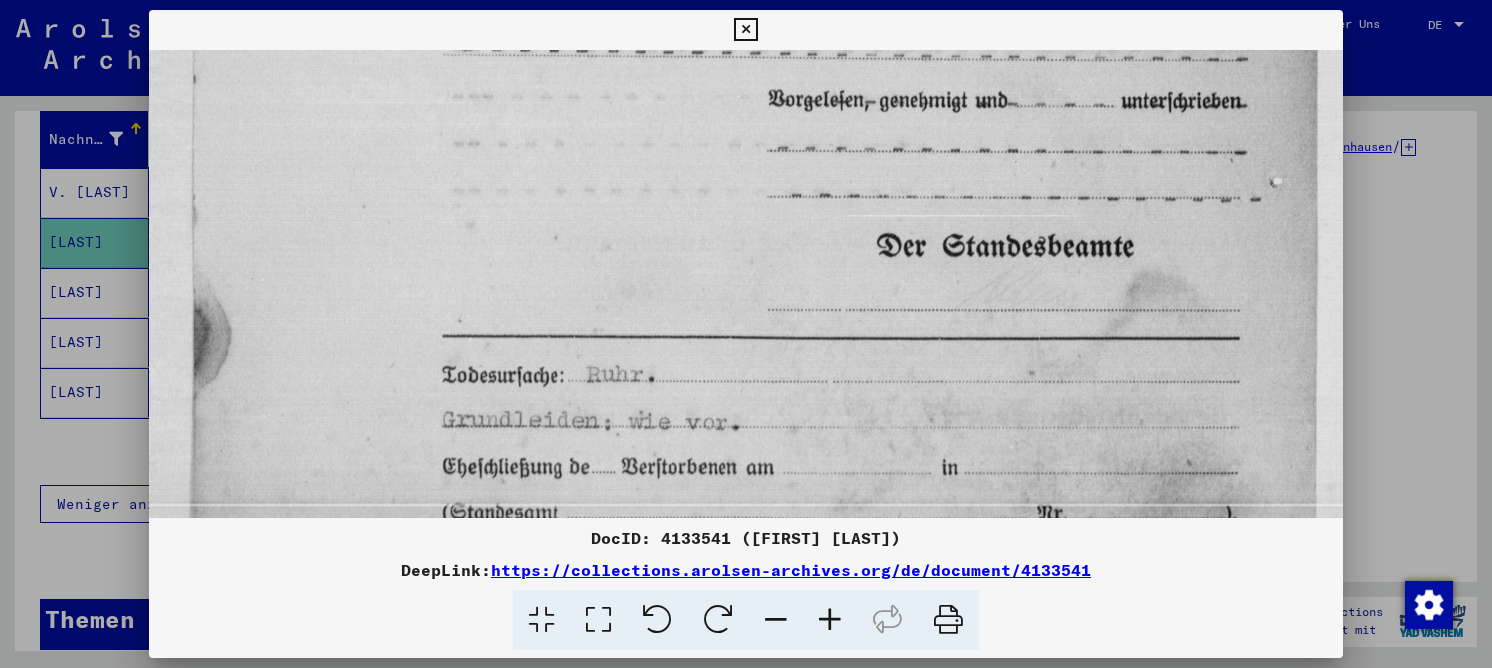 scroll, scrollTop: 1183, scrollLeft: 0, axis: vertical 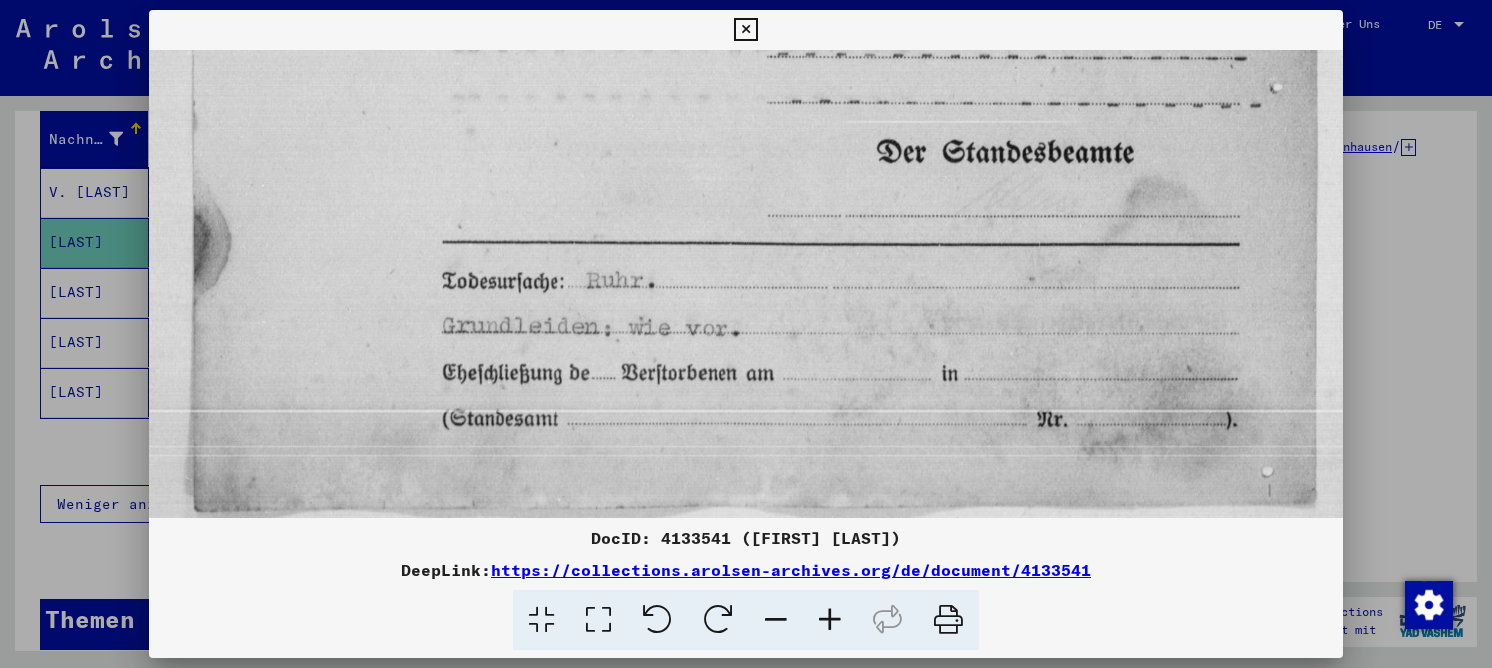 drag, startPoint x: 592, startPoint y: 226, endPoint x: 600, endPoint y: 132, distance: 94.33981 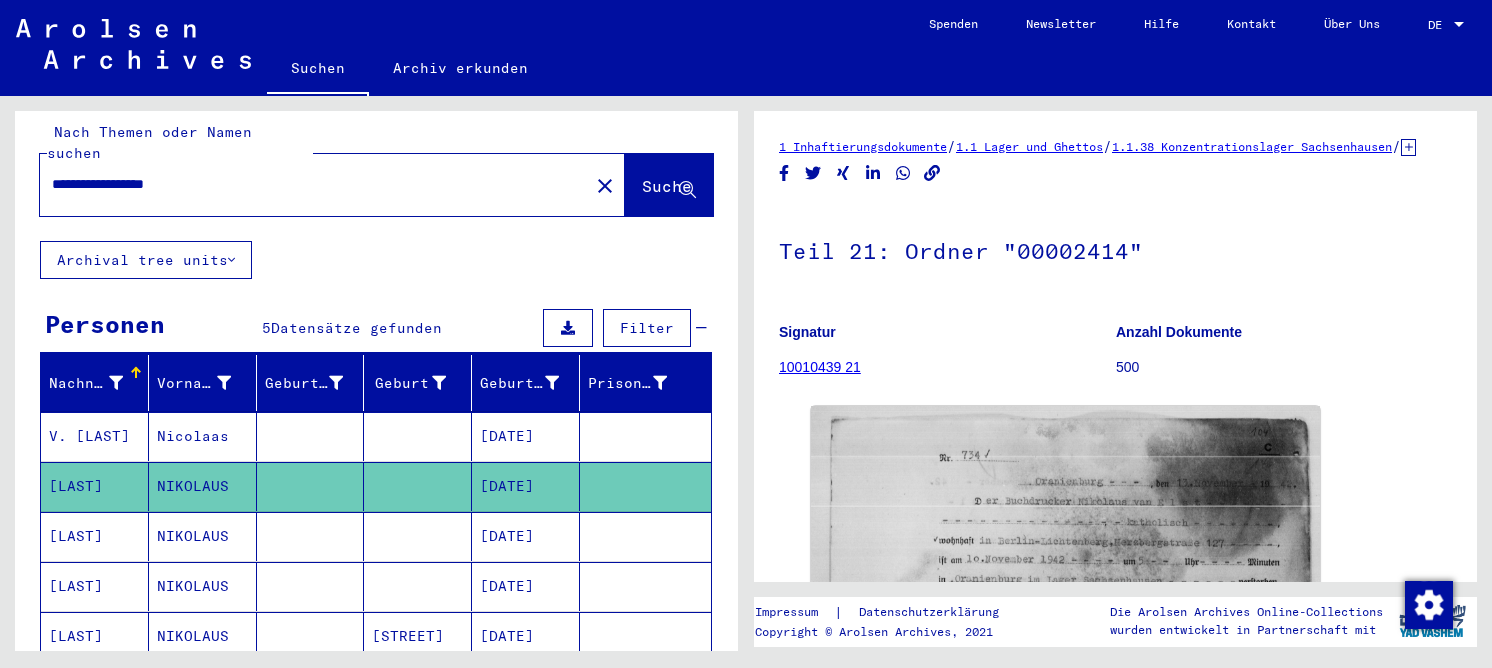 scroll, scrollTop: 0, scrollLeft: 0, axis: both 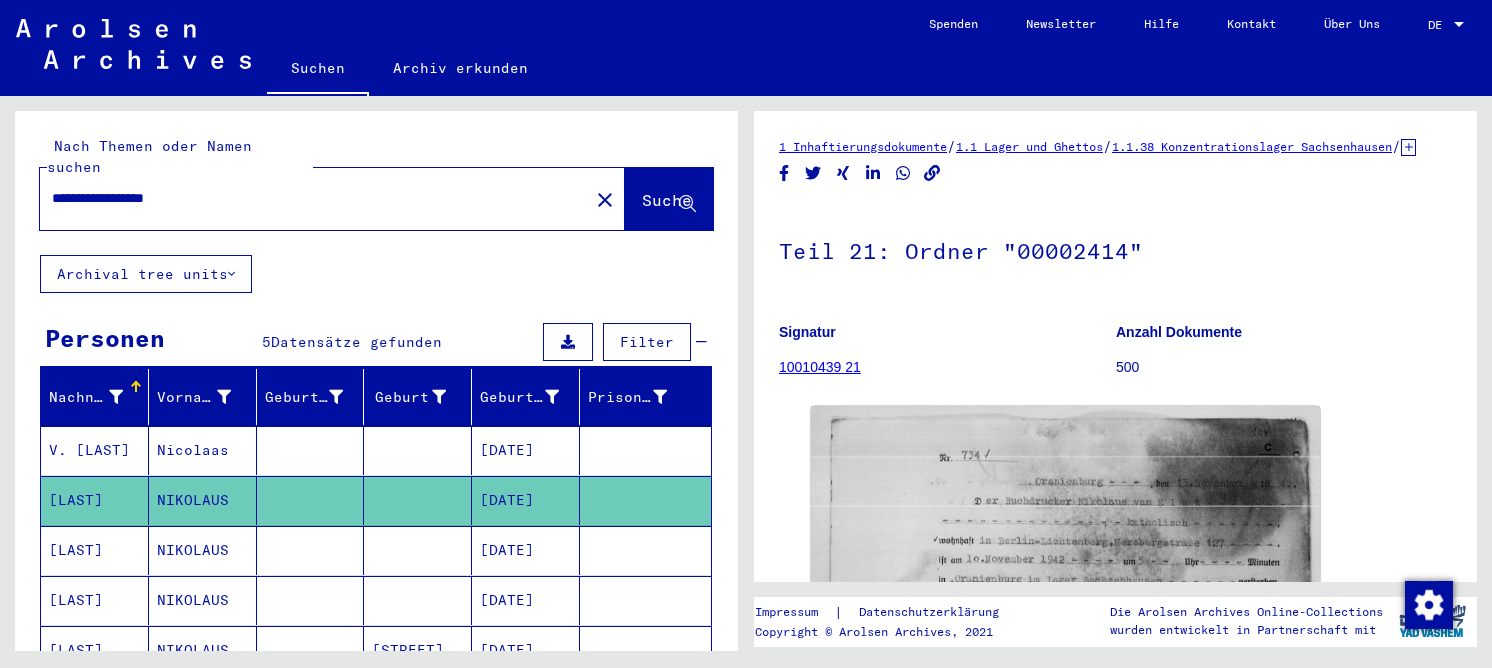 drag, startPoint x: 225, startPoint y: 178, endPoint x: 53, endPoint y: 165, distance: 172.49059 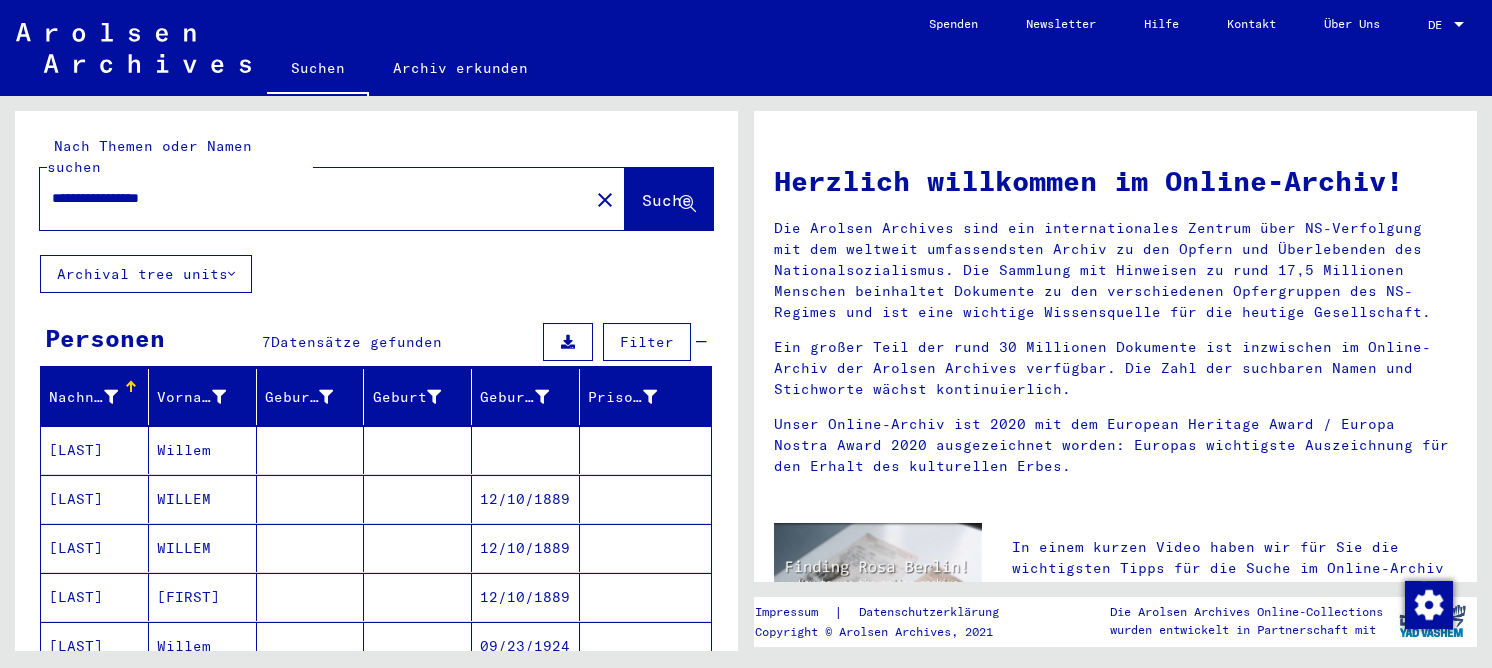 click on "Willem" at bounding box center (203, 499) 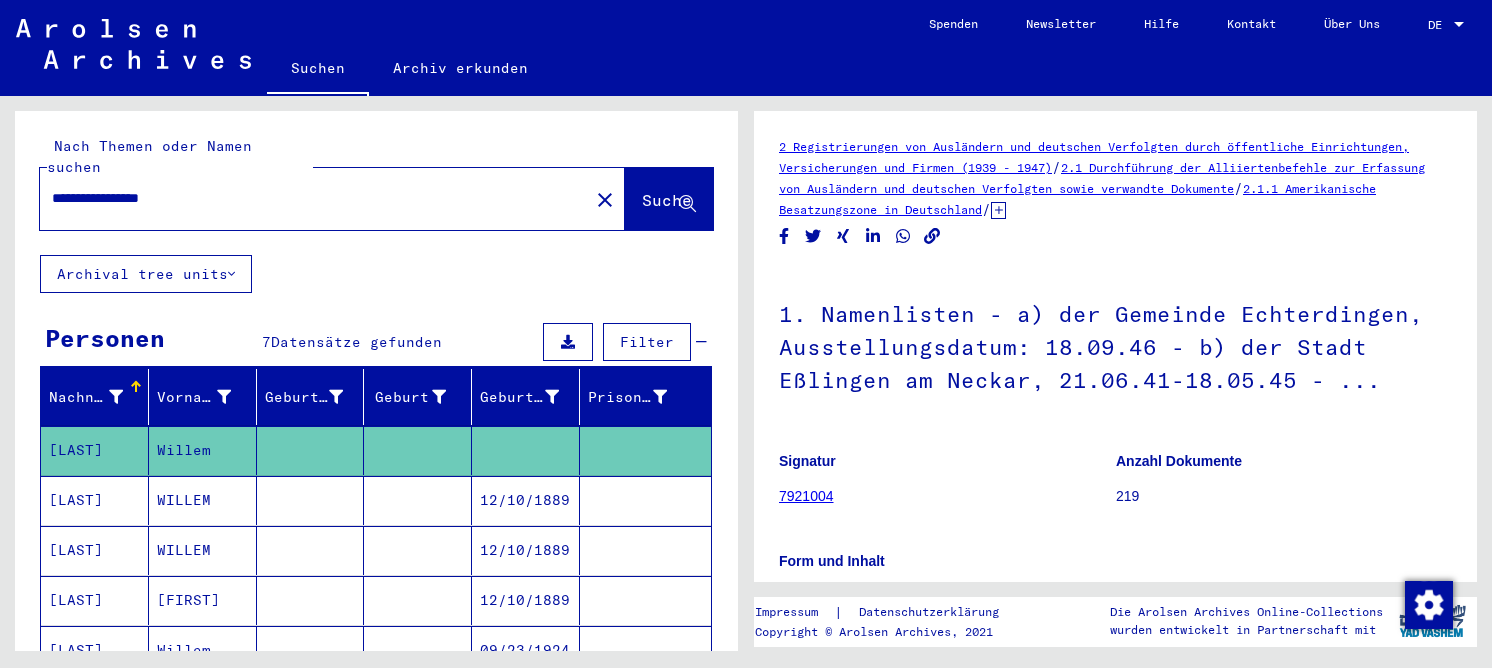 scroll, scrollTop: 0, scrollLeft: 0, axis: both 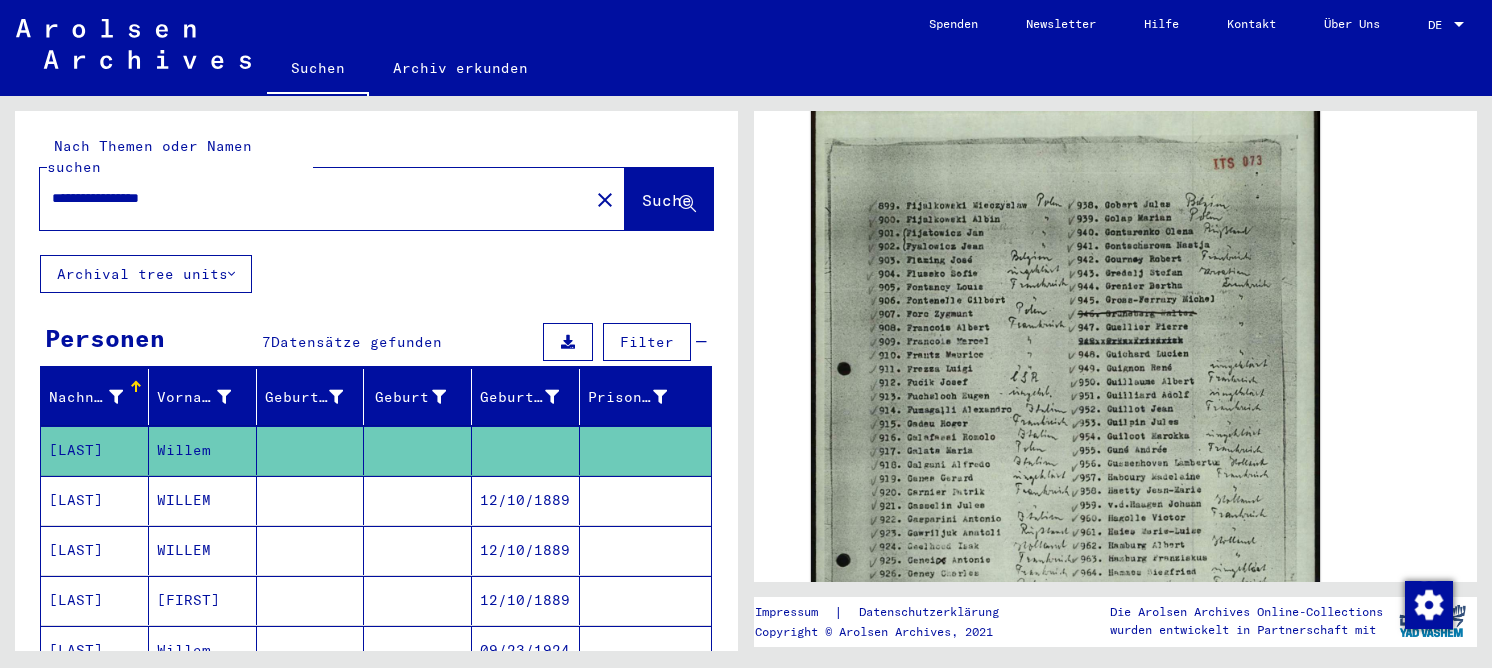 click on "WILLEM" at bounding box center (203, 550) 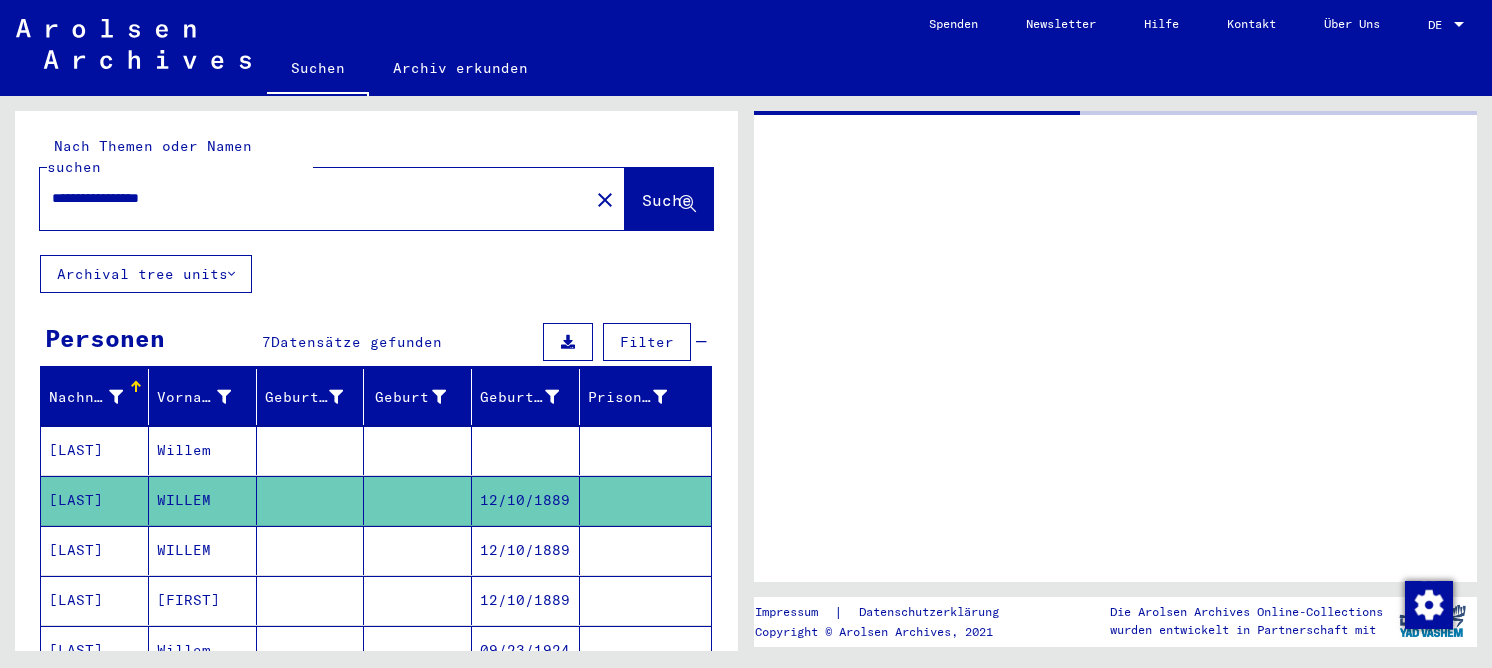 scroll, scrollTop: 0, scrollLeft: 0, axis: both 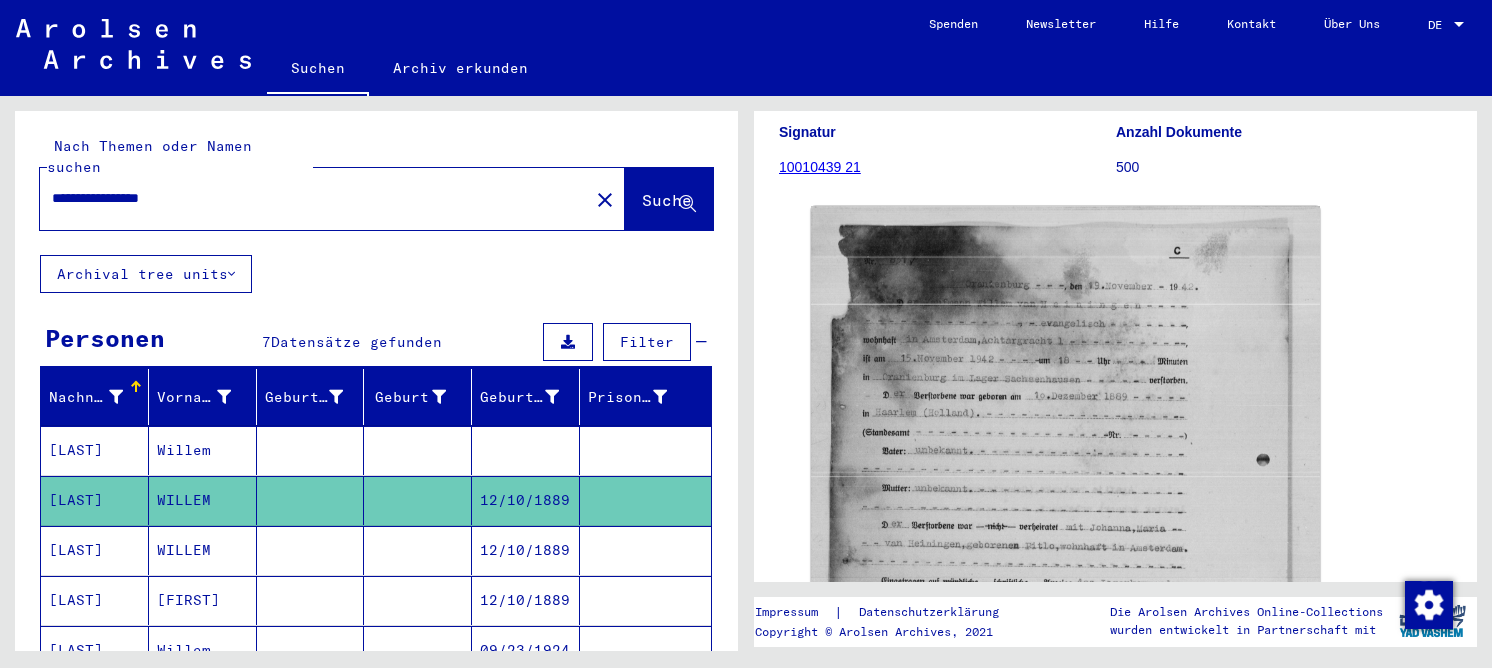 click on "12/10/1889" at bounding box center (526, 600) 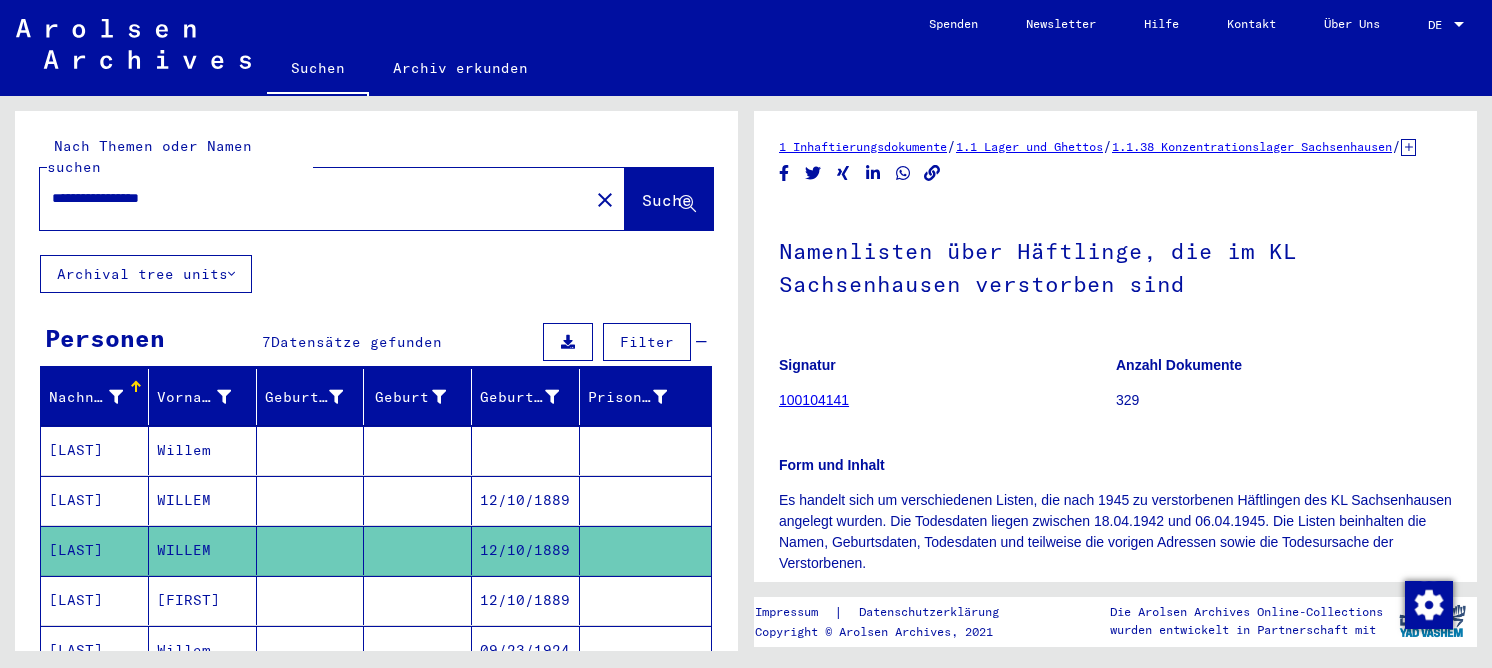 scroll, scrollTop: 0, scrollLeft: 0, axis: both 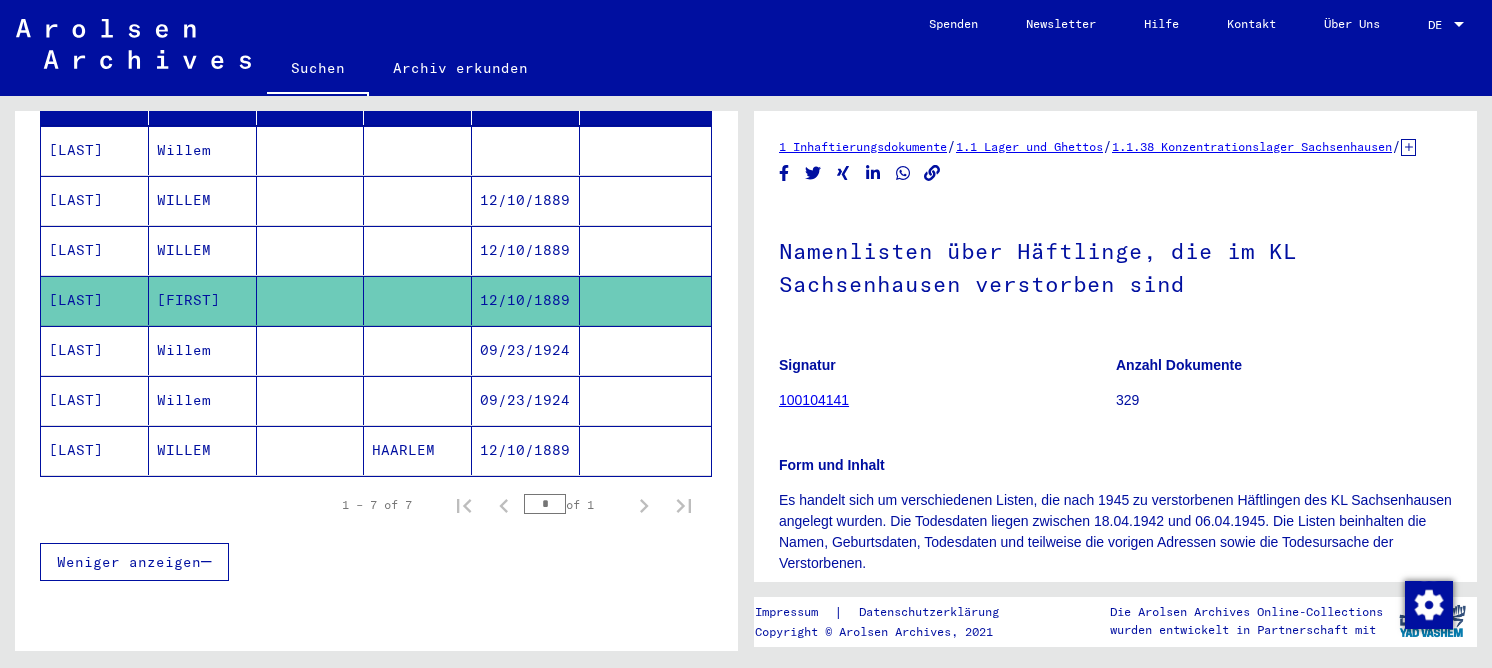 click on "HAARLEM" 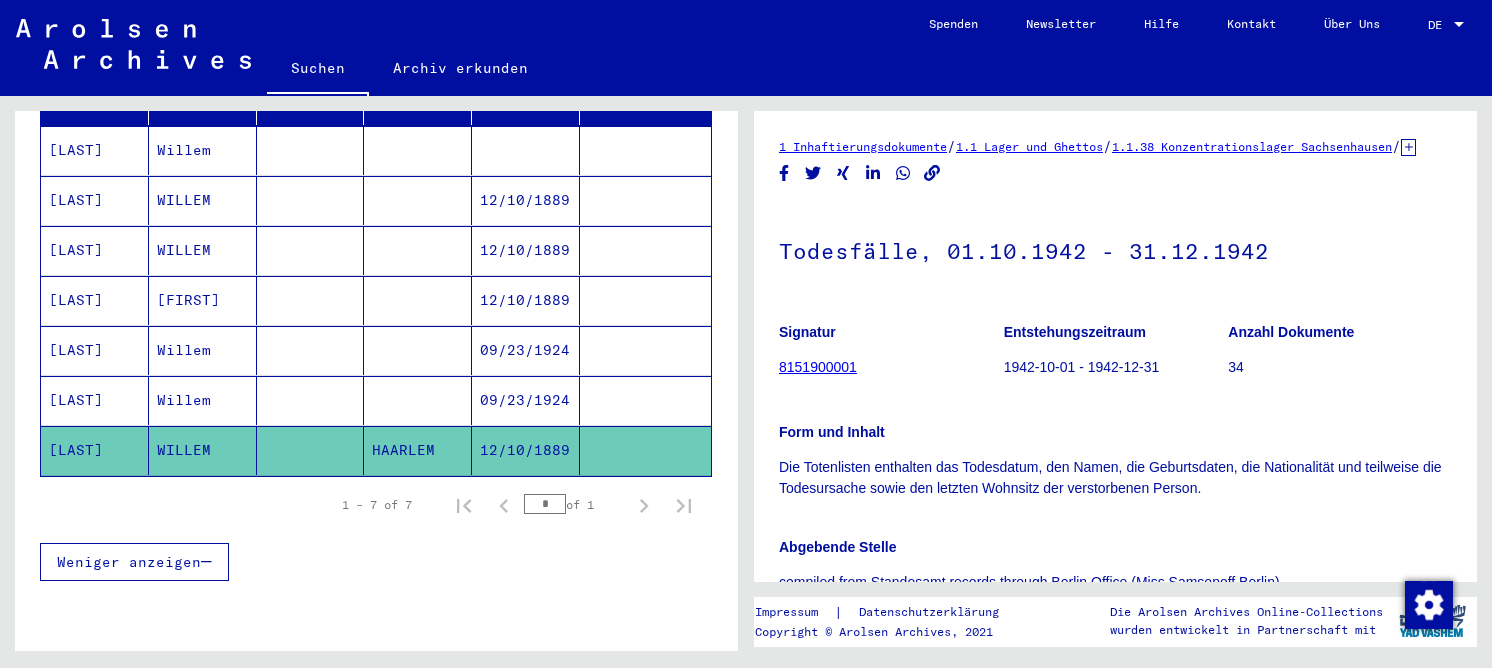 scroll, scrollTop: 0, scrollLeft: 0, axis: both 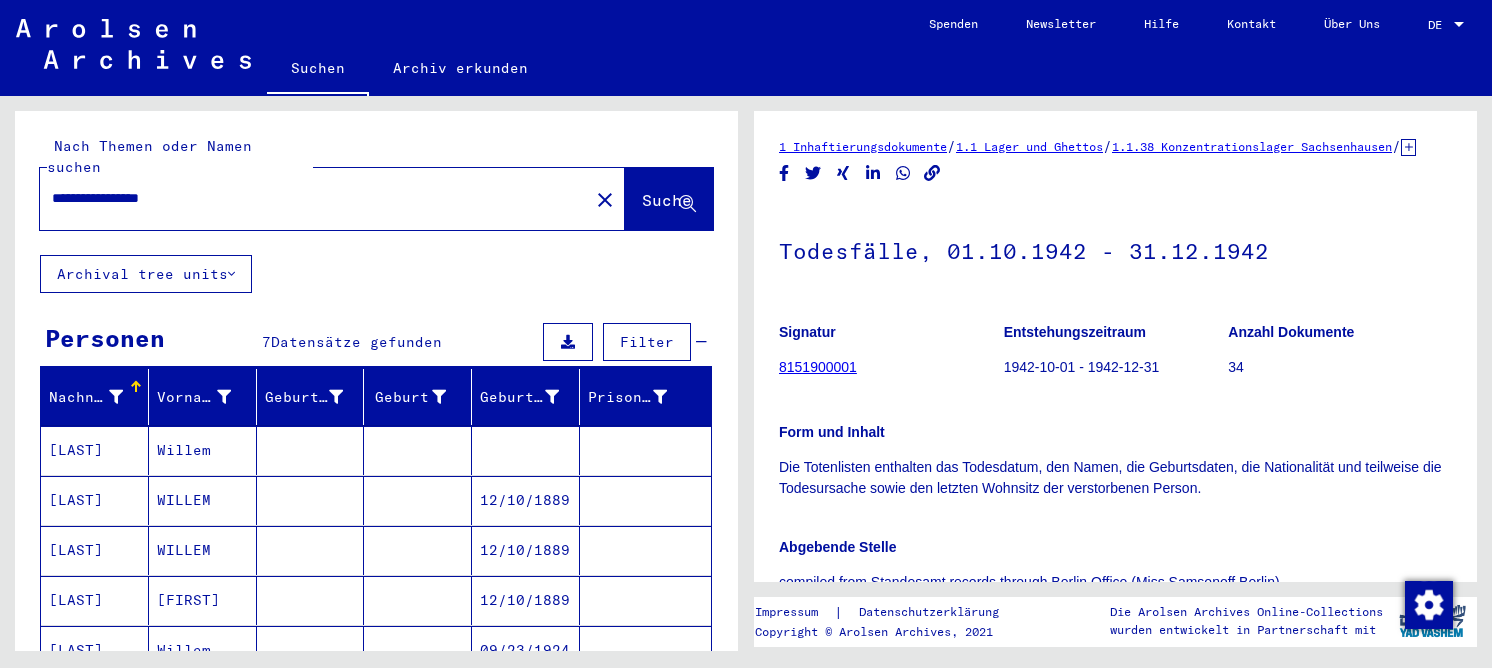click on "WILLEM" at bounding box center (203, 550) 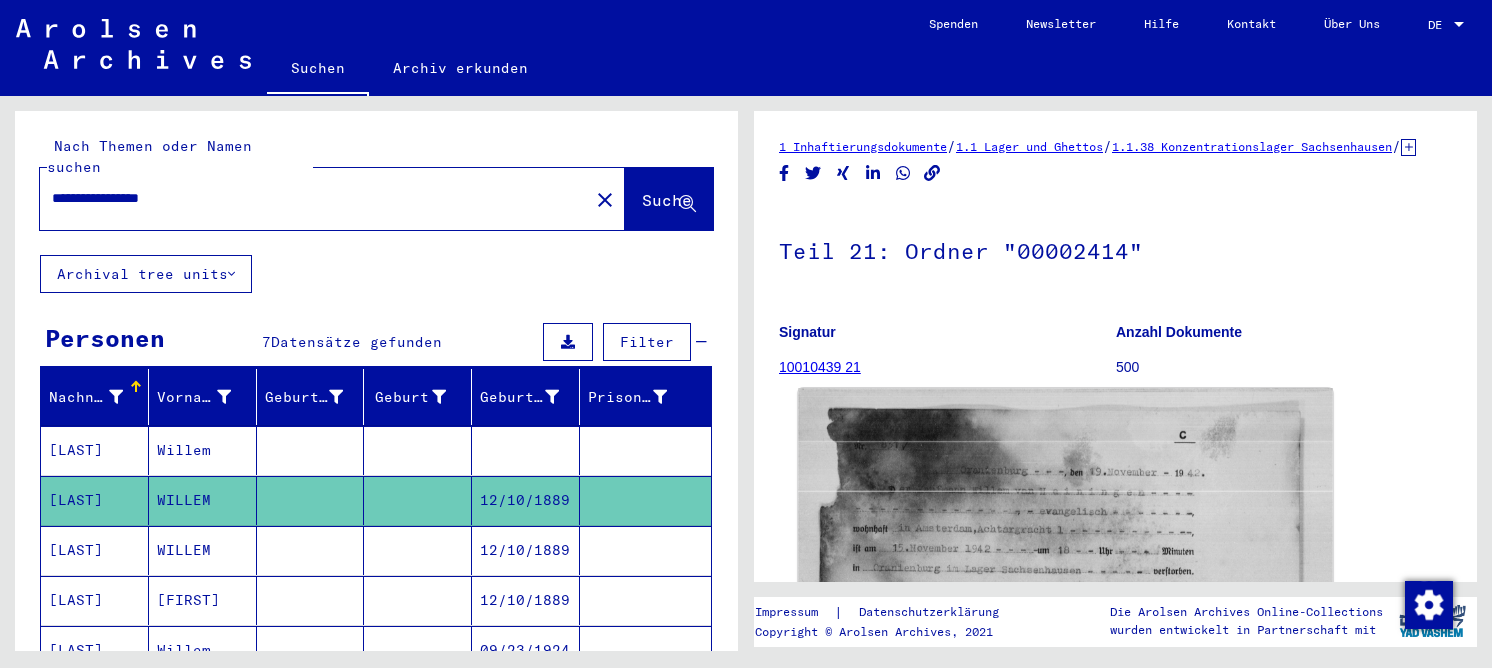 scroll, scrollTop: 0, scrollLeft: 0, axis: both 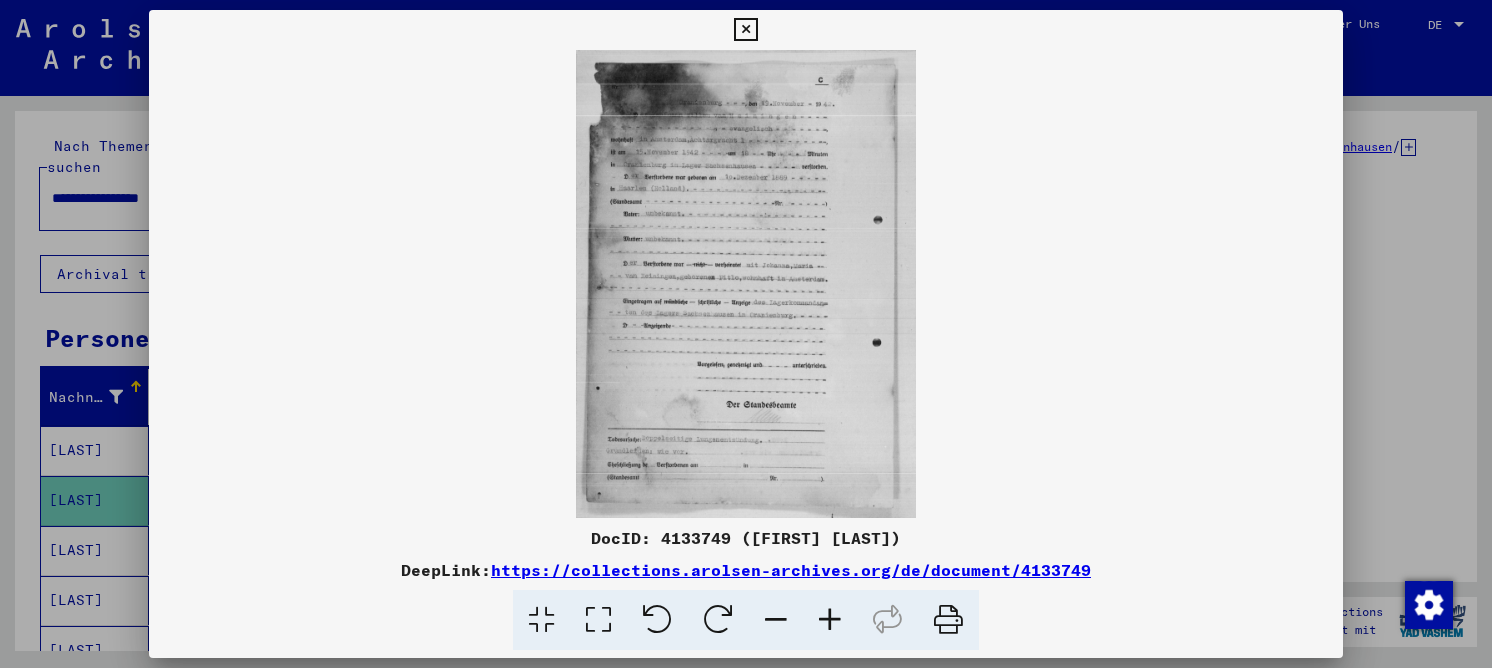 click at bounding box center (598, 620) 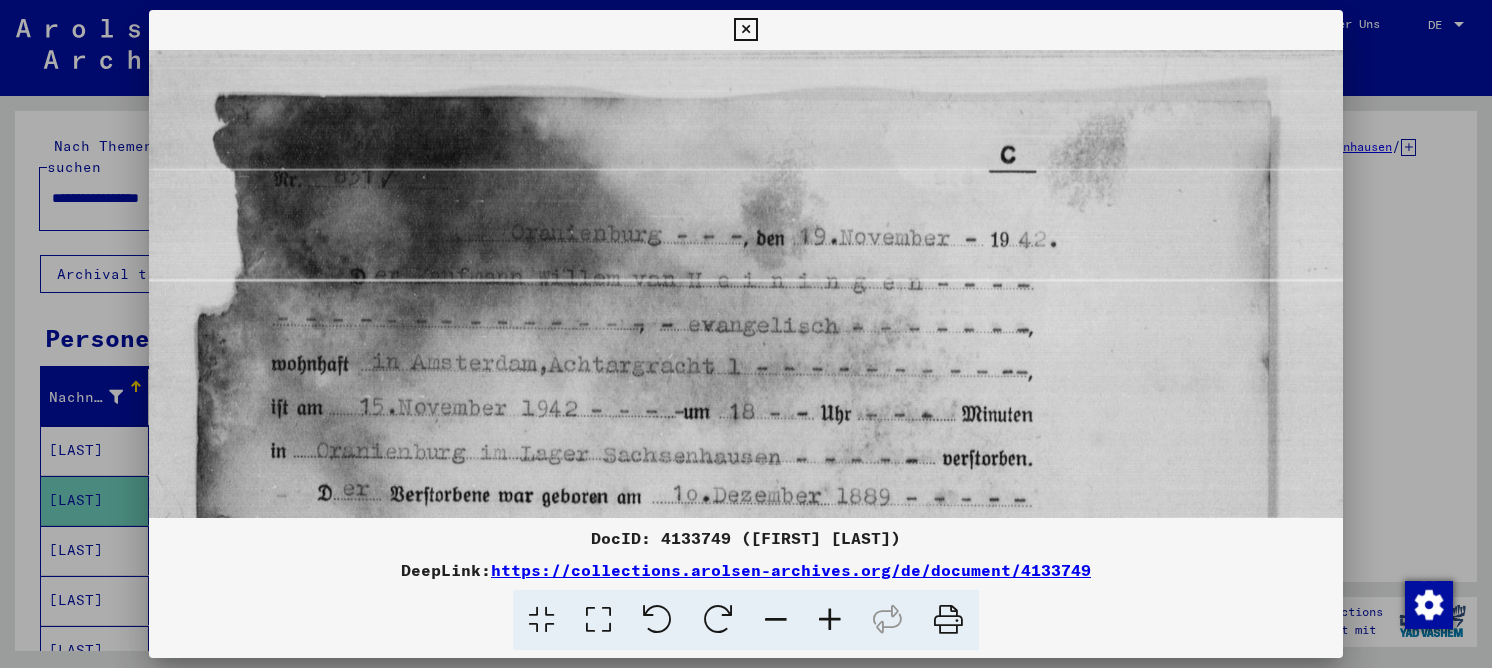 drag, startPoint x: 1131, startPoint y: 512, endPoint x: 1131, endPoint y: 474, distance: 38 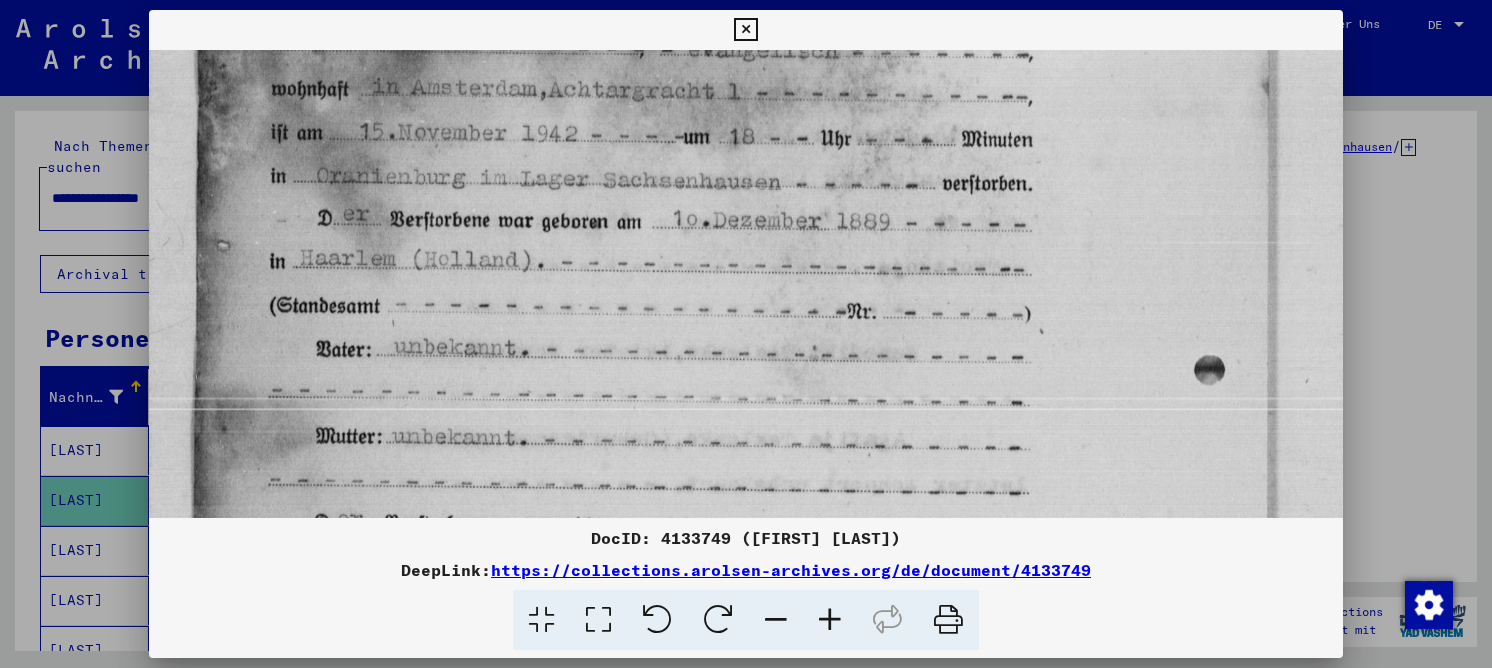 drag, startPoint x: 1037, startPoint y: 429, endPoint x: 1001, endPoint y: 184, distance: 247.63077 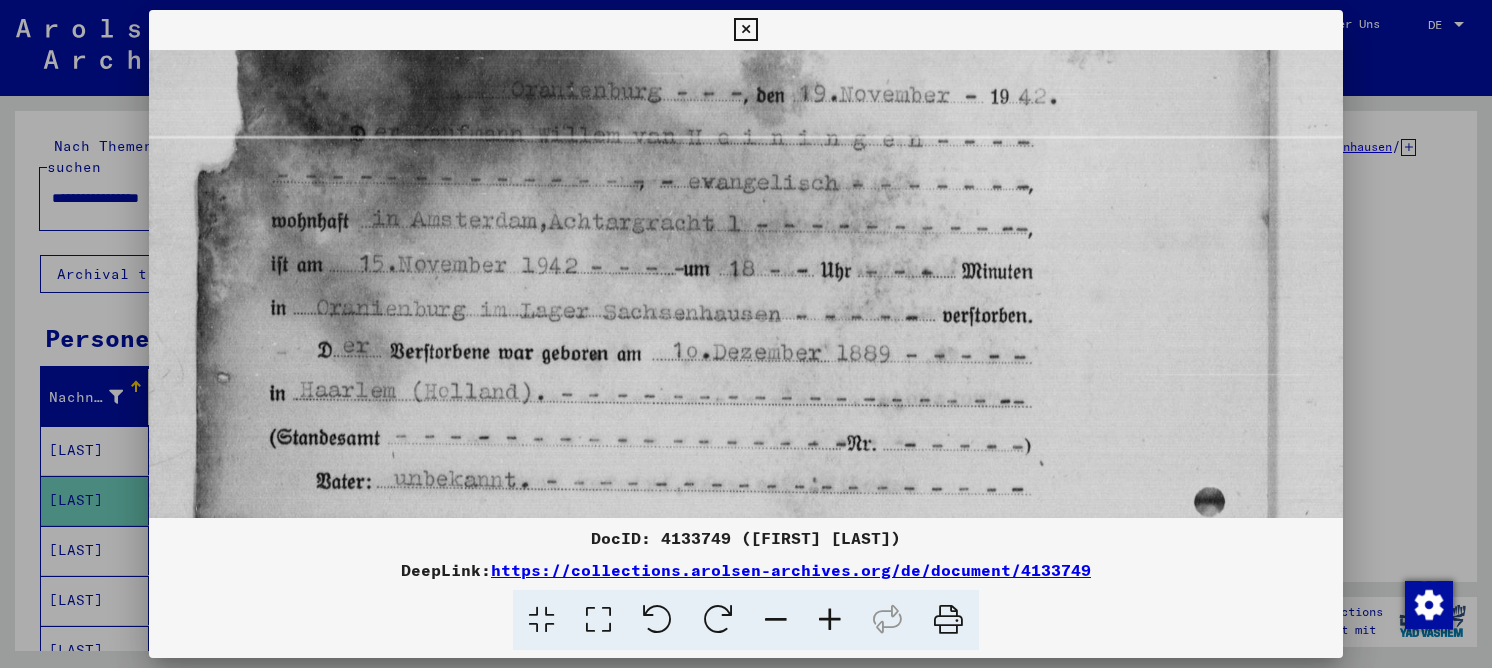 drag, startPoint x: 930, startPoint y: 308, endPoint x: 890, endPoint y: 425, distance: 123.6487 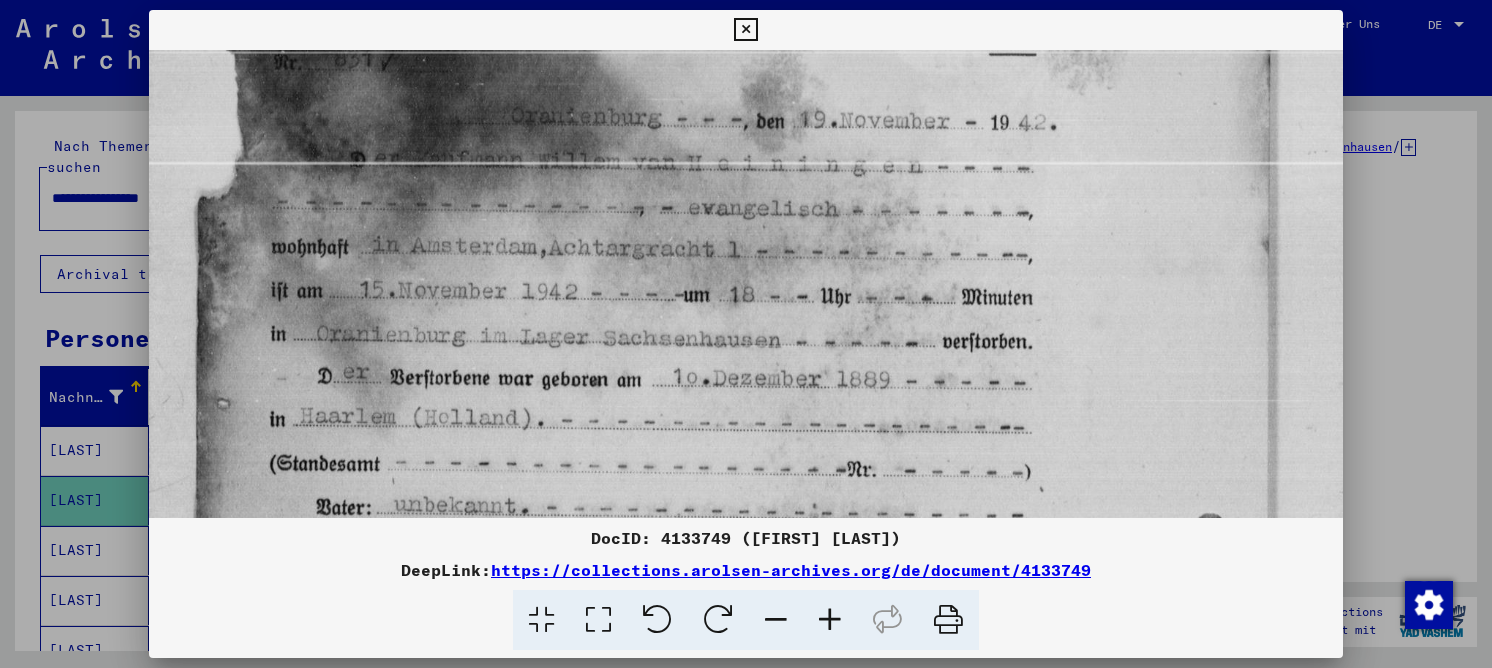 drag, startPoint x: 833, startPoint y: 197, endPoint x: 834, endPoint y: 221, distance: 24.020824 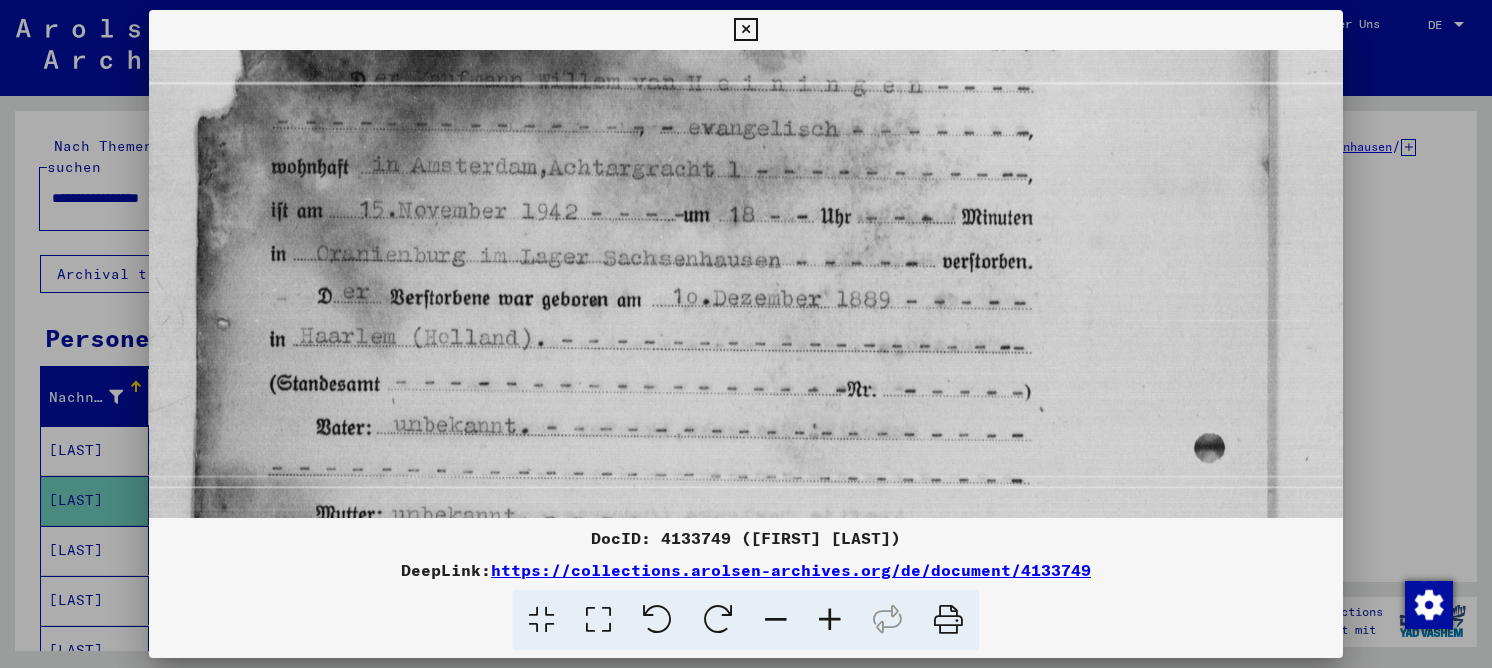 drag, startPoint x: 834, startPoint y: 228, endPoint x: 799, endPoint y: 147, distance: 88.23831 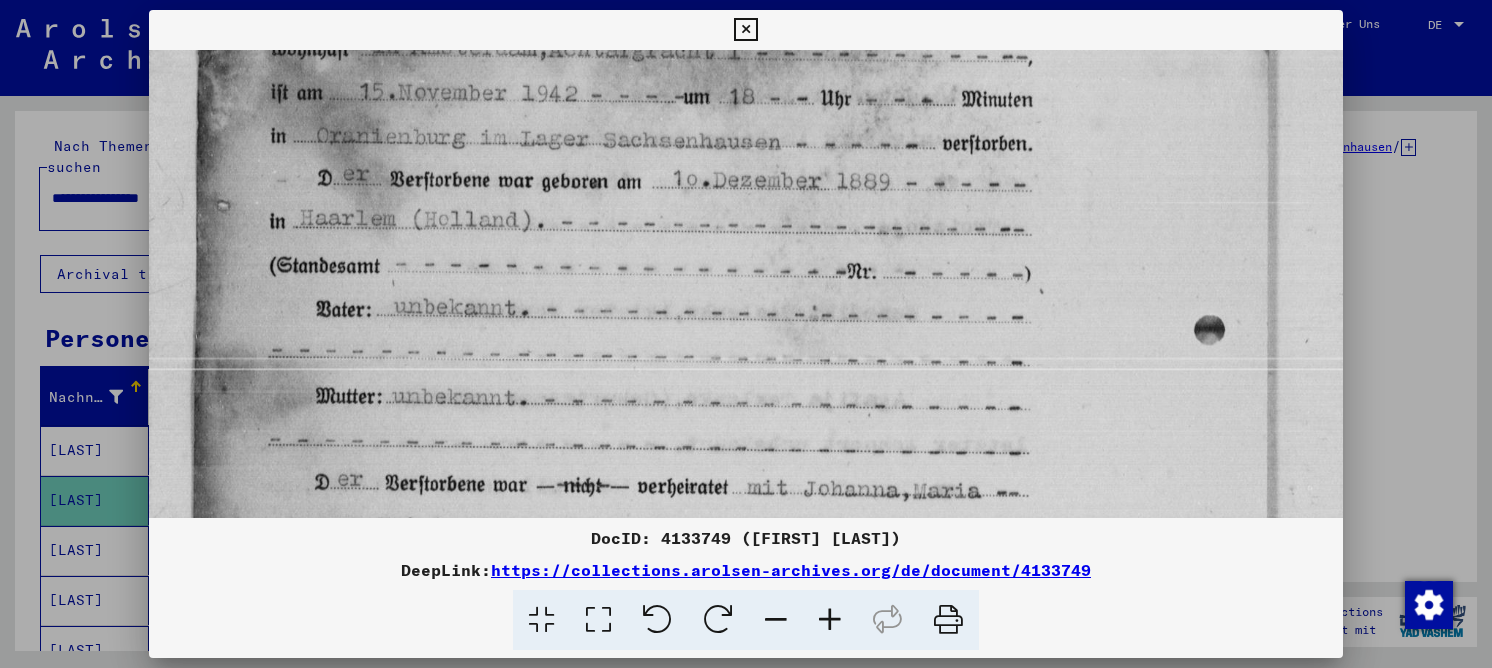 drag, startPoint x: 739, startPoint y: 283, endPoint x: 742, endPoint y: 163, distance: 120.03749 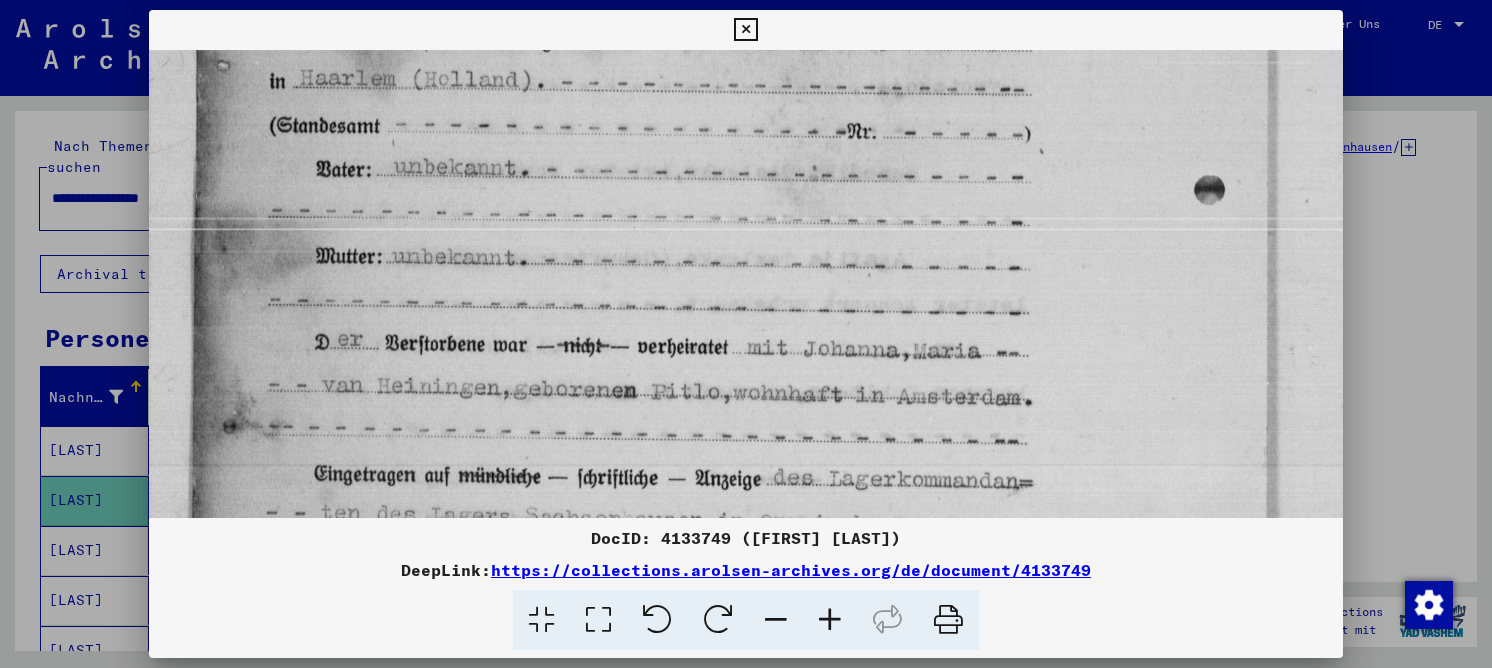 drag, startPoint x: 724, startPoint y: 292, endPoint x: 725, endPoint y: 152, distance: 140.00357 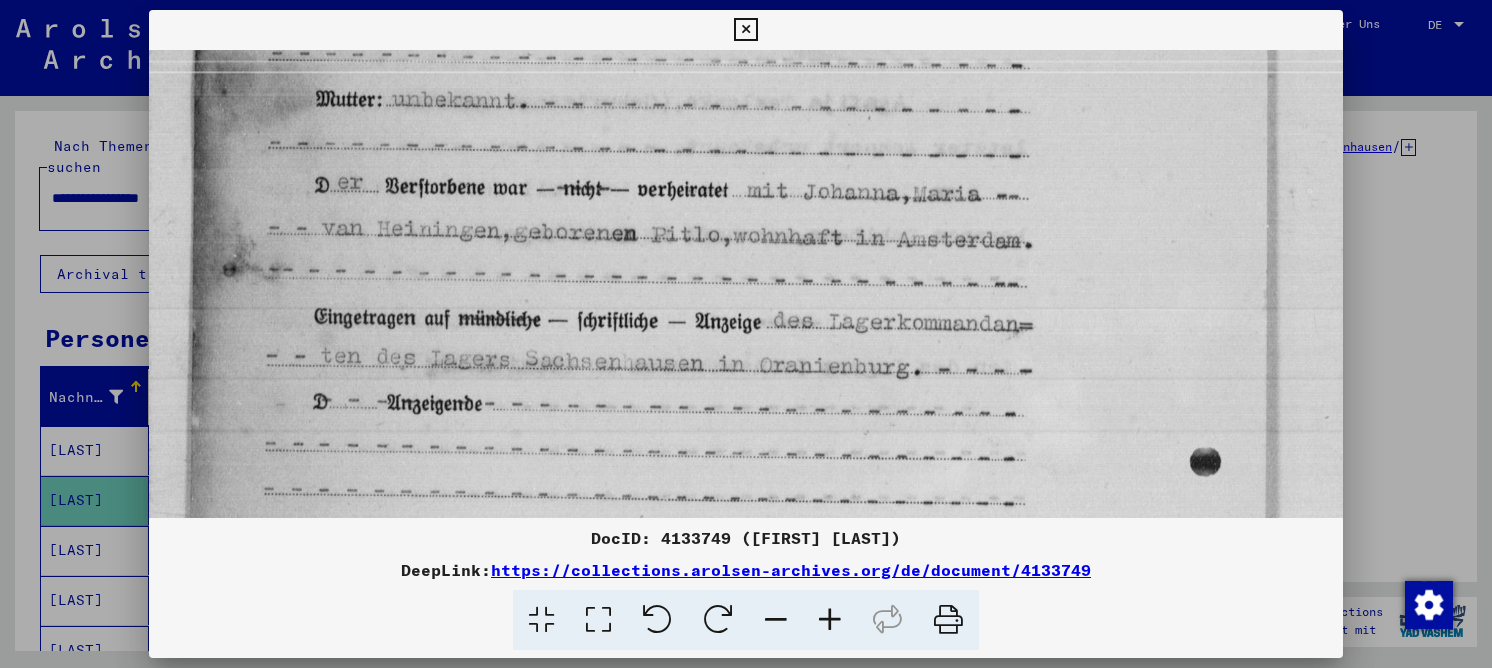 scroll, scrollTop: 619, scrollLeft: 0, axis: vertical 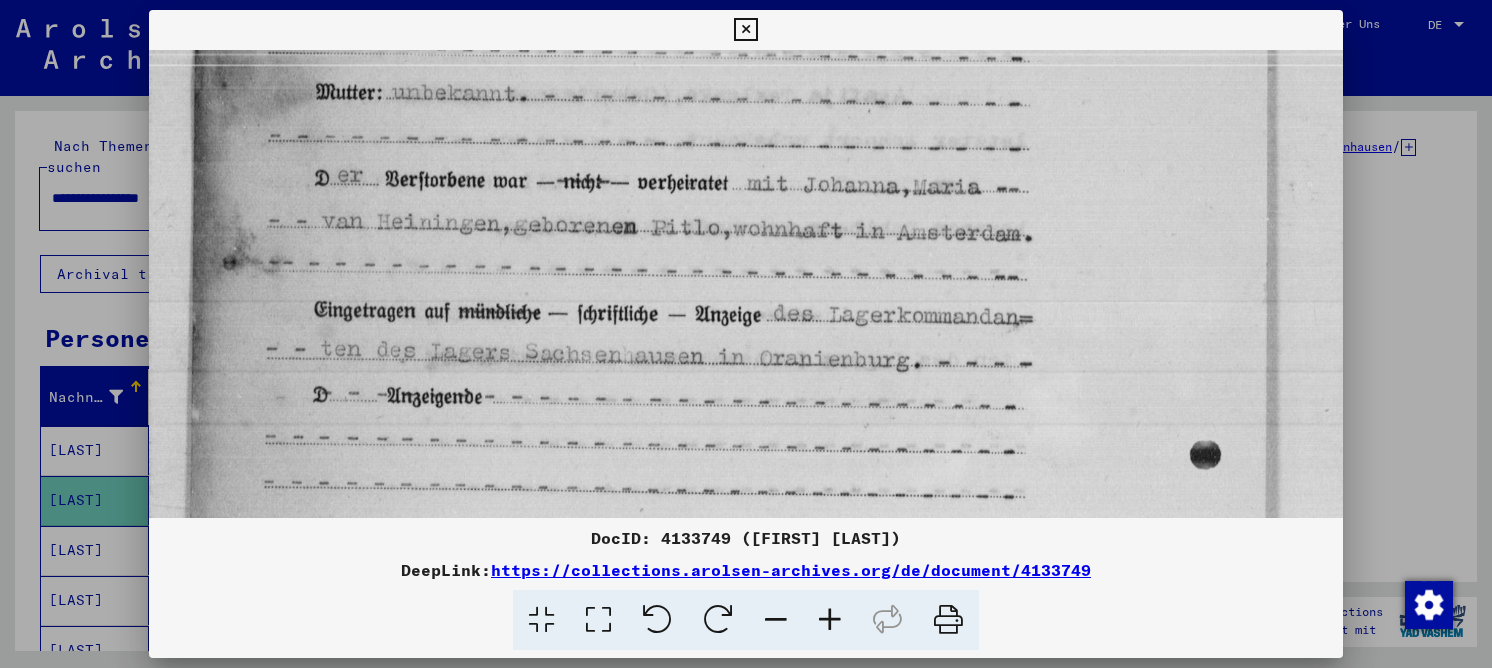 drag, startPoint x: 713, startPoint y: 327, endPoint x: 718, endPoint y: 166, distance: 161.07762 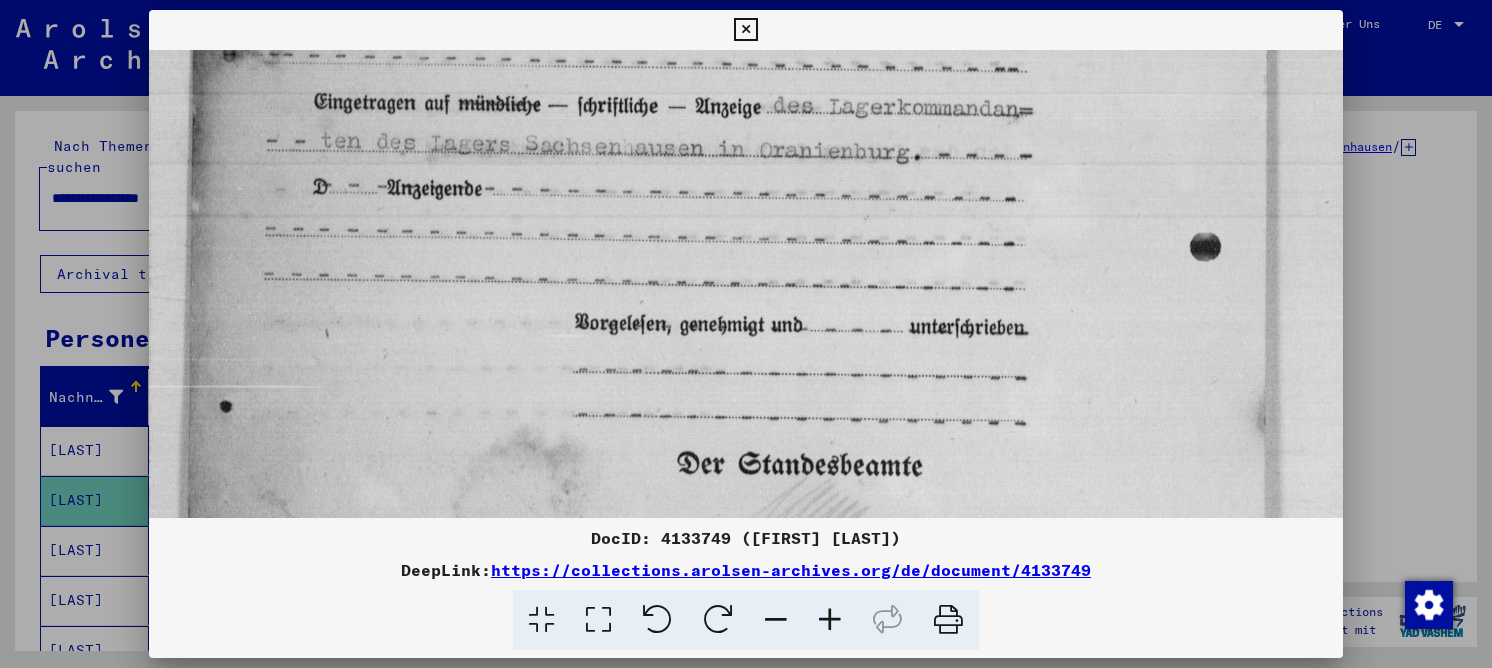drag, startPoint x: 690, startPoint y: 332, endPoint x: 698, endPoint y: 123, distance: 209.15306 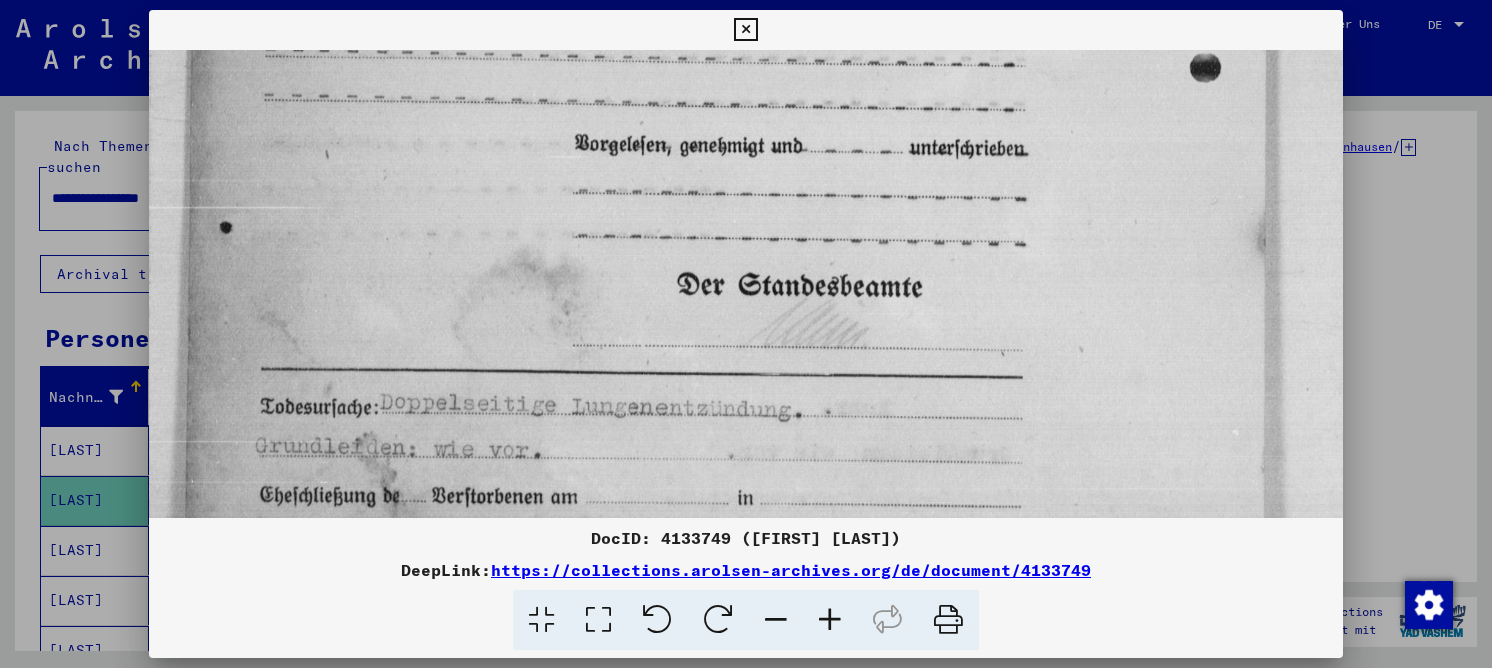 drag, startPoint x: 687, startPoint y: 311, endPoint x: 697, endPoint y: 130, distance: 181.27603 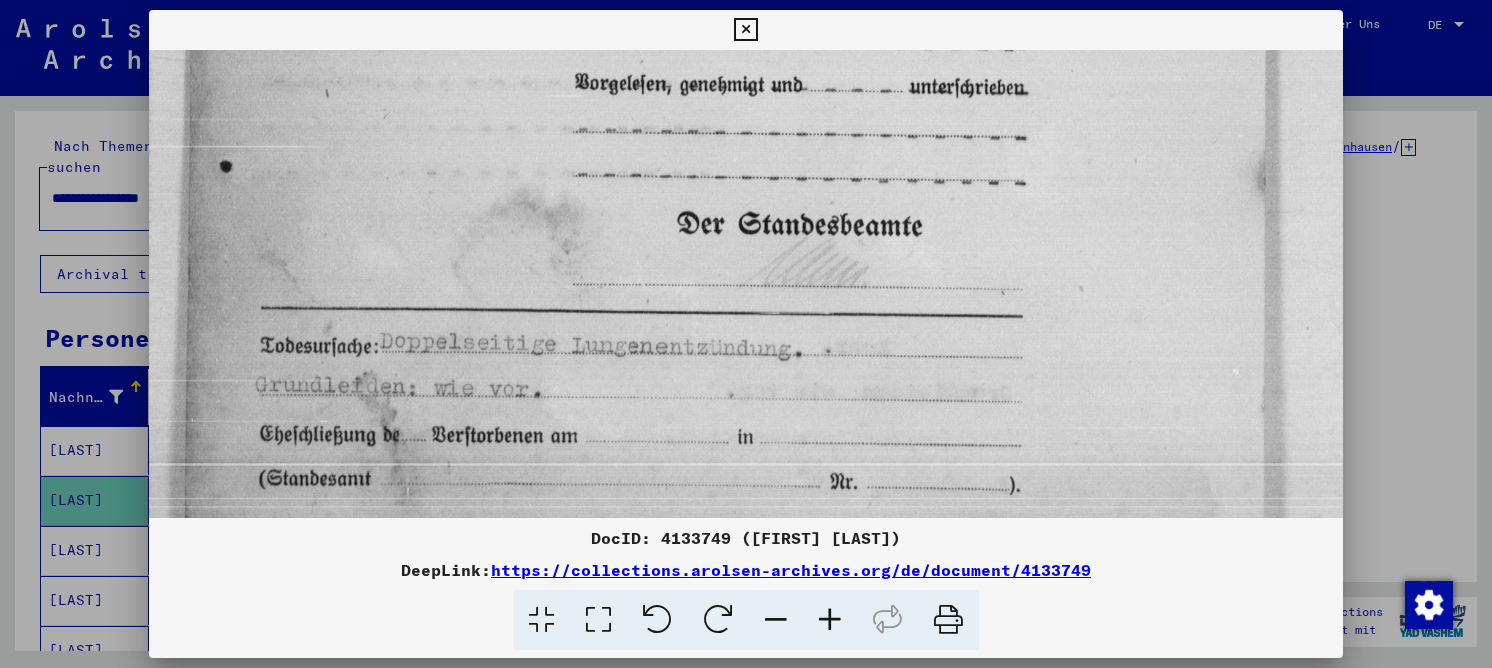 scroll, scrollTop: 1070, scrollLeft: 0, axis: vertical 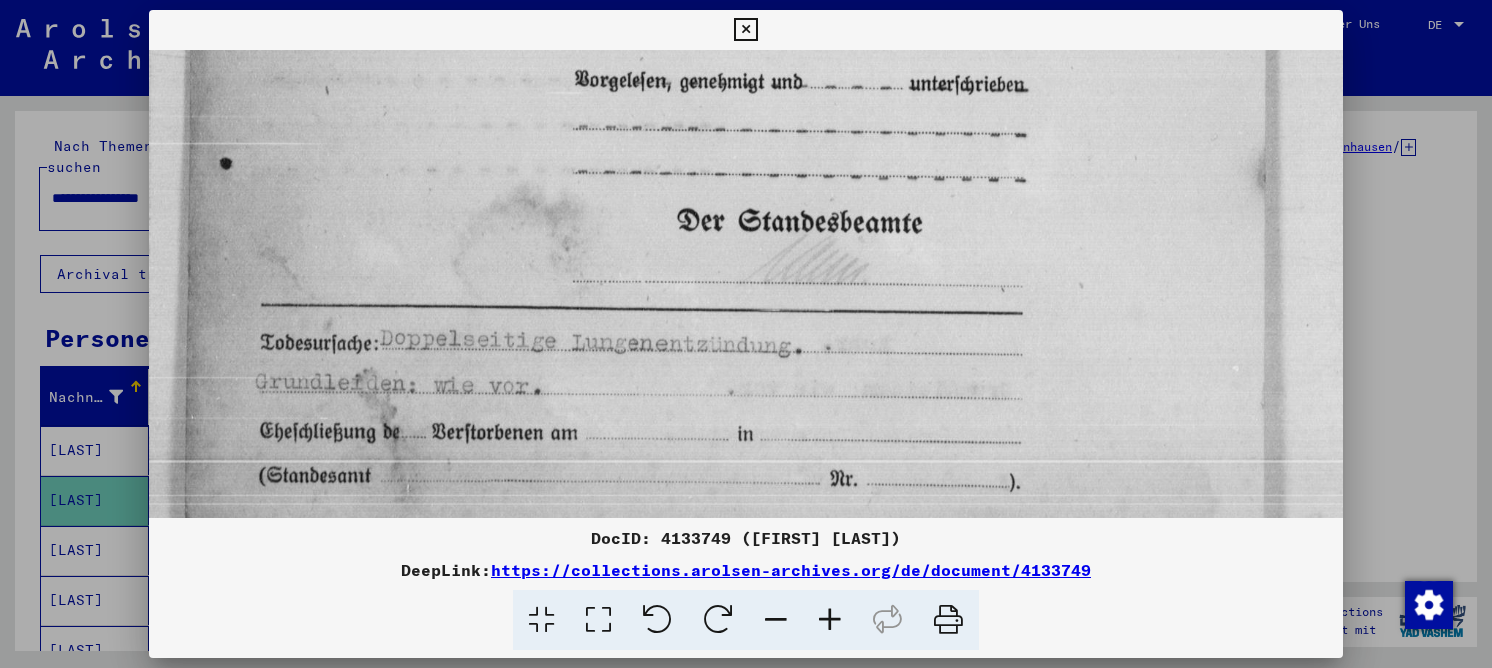 drag, startPoint x: 666, startPoint y: 240, endPoint x: 671, endPoint y: 179, distance: 61.204575 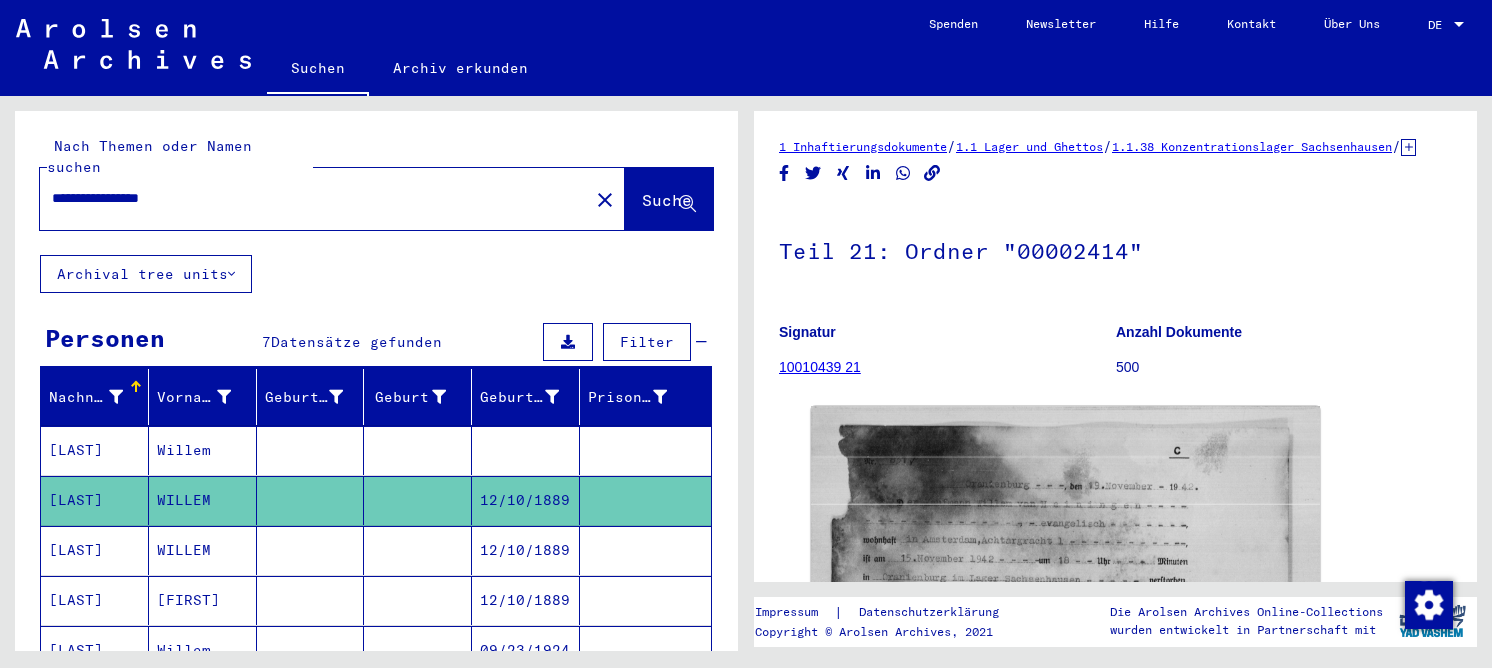 drag, startPoint x: 215, startPoint y: 178, endPoint x: -14, endPoint y: 165, distance: 229.3687 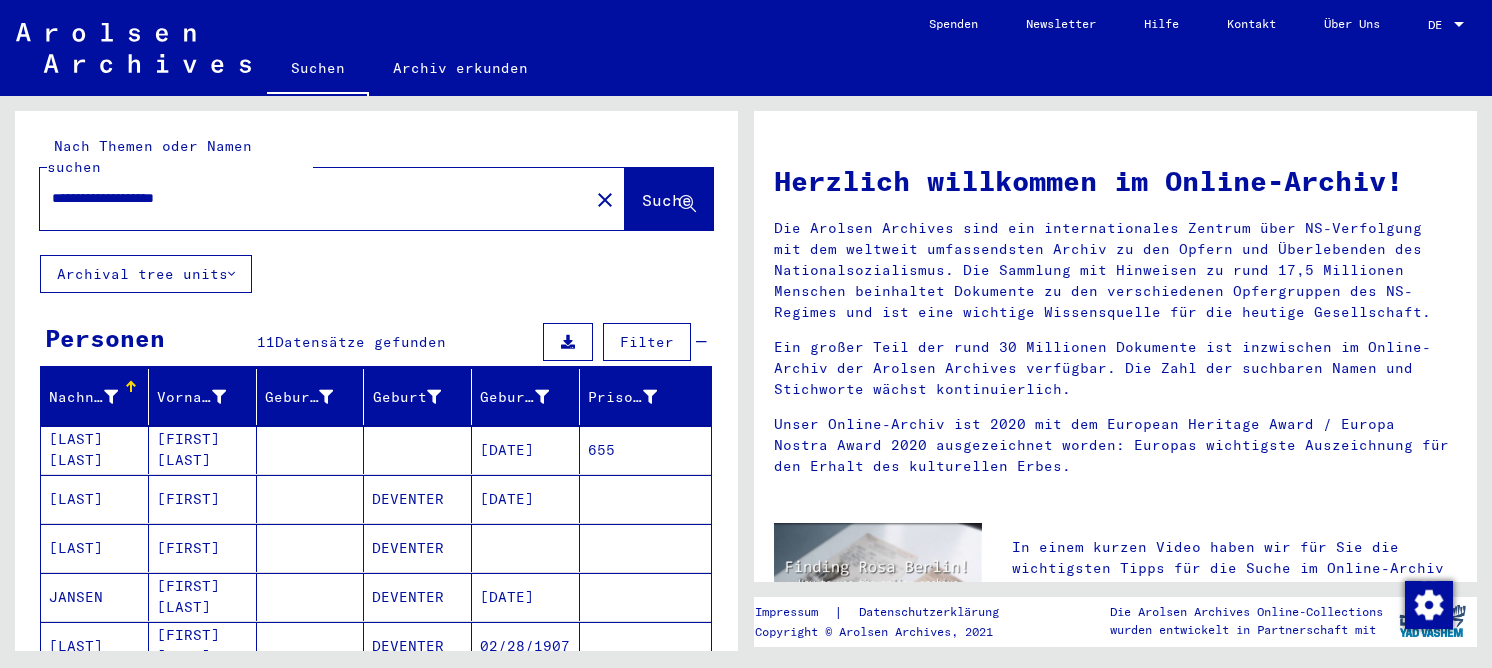 click on "[FIRST] [LAST]" at bounding box center (203, 499) 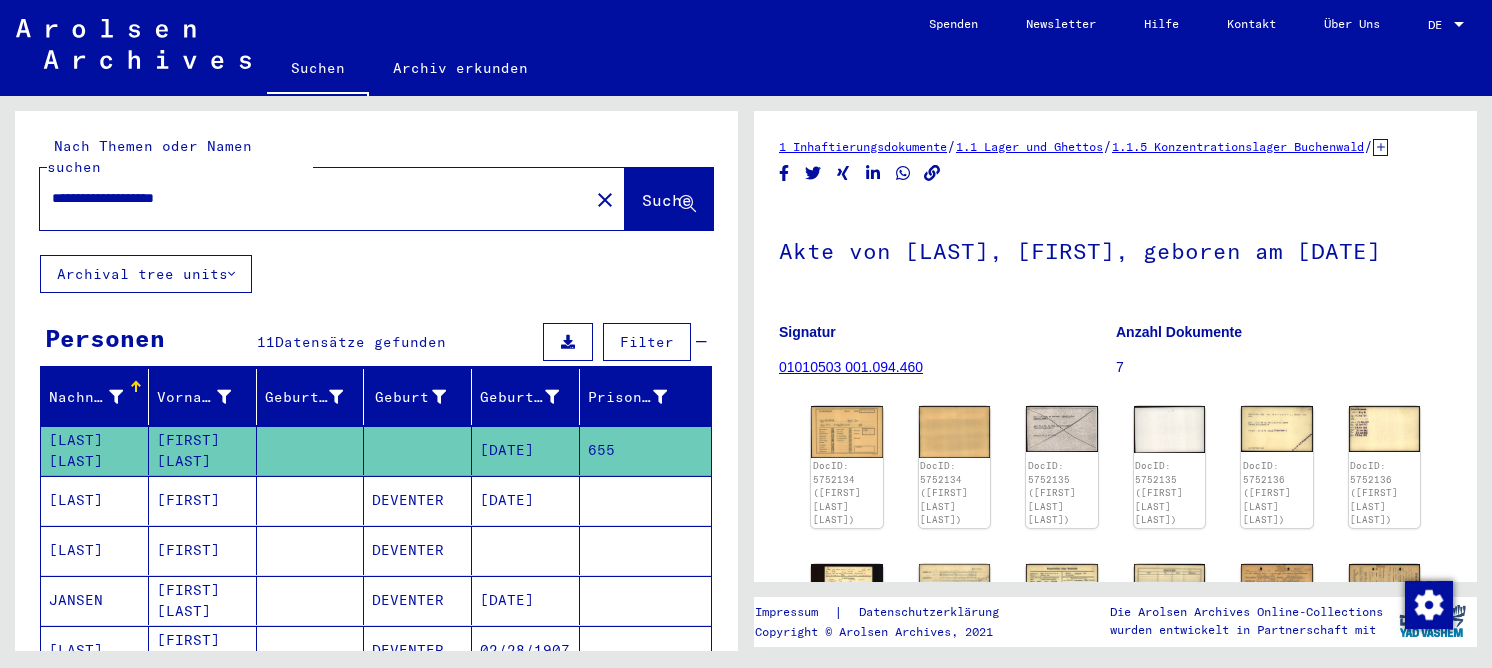 scroll, scrollTop: 0, scrollLeft: 0, axis: both 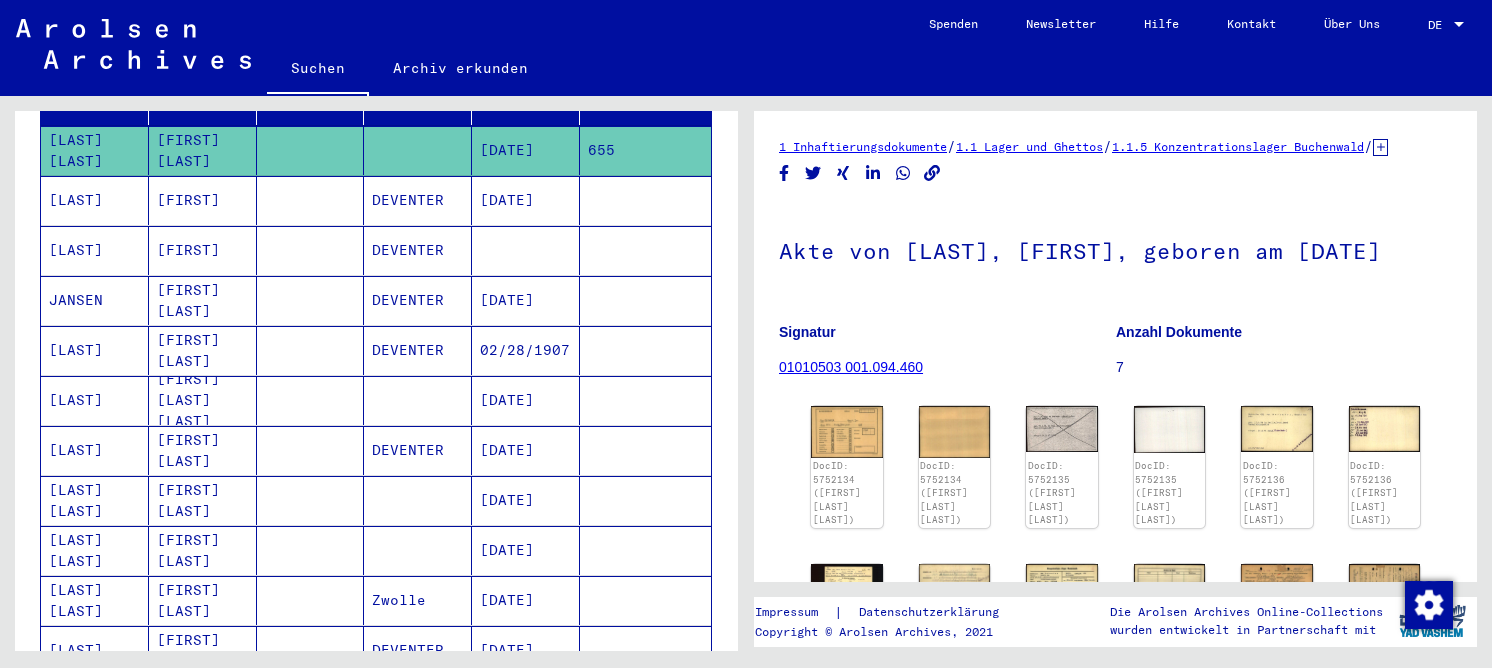 click at bounding box center (418, 550) 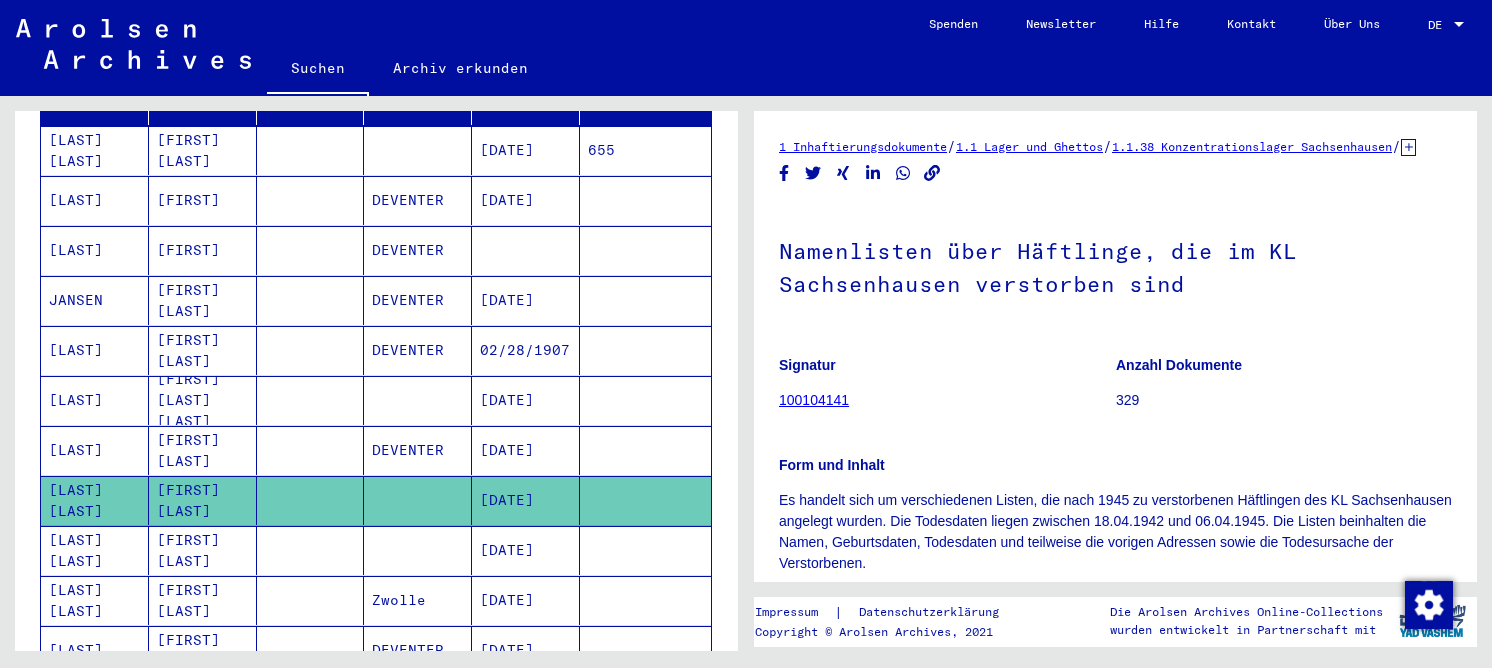 scroll, scrollTop: 0, scrollLeft: 0, axis: both 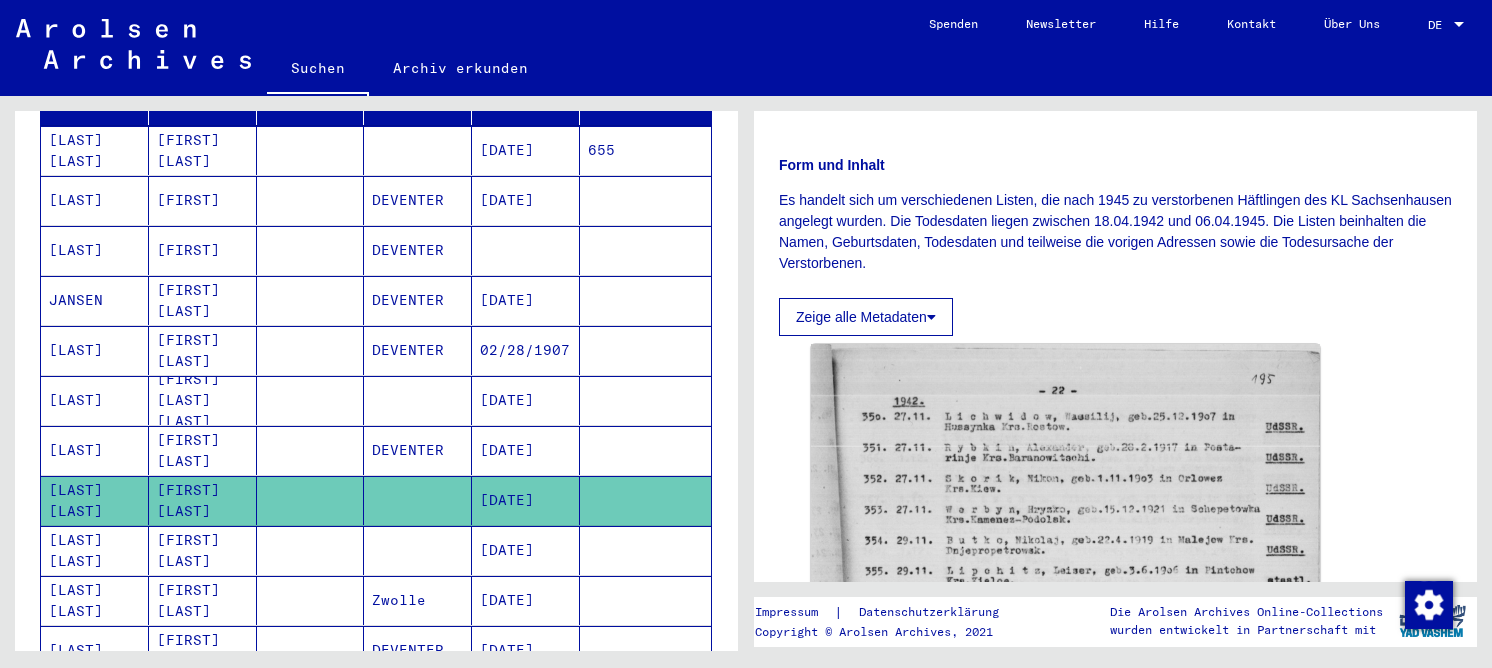 click on "[DATE]" at bounding box center (526, 600) 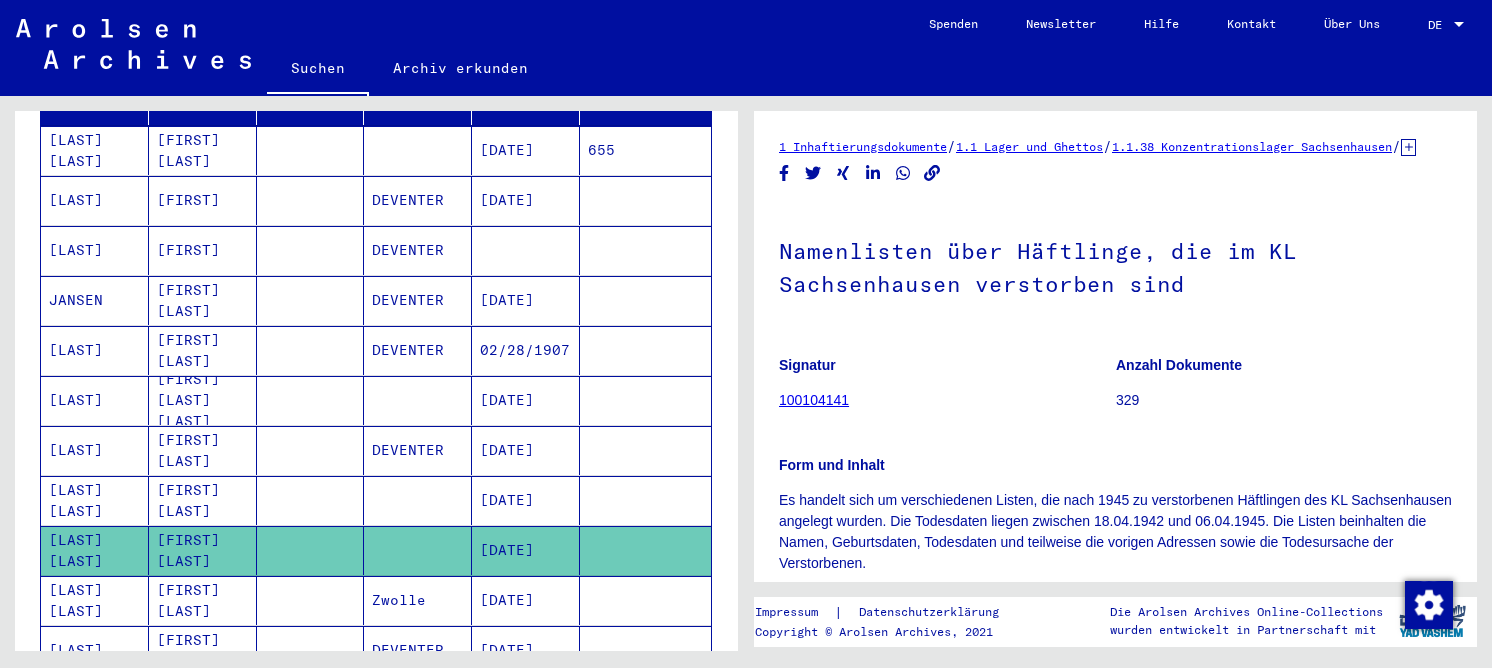scroll, scrollTop: 0, scrollLeft: 0, axis: both 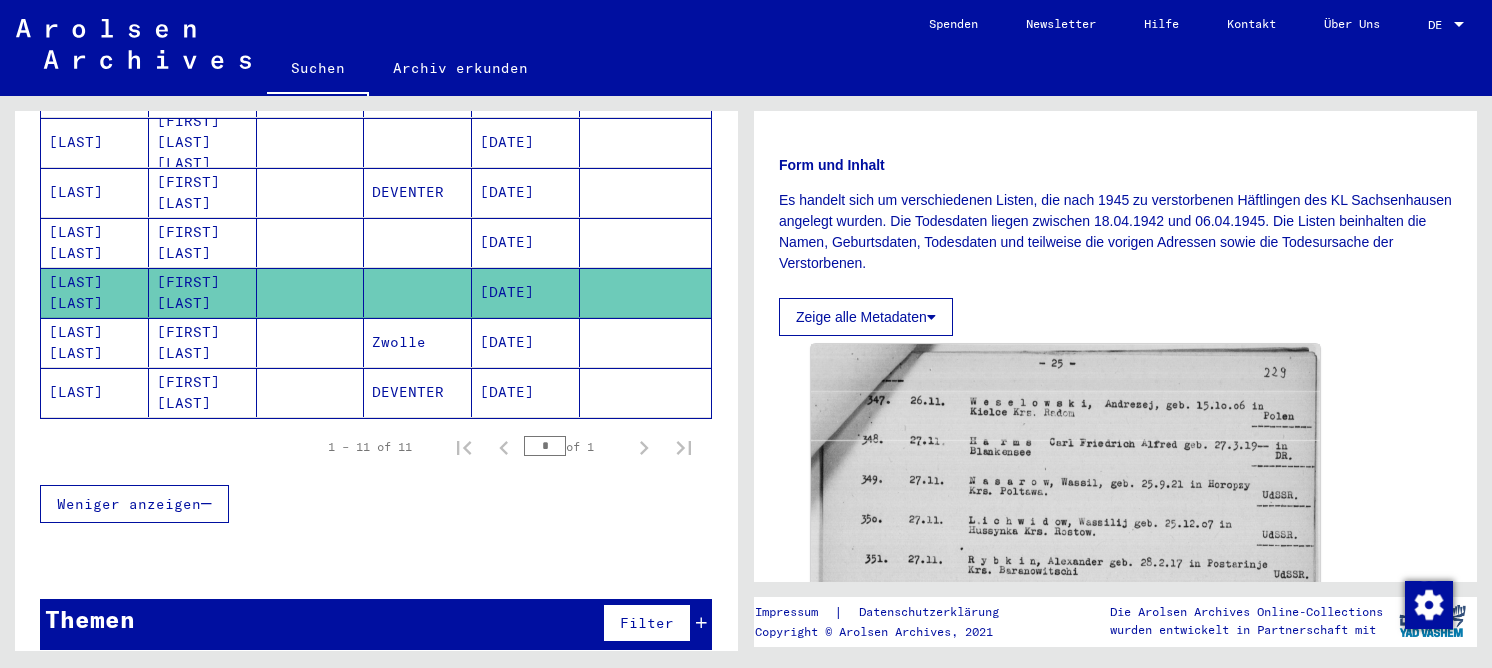 click on "Zwolle" at bounding box center (418, 392) 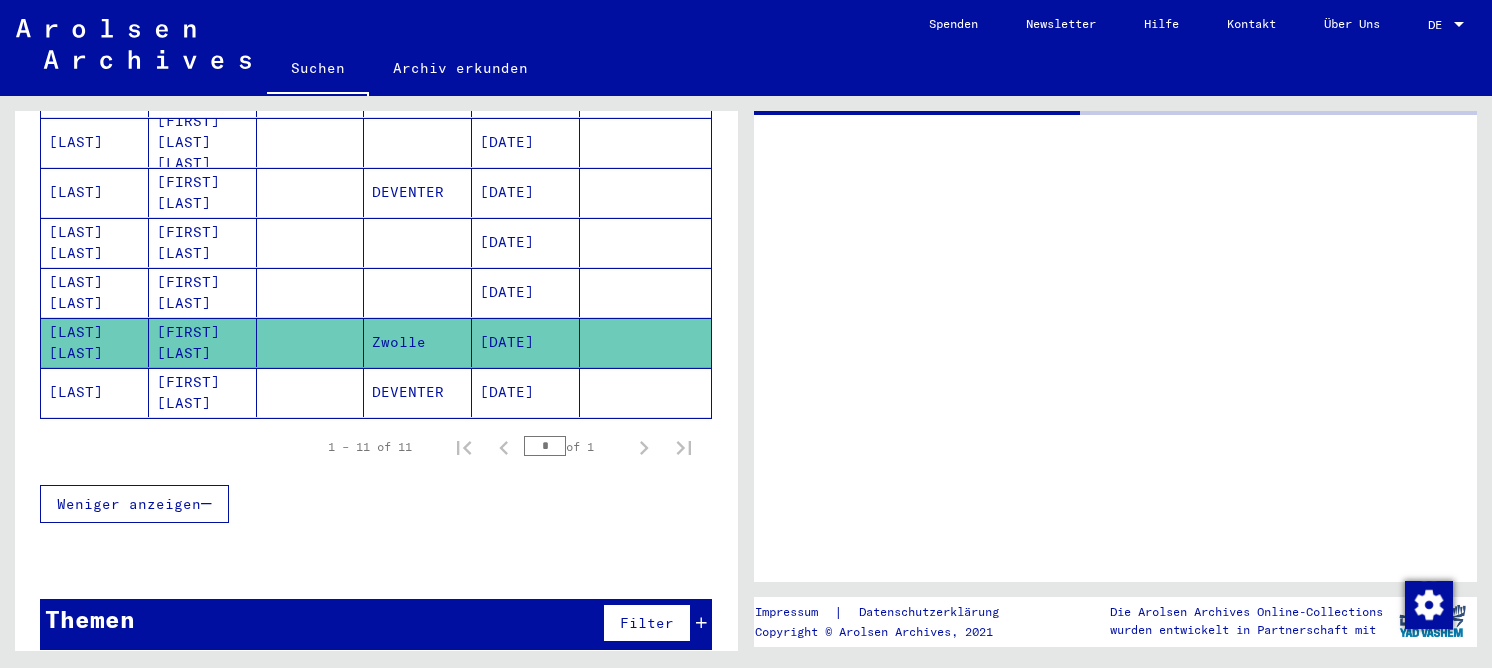 scroll, scrollTop: 0, scrollLeft: 0, axis: both 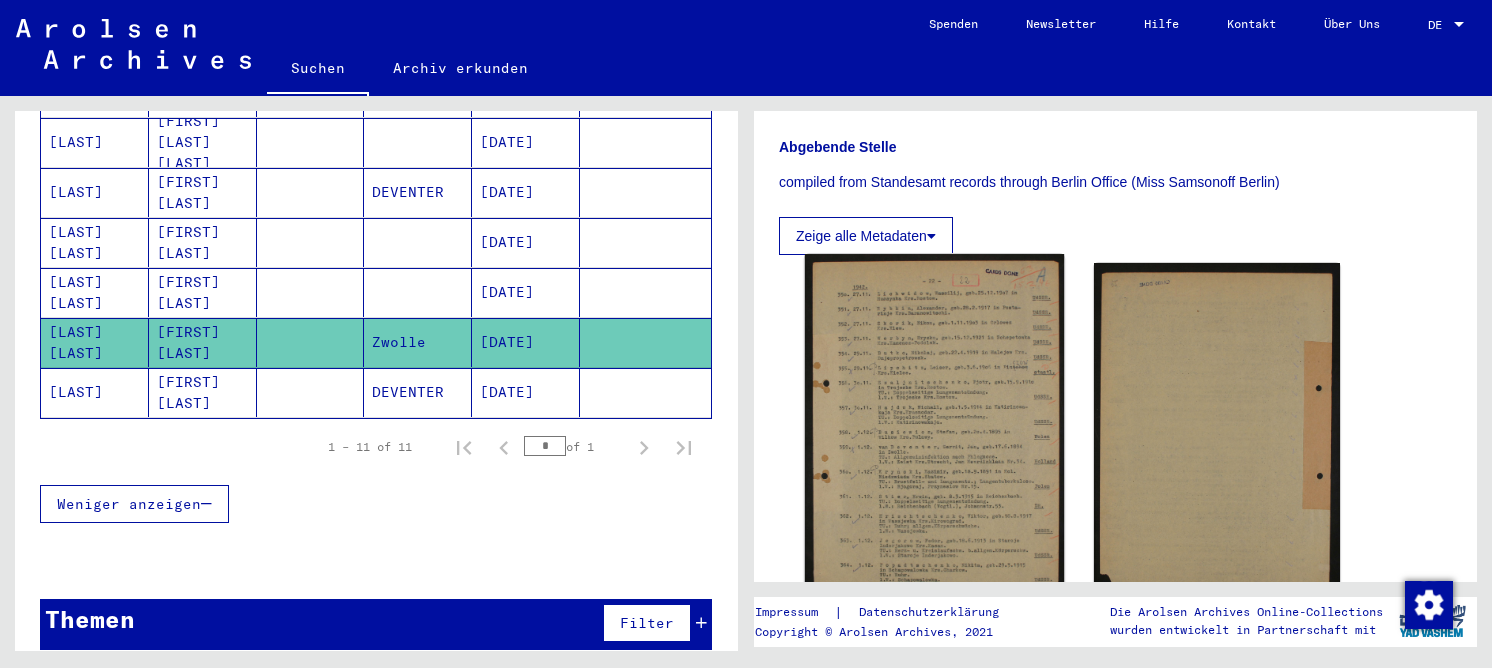 click 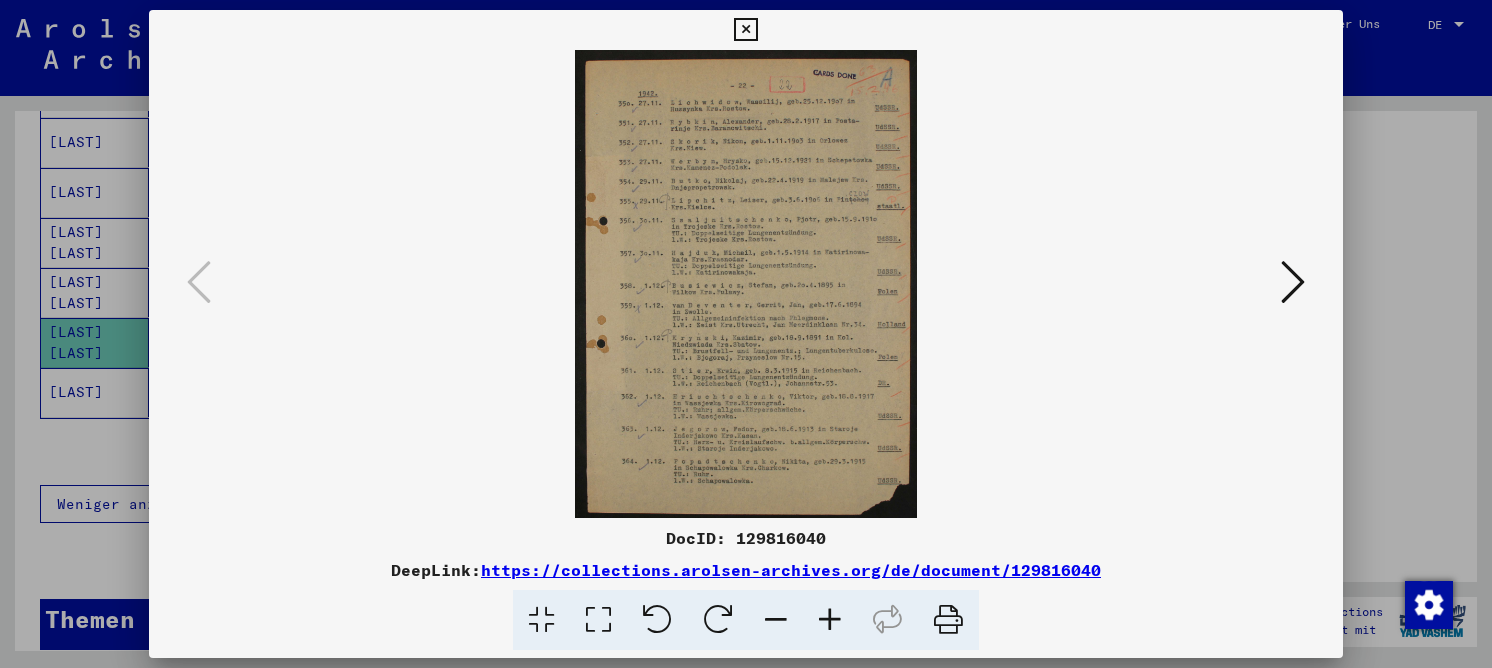 drag, startPoint x: 612, startPoint y: 611, endPoint x: 618, endPoint y: 581, distance: 30.594116 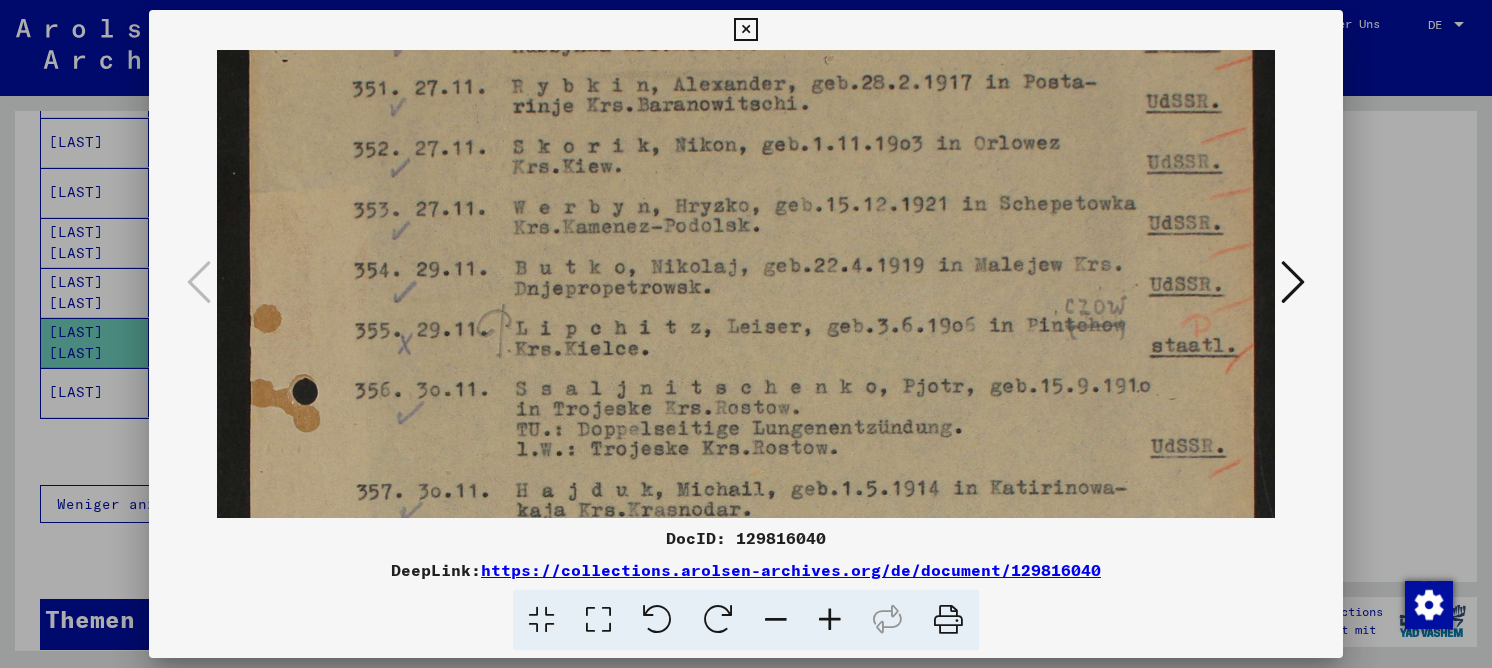 drag, startPoint x: 649, startPoint y: 482, endPoint x: 628, endPoint y: 145, distance: 337.65366 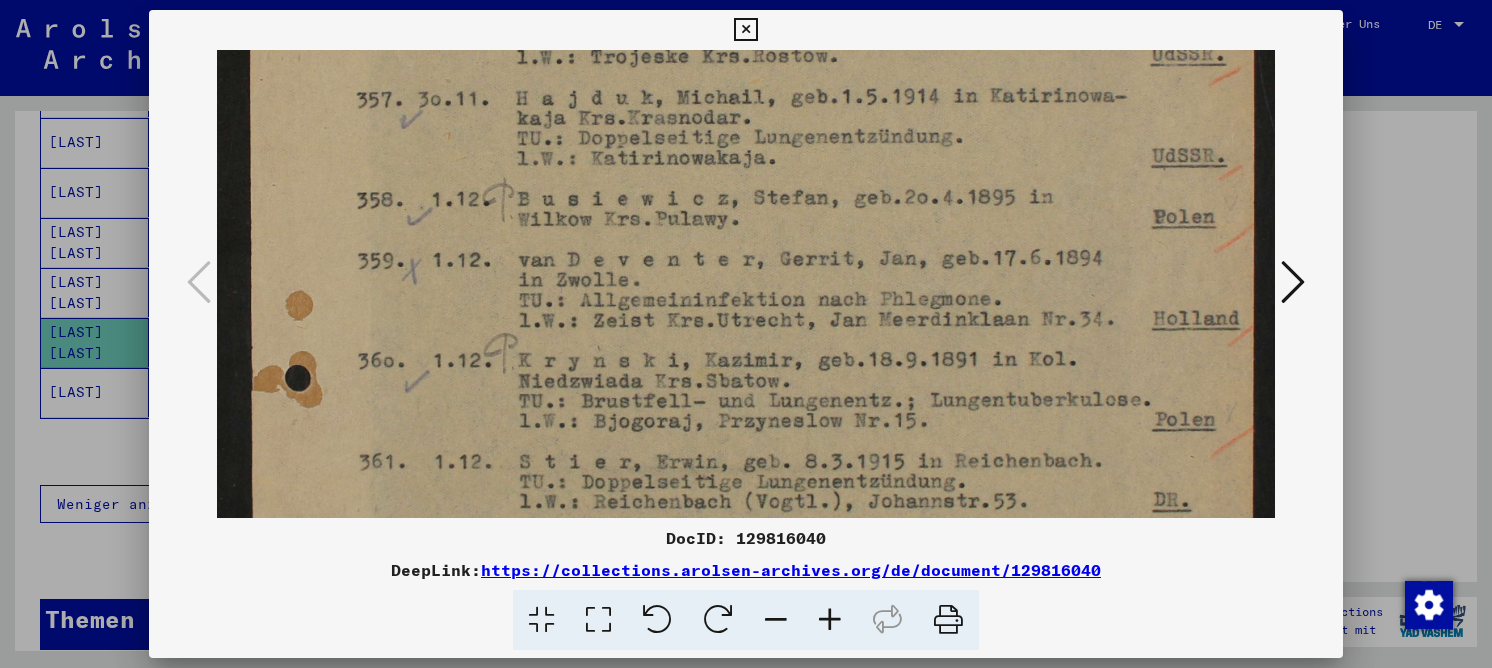 drag, startPoint x: 621, startPoint y: 207, endPoint x: 618, endPoint y: 164, distance: 43.104523 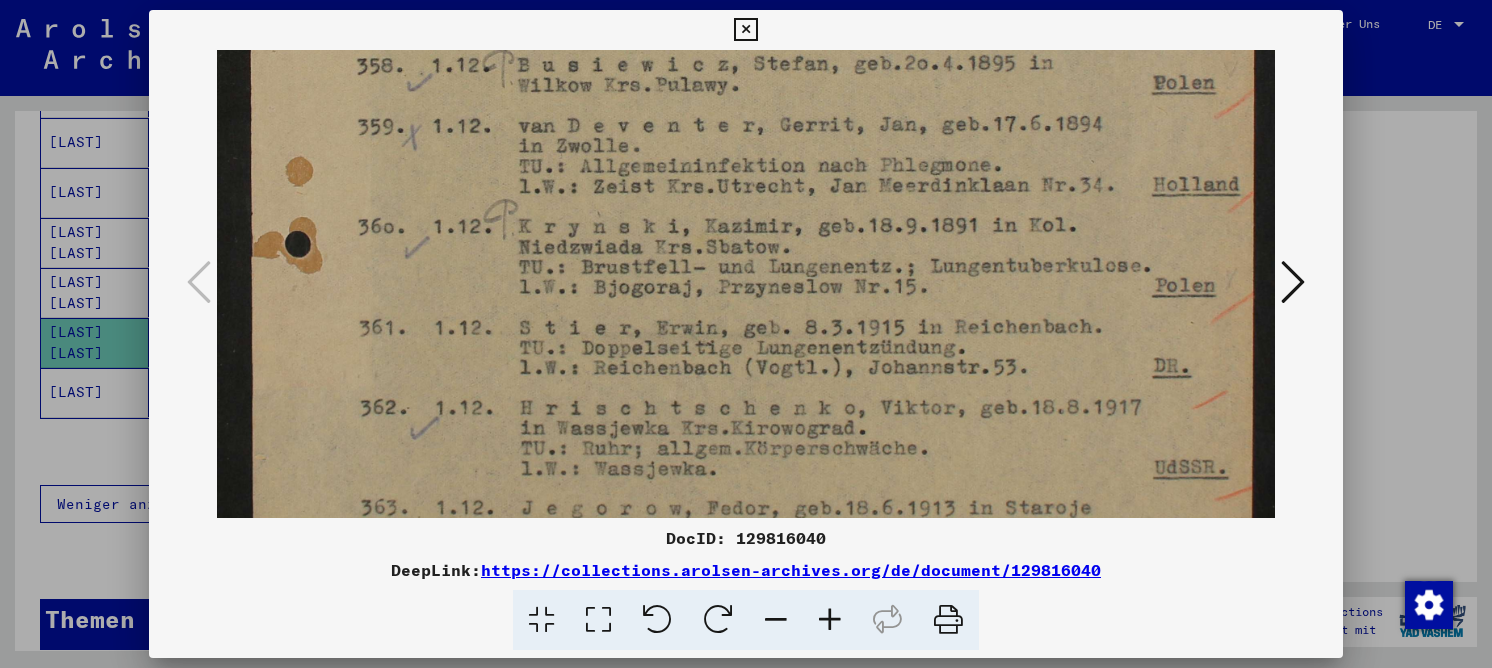 drag, startPoint x: 595, startPoint y: 314, endPoint x: 605, endPoint y: 138, distance: 176.28386 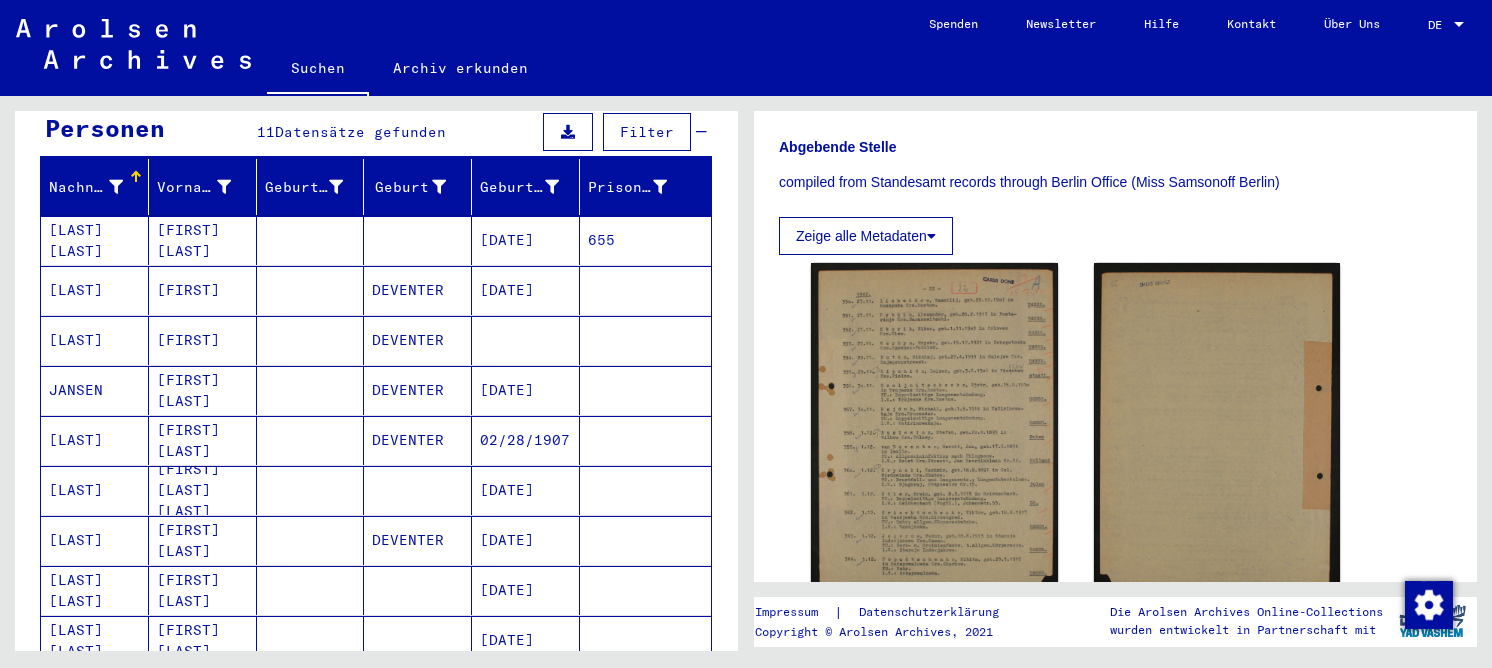 scroll, scrollTop: 0, scrollLeft: 0, axis: both 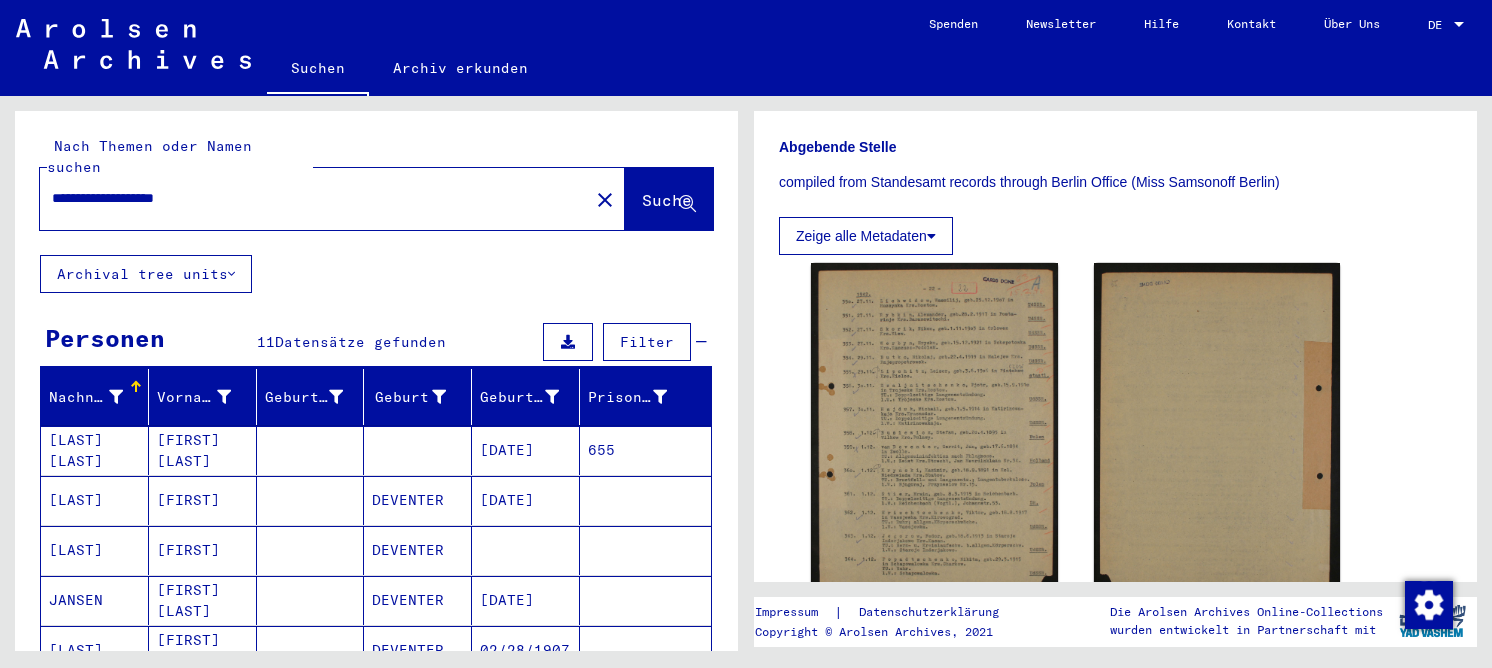 click on "**********" at bounding box center [314, 198] 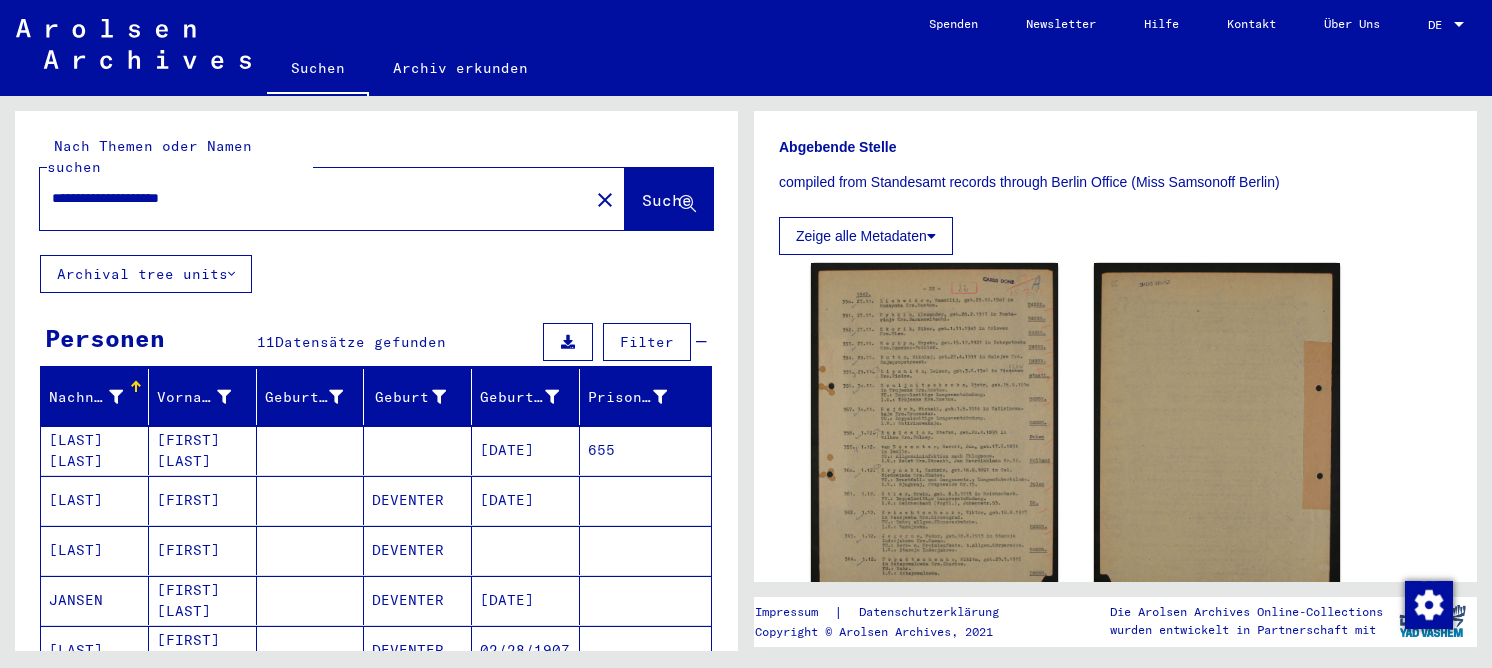 type on "**********" 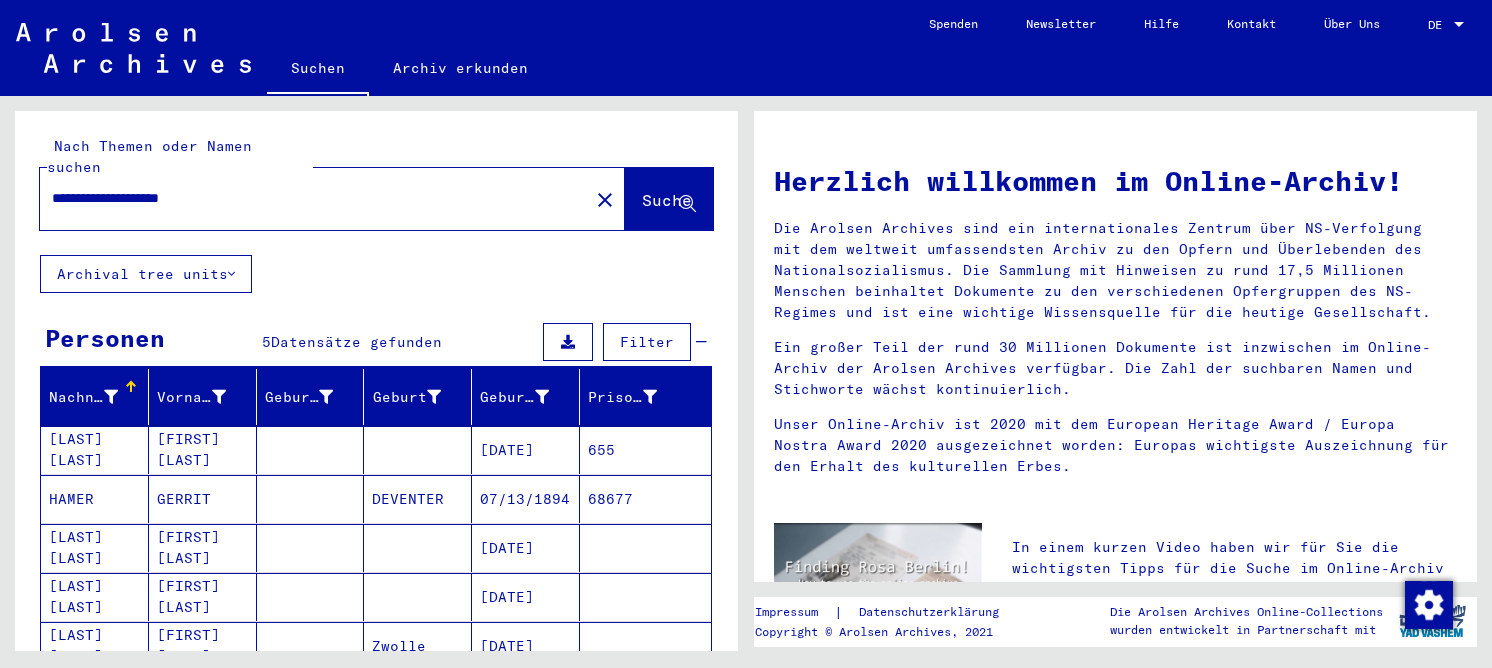 click at bounding box center (311, 499) 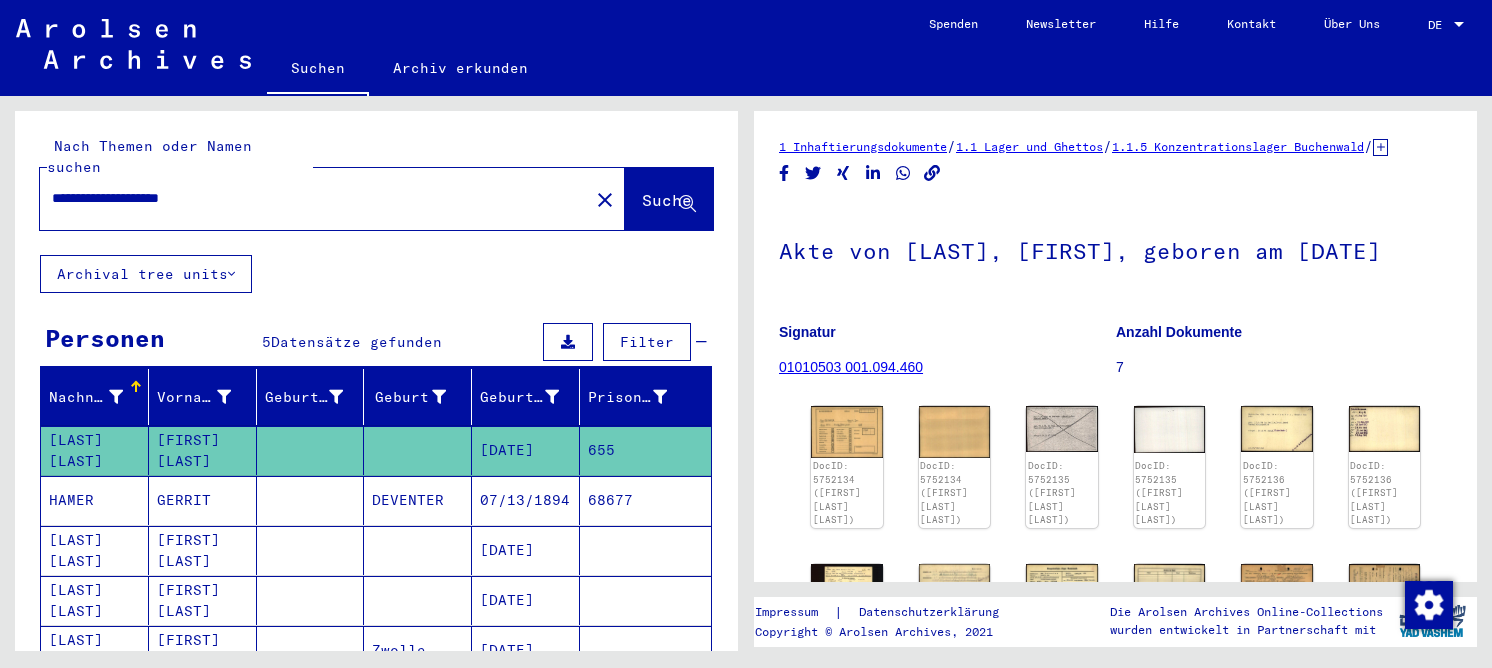 scroll, scrollTop: 0, scrollLeft: 0, axis: both 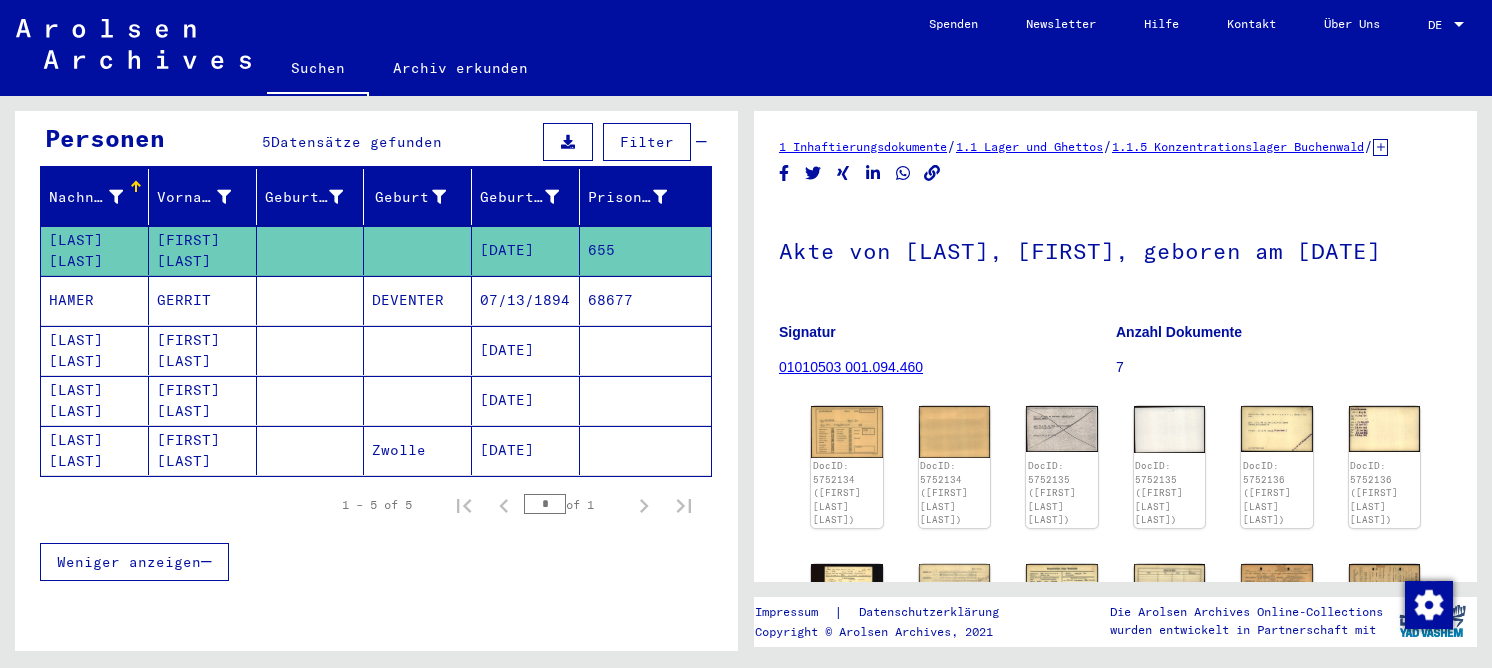click at bounding box center (418, 400) 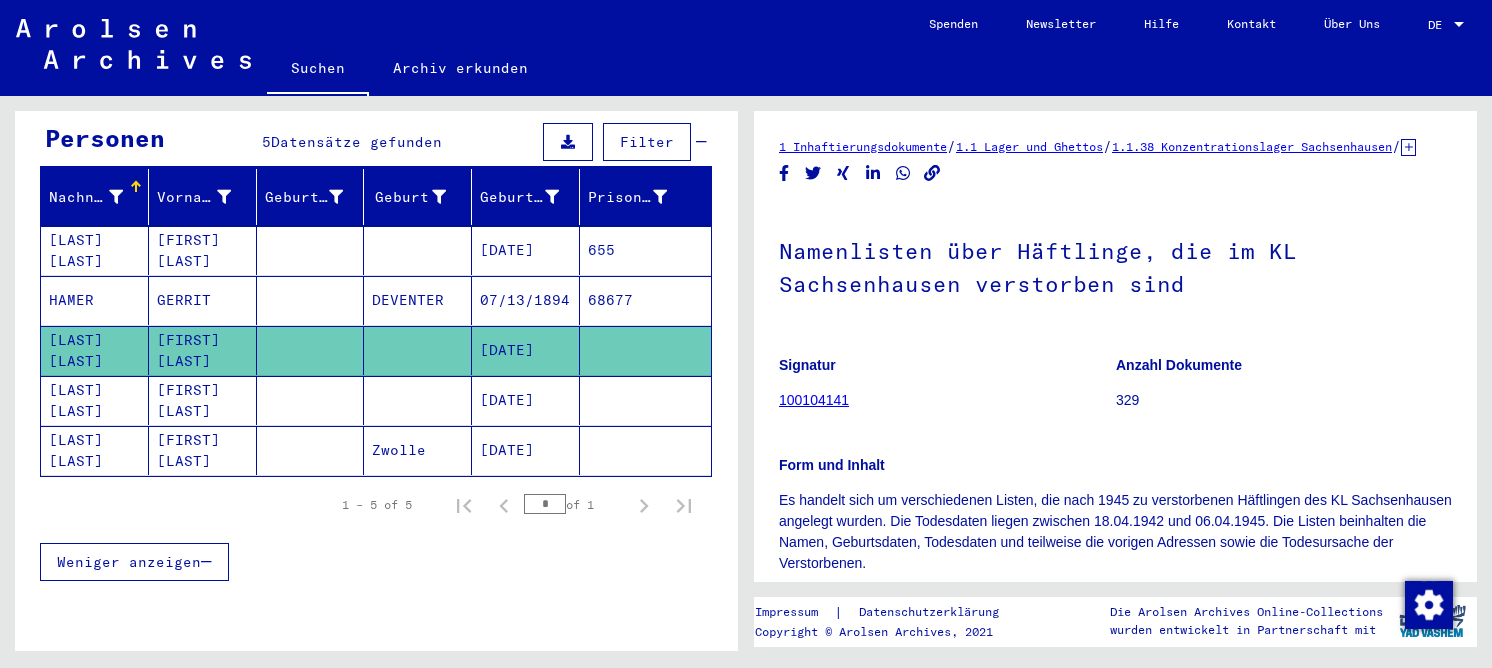 scroll, scrollTop: 0, scrollLeft: 0, axis: both 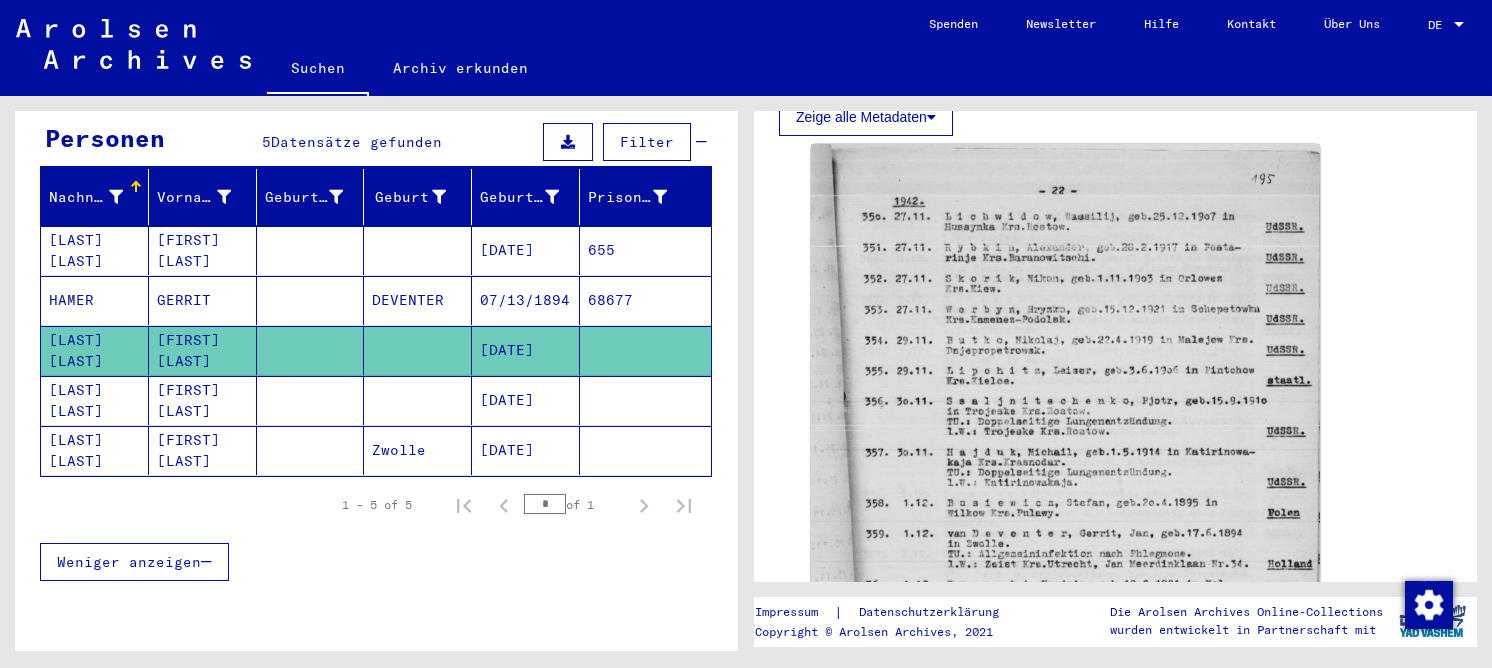 click on "[DATE]" at bounding box center (526, 450) 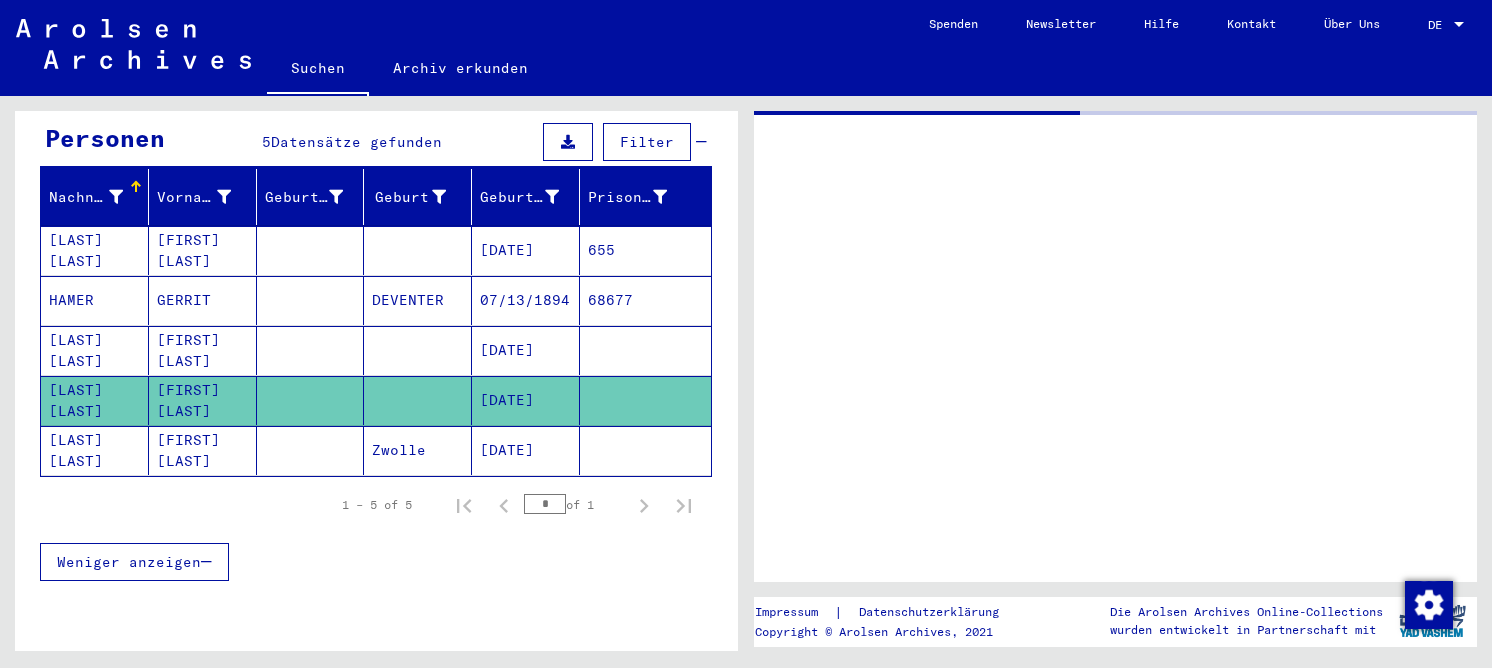 scroll, scrollTop: 0, scrollLeft: 0, axis: both 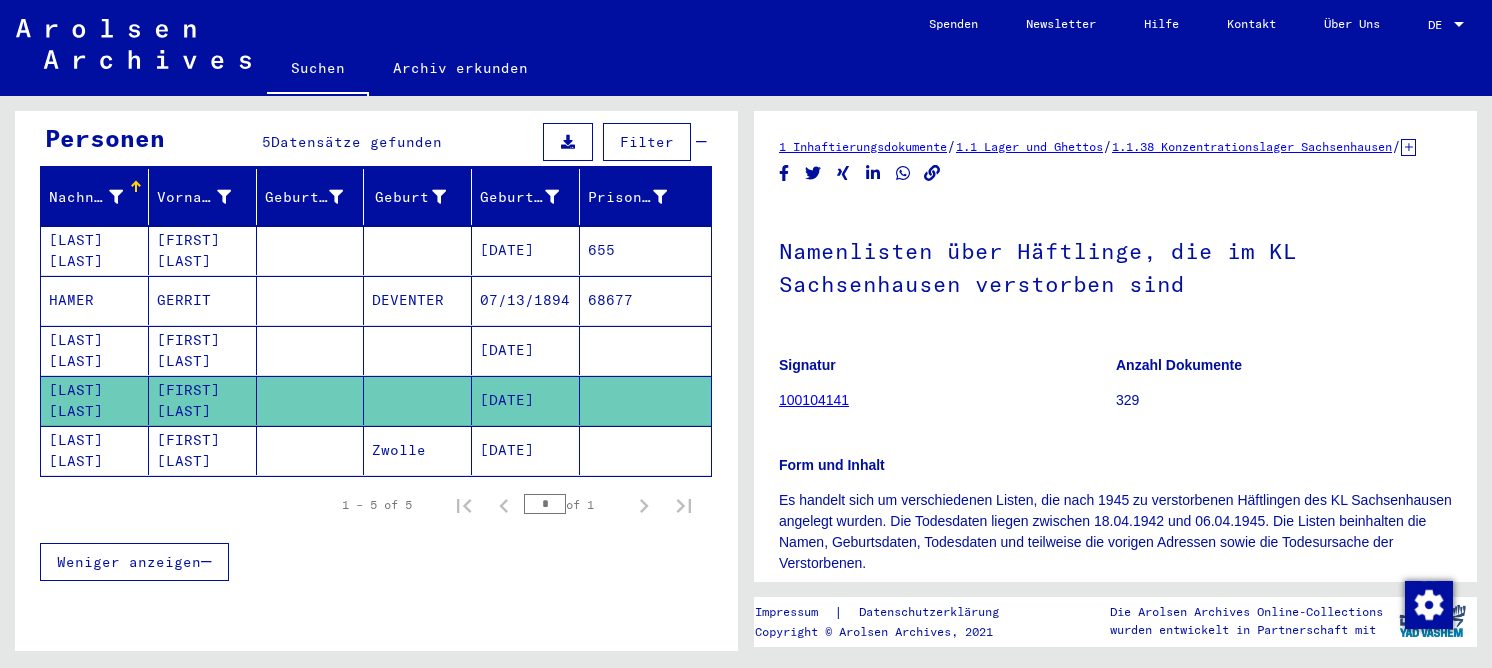 click on "[DATE]" at bounding box center [526, 400] 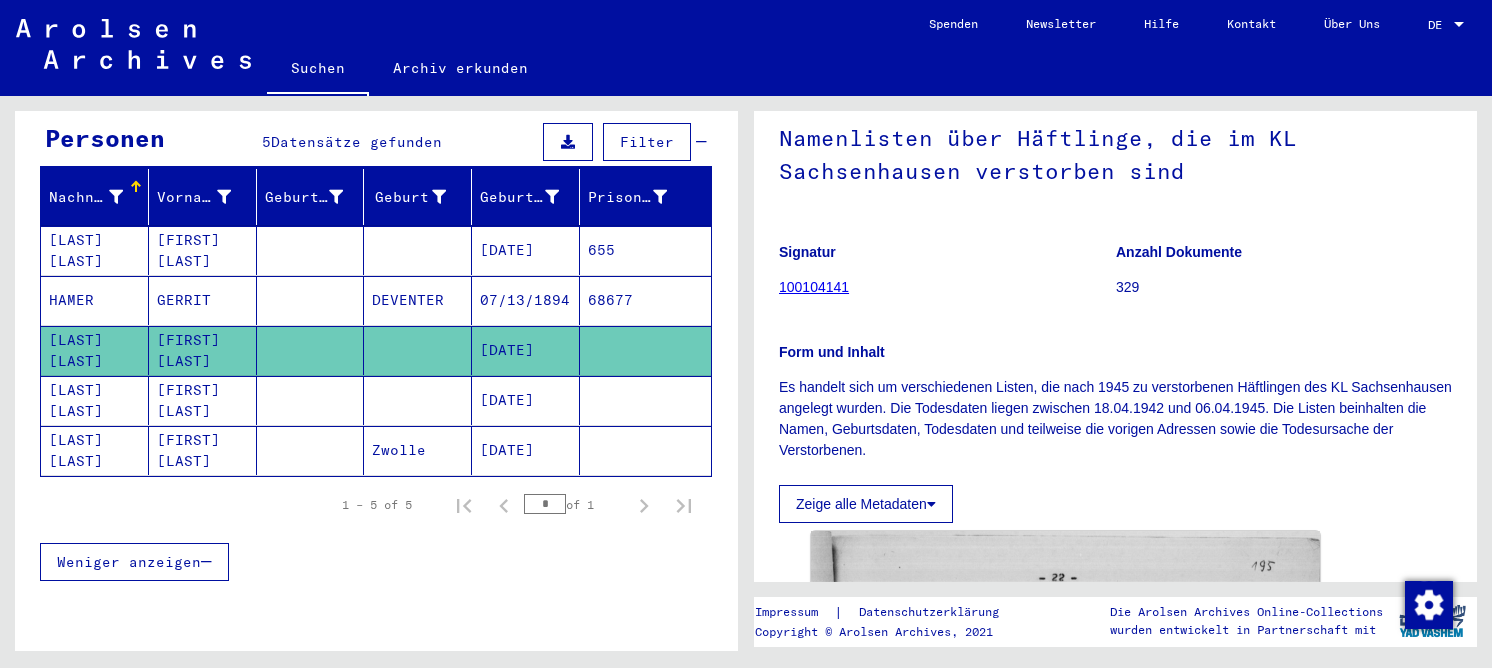 scroll, scrollTop: 0, scrollLeft: 0, axis: both 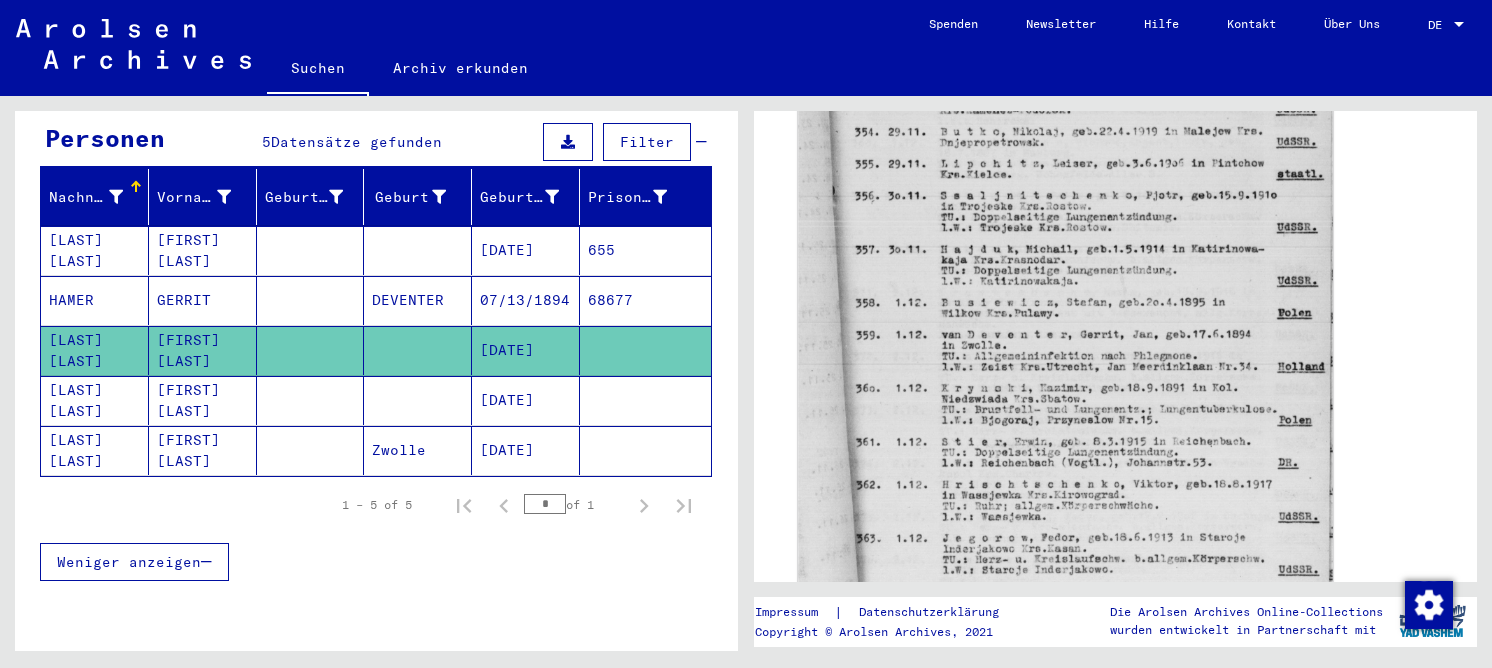 click 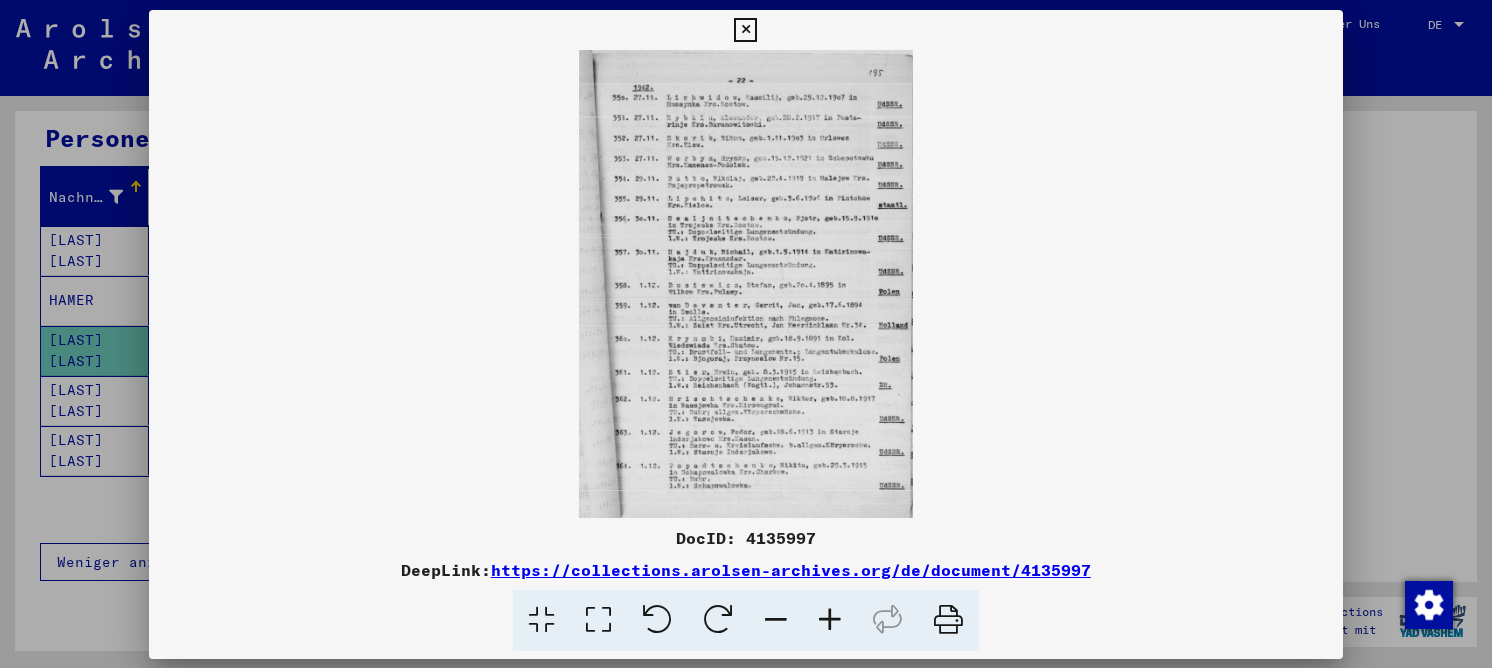 scroll, scrollTop: 699, scrollLeft: 0, axis: vertical 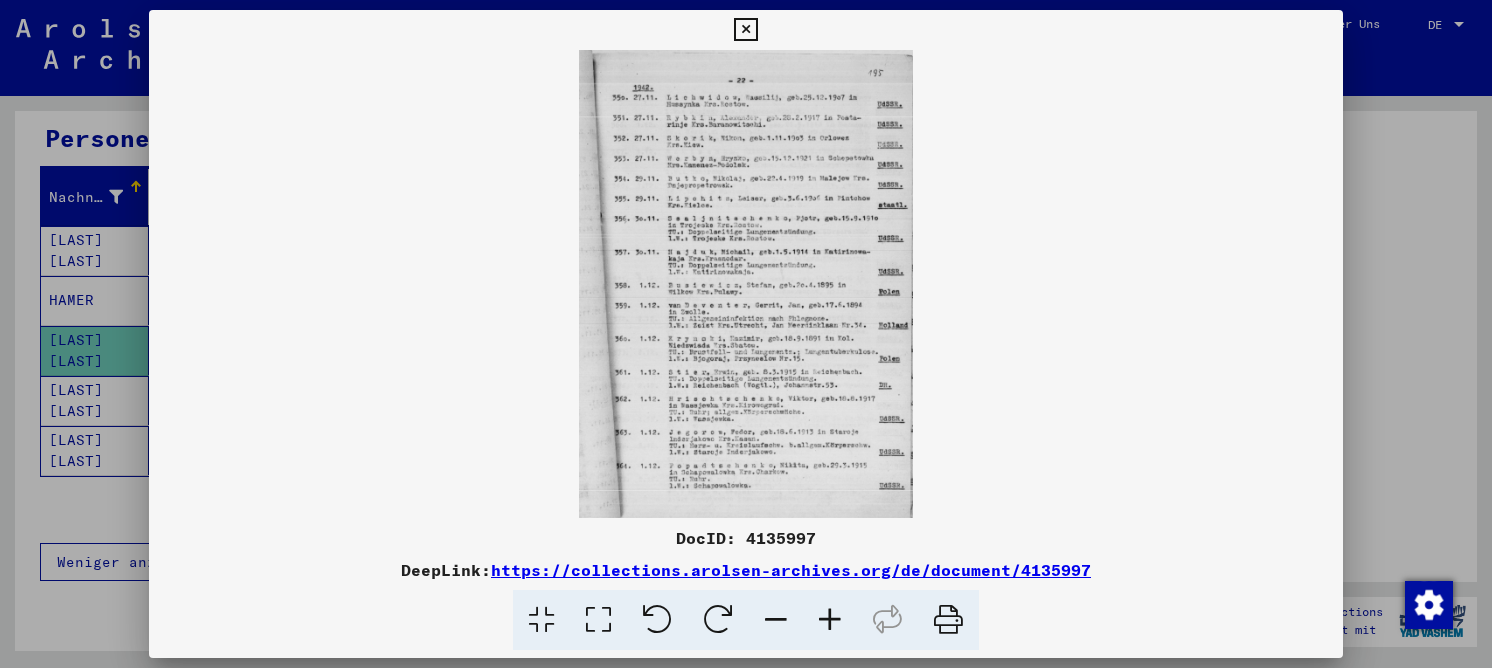 click at bounding box center (598, 620) 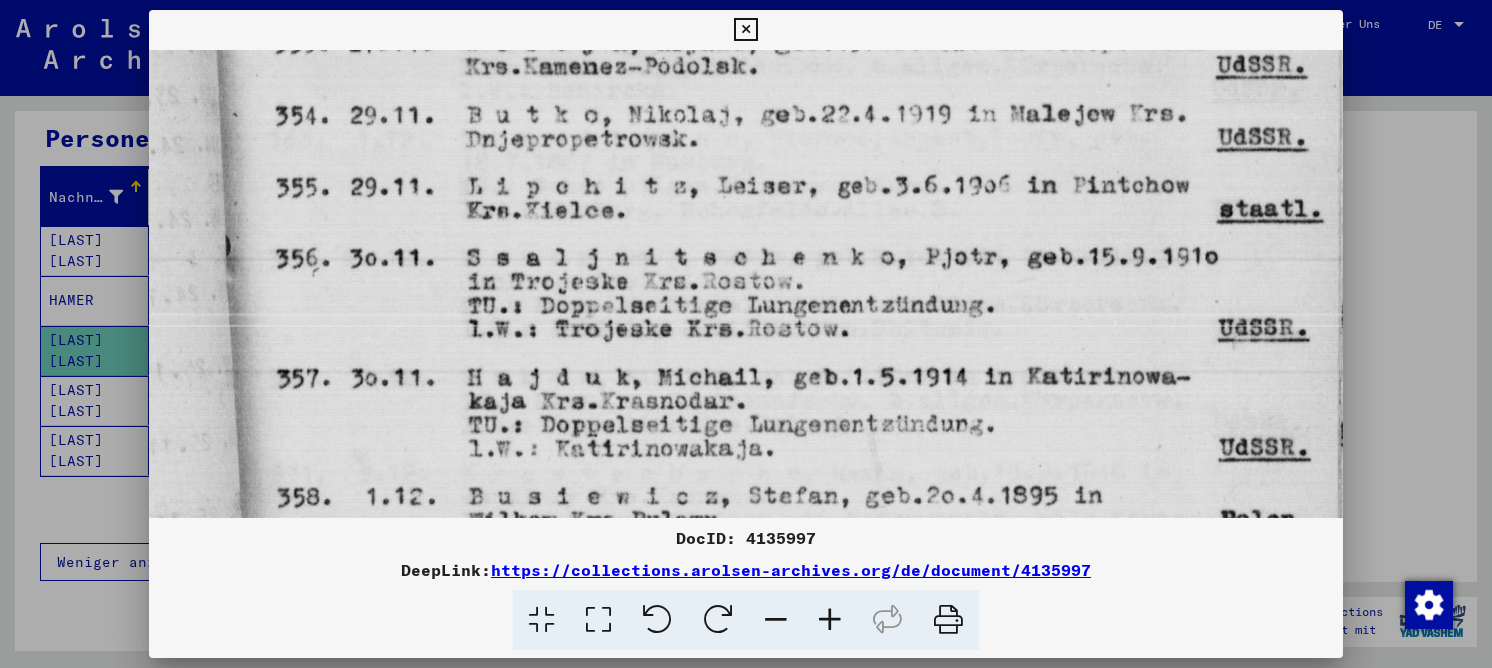 drag, startPoint x: 679, startPoint y: 448, endPoint x: 704, endPoint y: 66, distance: 382.8172 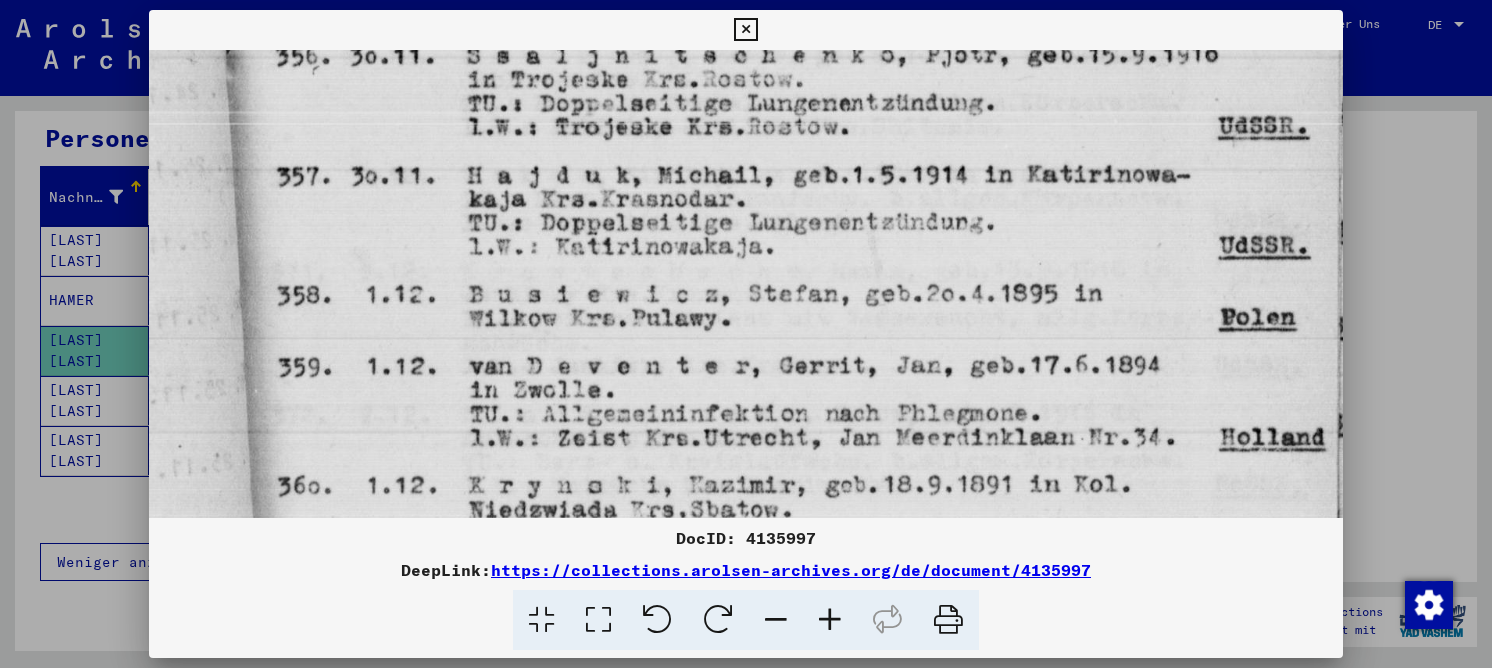 drag, startPoint x: 708, startPoint y: 284, endPoint x: 760, endPoint y: 83, distance: 207.61743 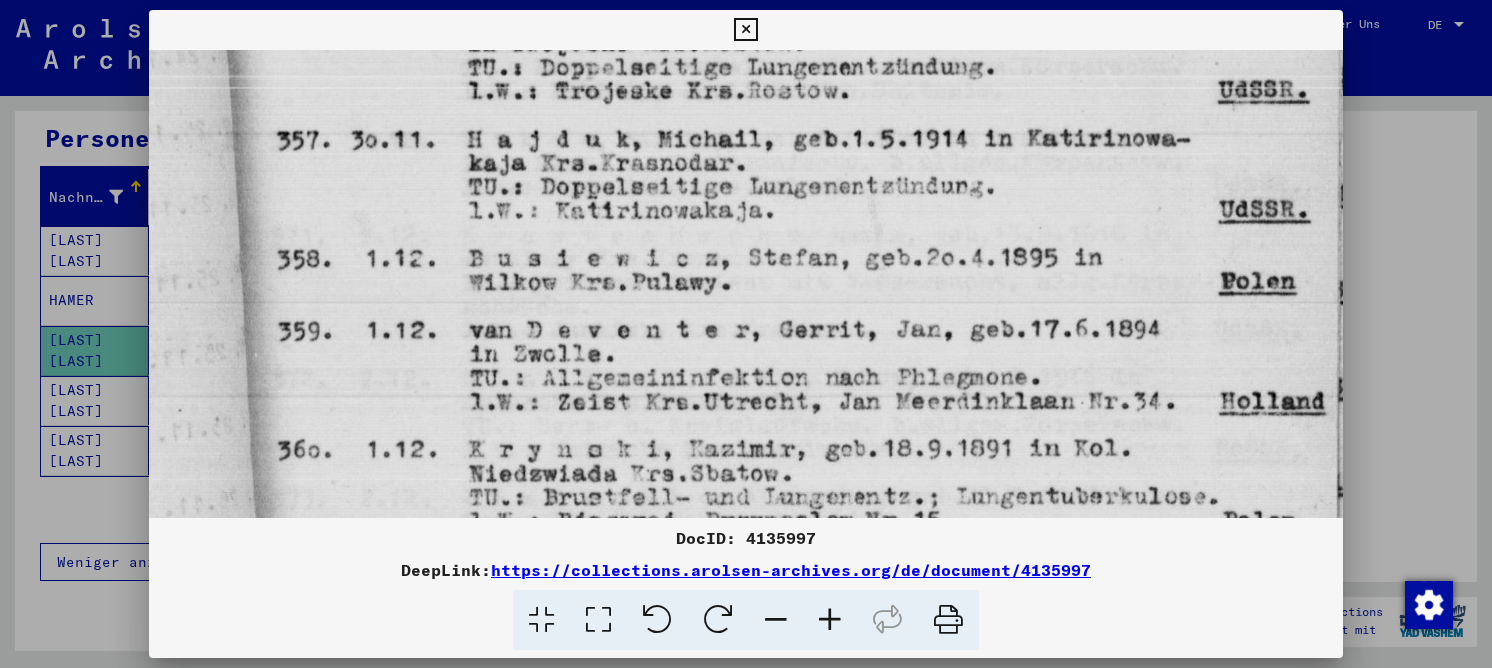 scroll, scrollTop: 634, scrollLeft: 0, axis: vertical 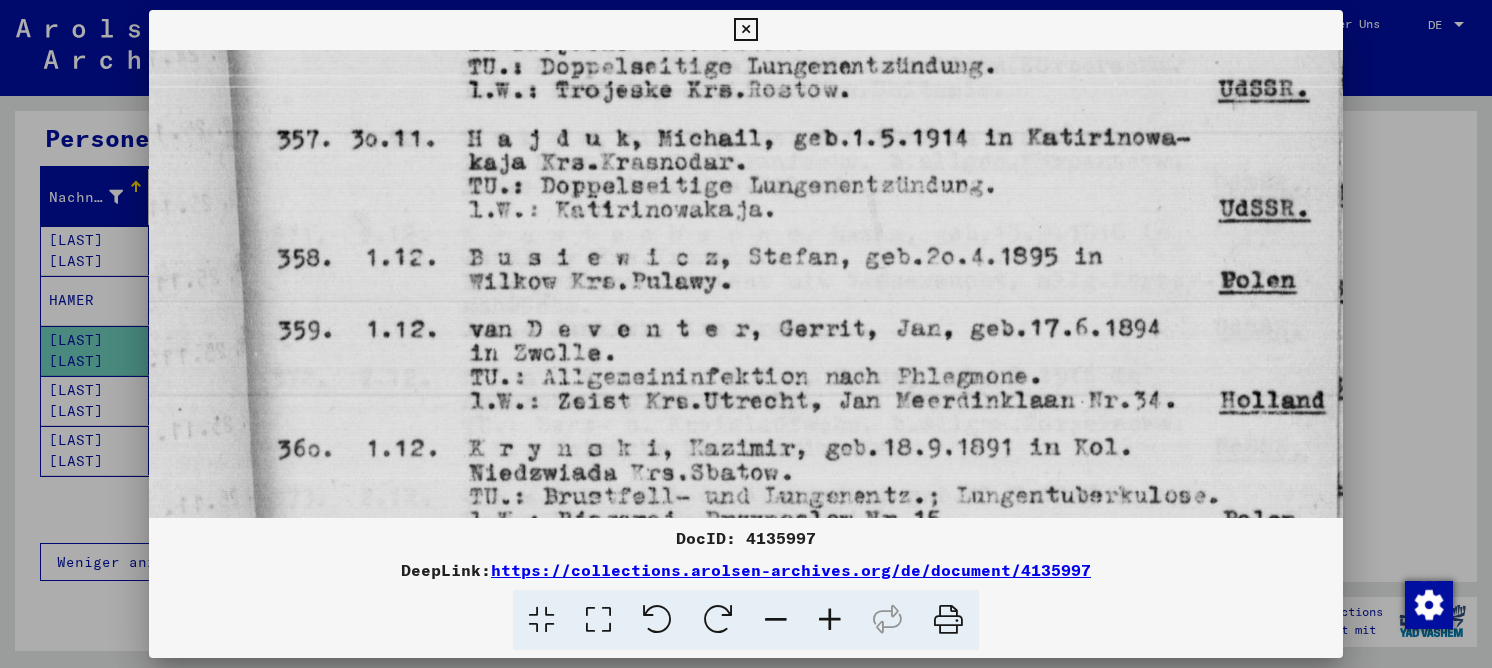 drag, startPoint x: 497, startPoint y: 341, endPoint x: 499, endPoint y: 307, distance: 34.058773 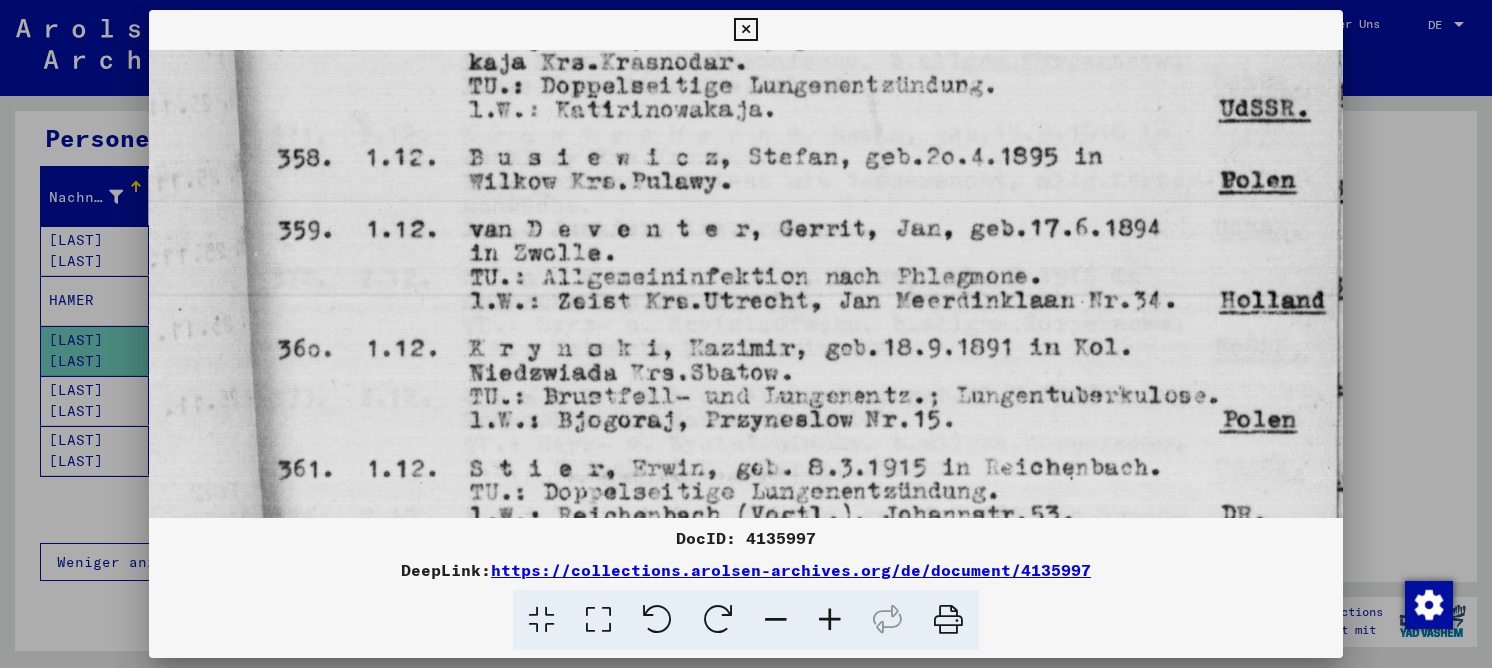 scroll, scrollTop: 735, scrollLeft: 0, axis: vertical 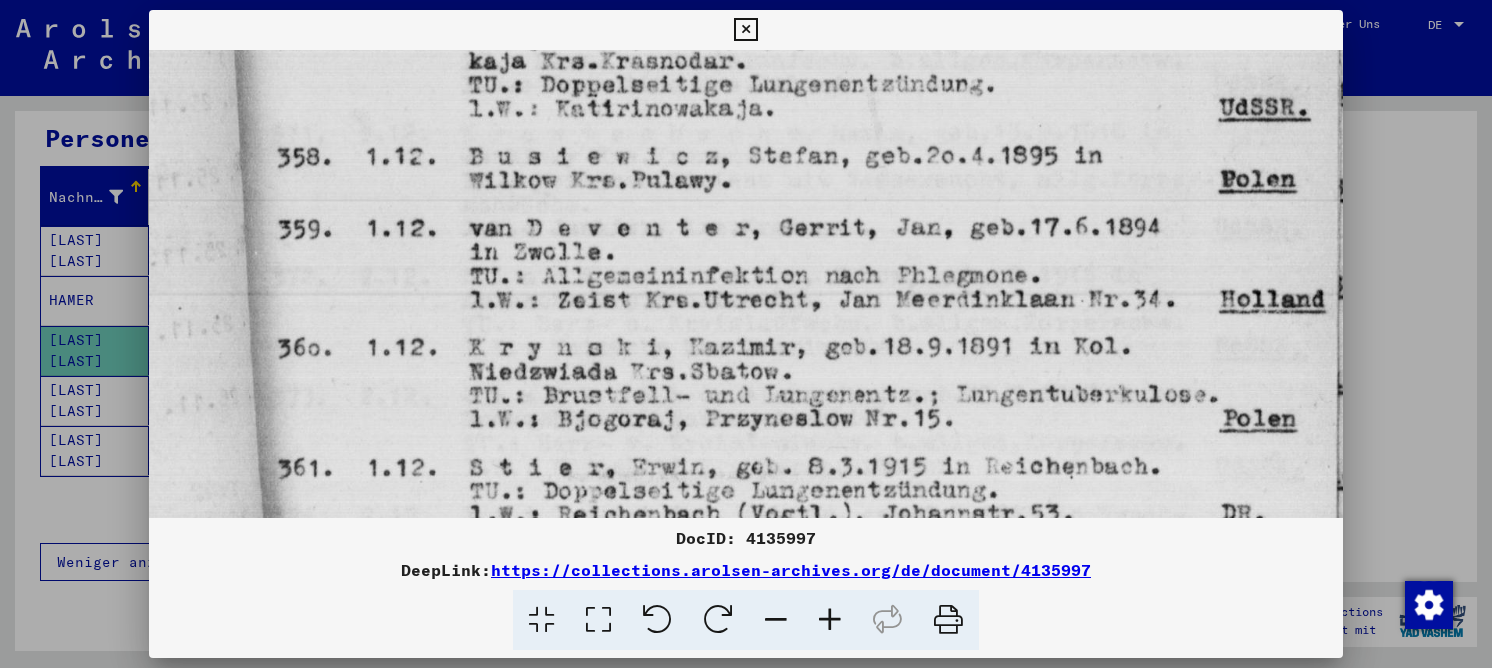 drag, startPoint x: 593, startPoint y: 334, endPoint x: 600, endPoint y: 234, distance: 100.2447 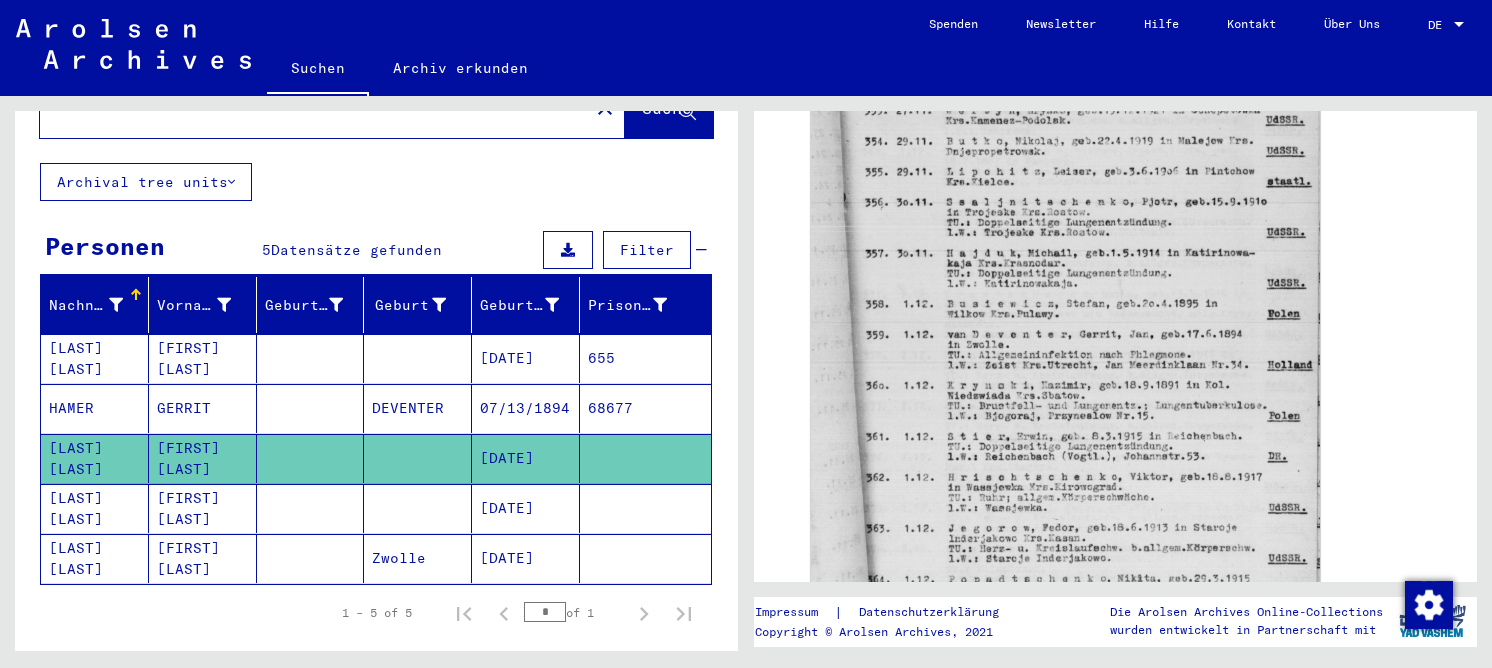 scroll, scrollTop: 0, scrollLeft: 0, axis: both 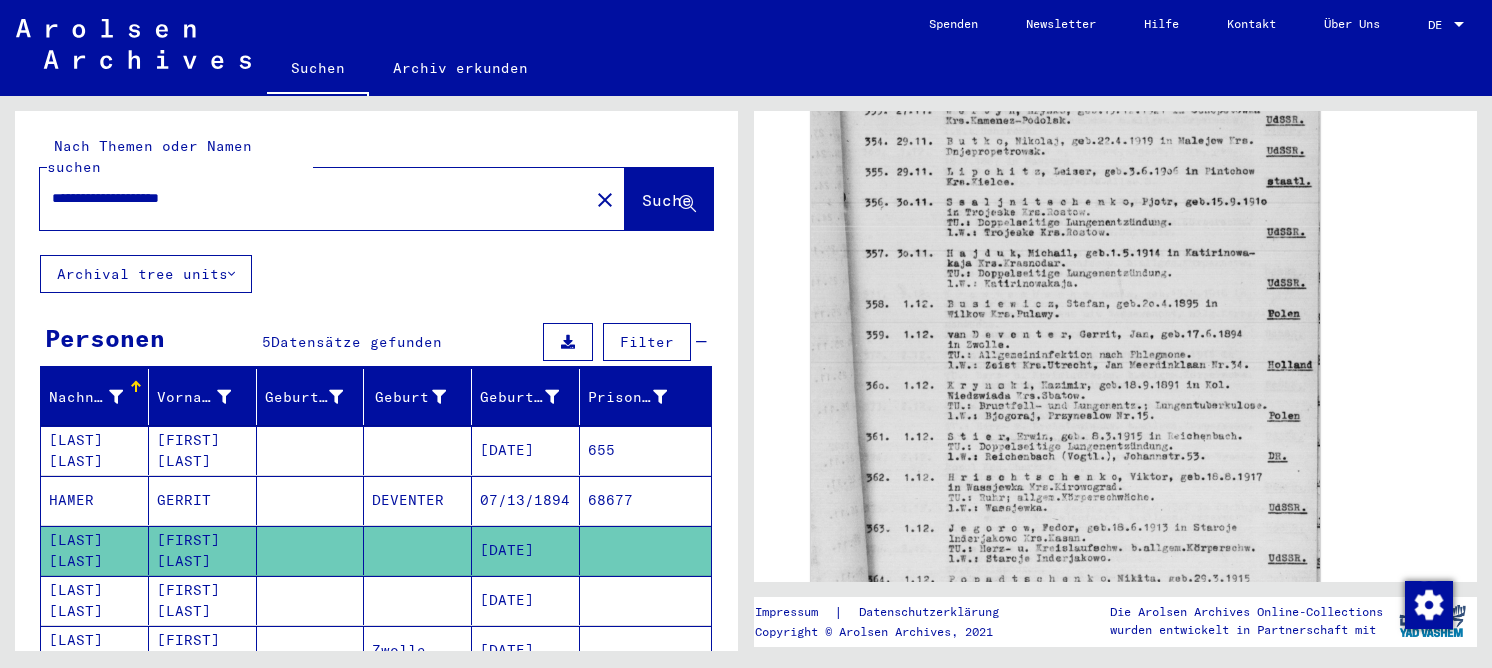 click at bounding box center [311, 500] 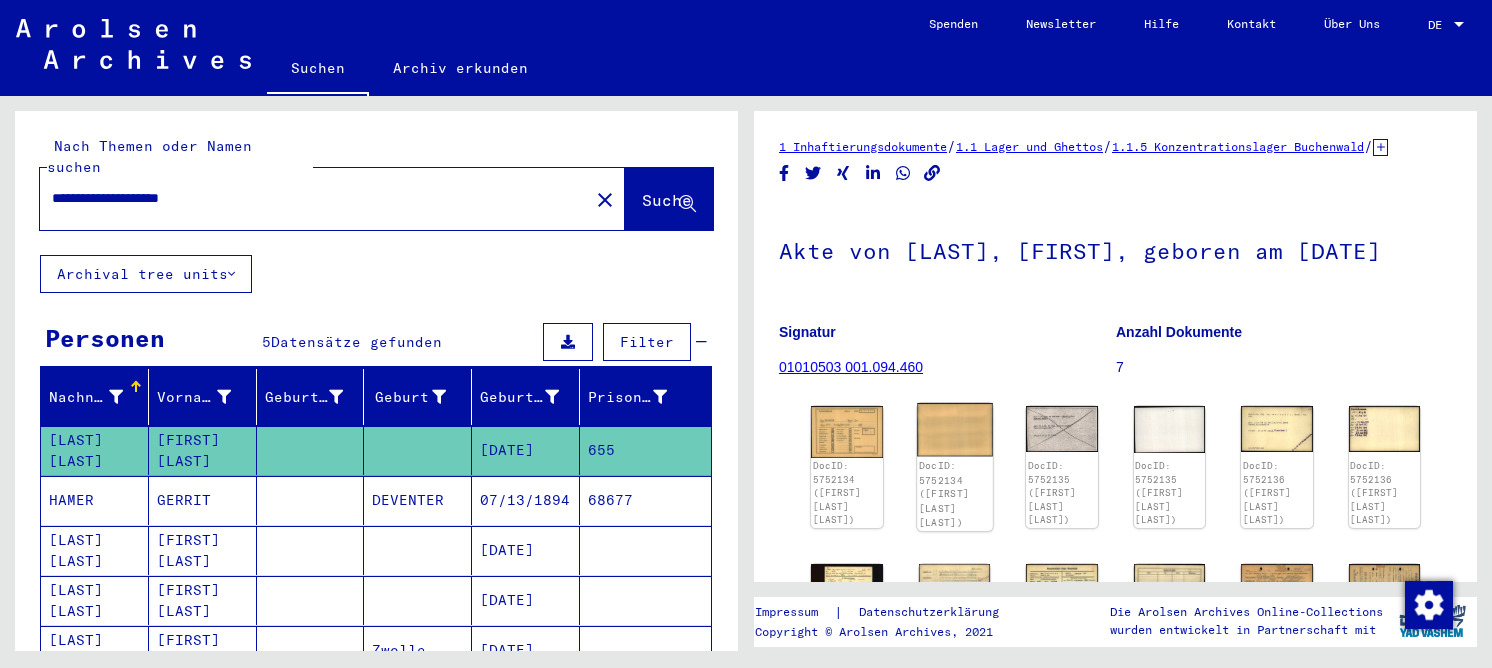 scroll, scrollTop: 0, scrollLeft: 0, axis: both 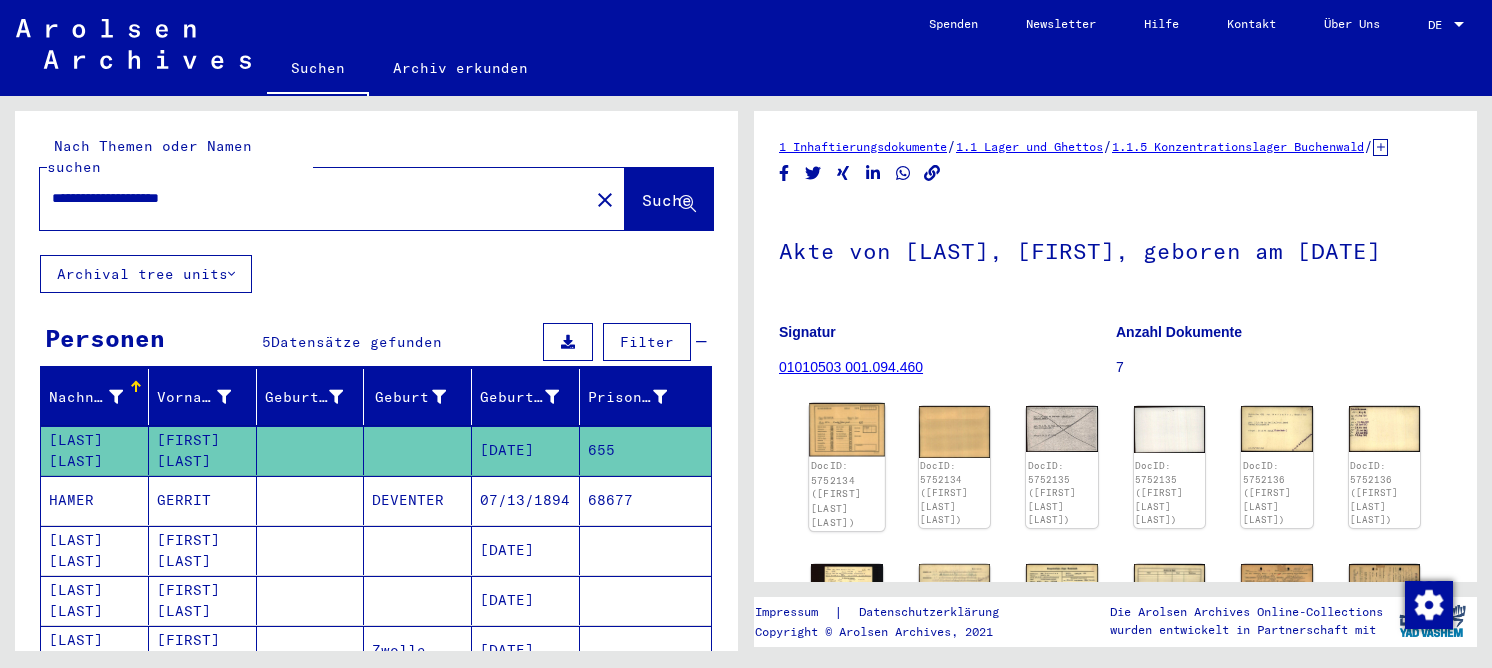 click 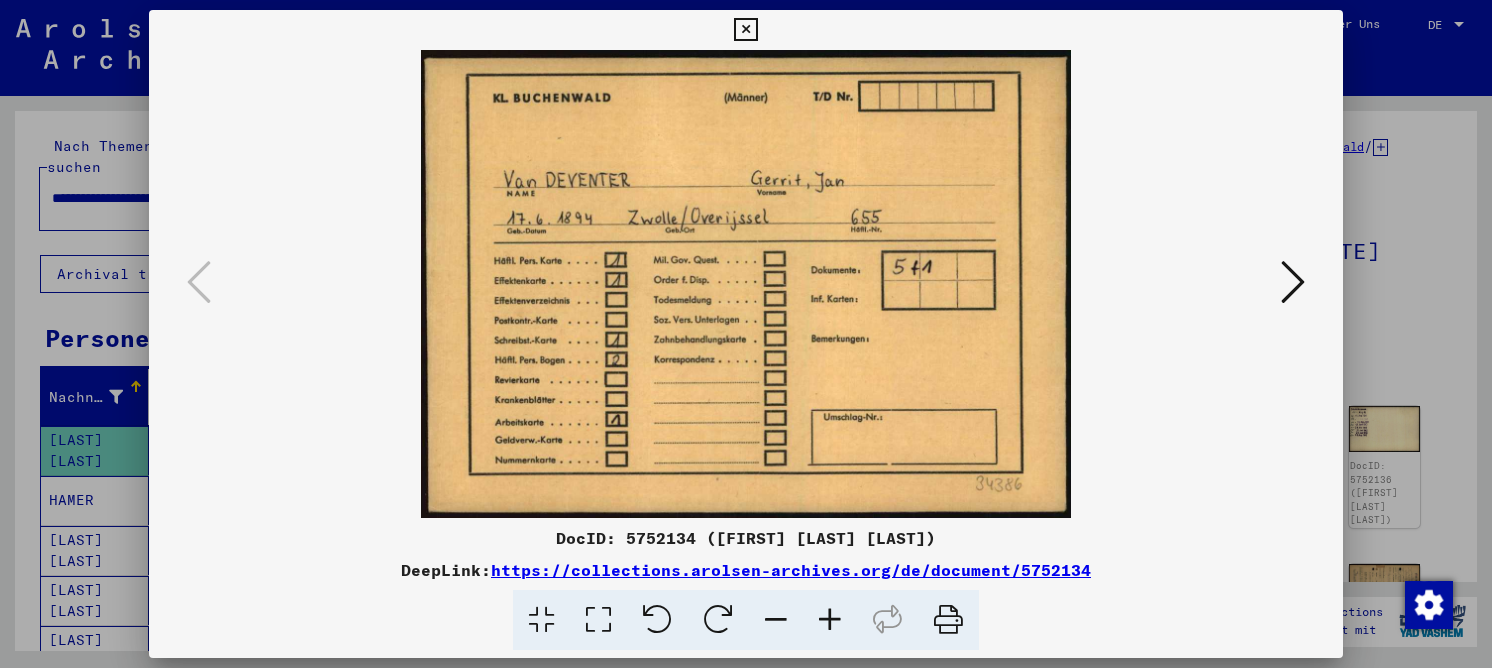 click at bounding box center (1293, 282) 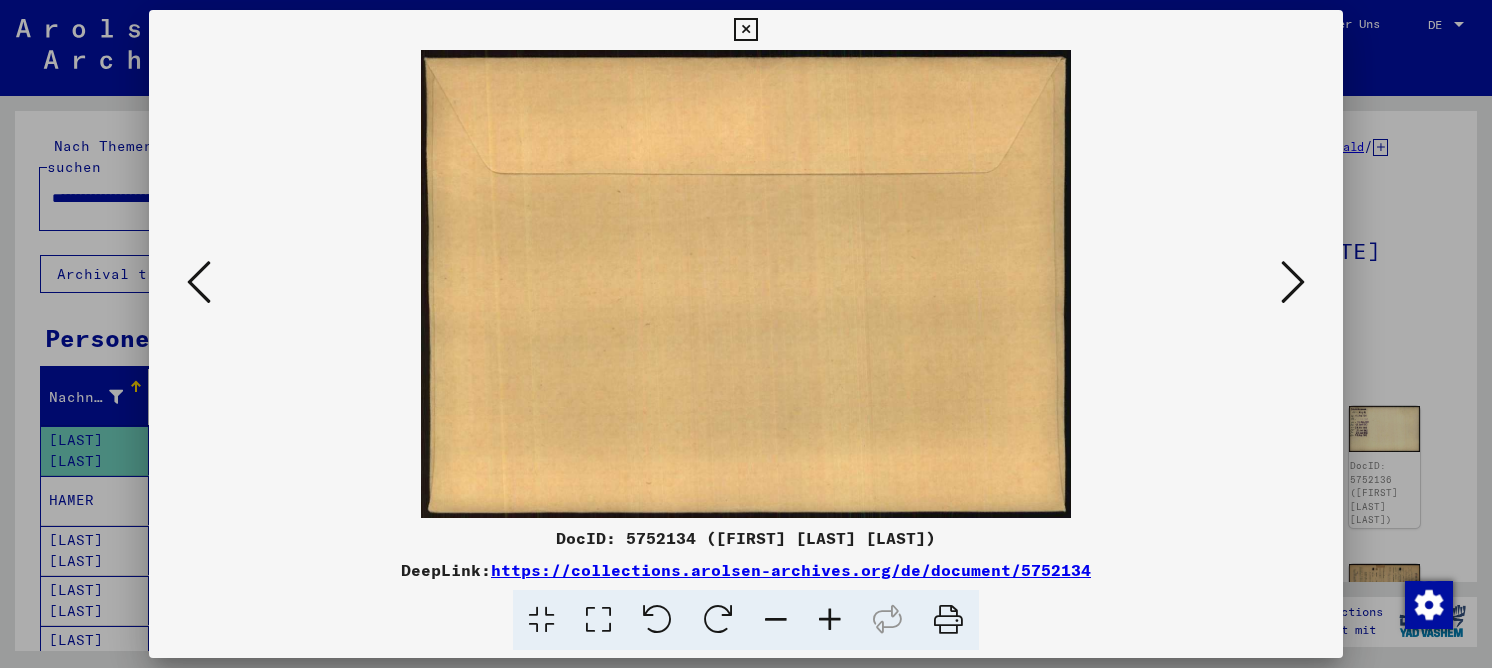 click at bounding box center [1293, 282] 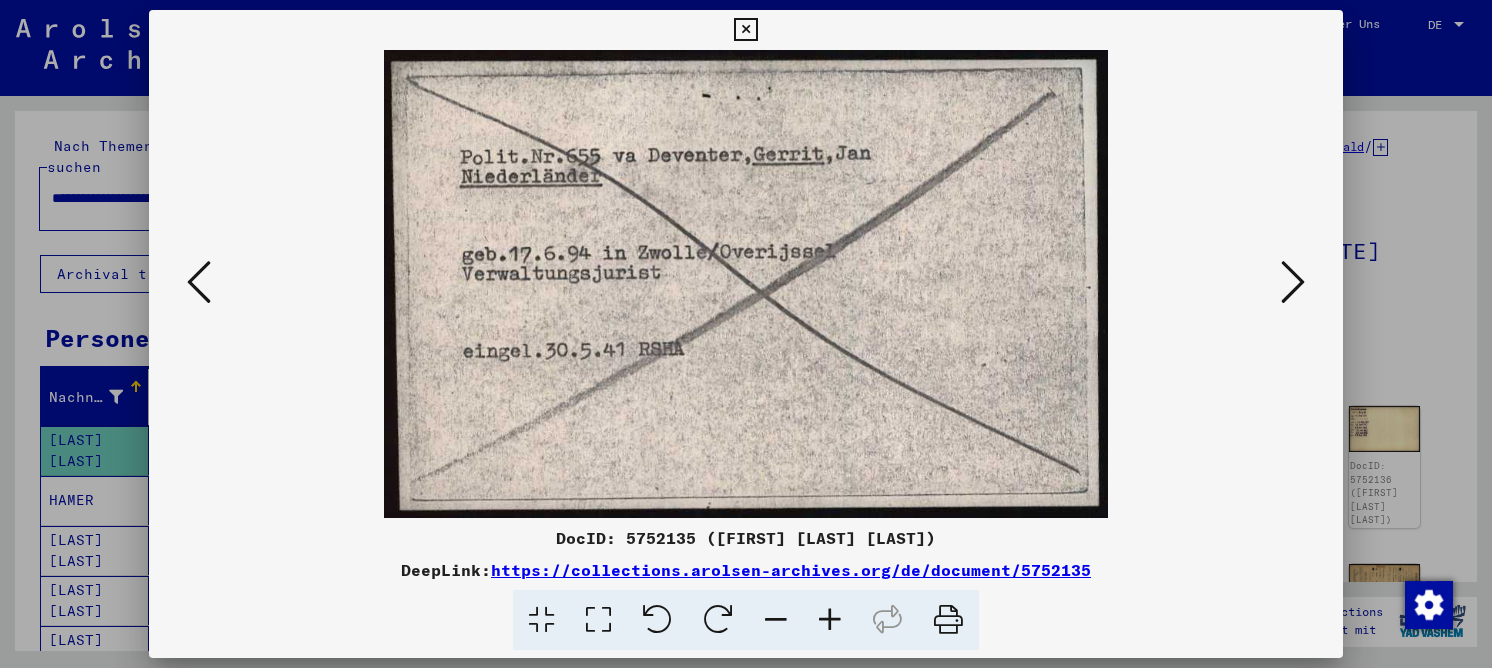 type 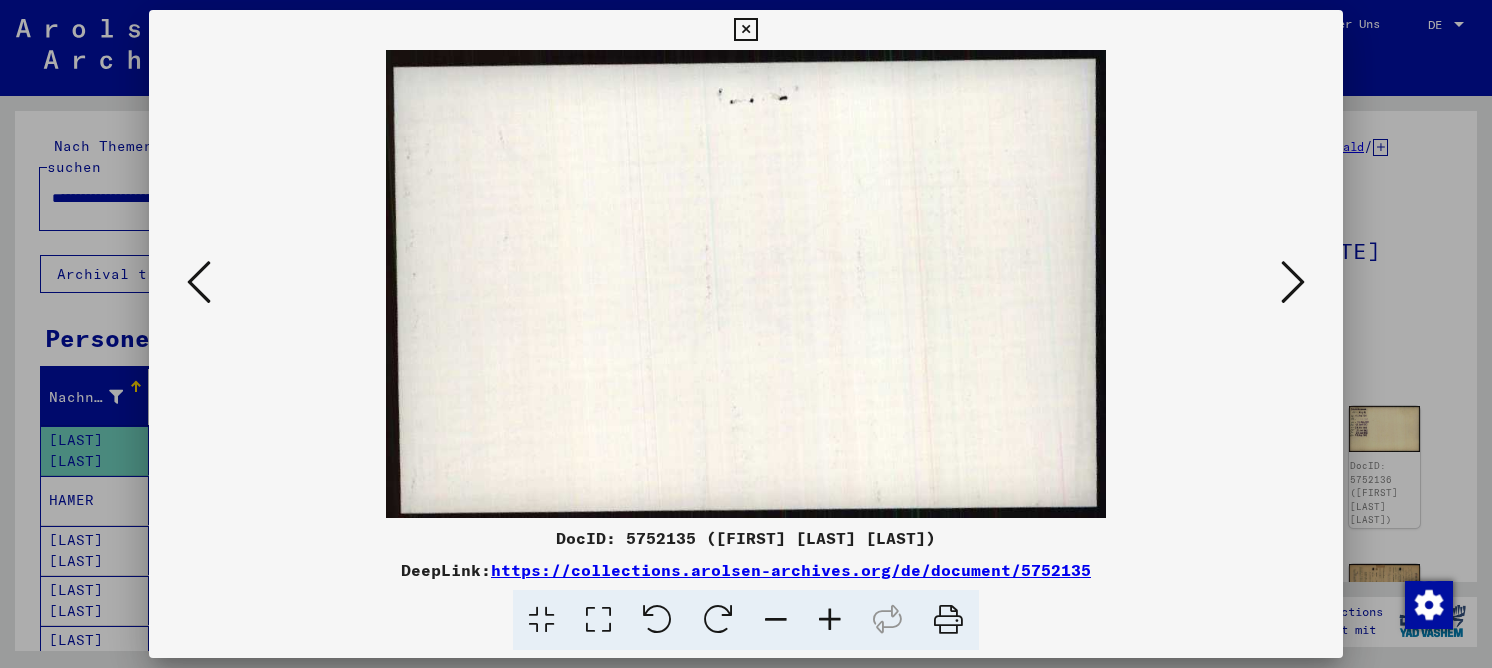 click at bounding box center [1293, 282] 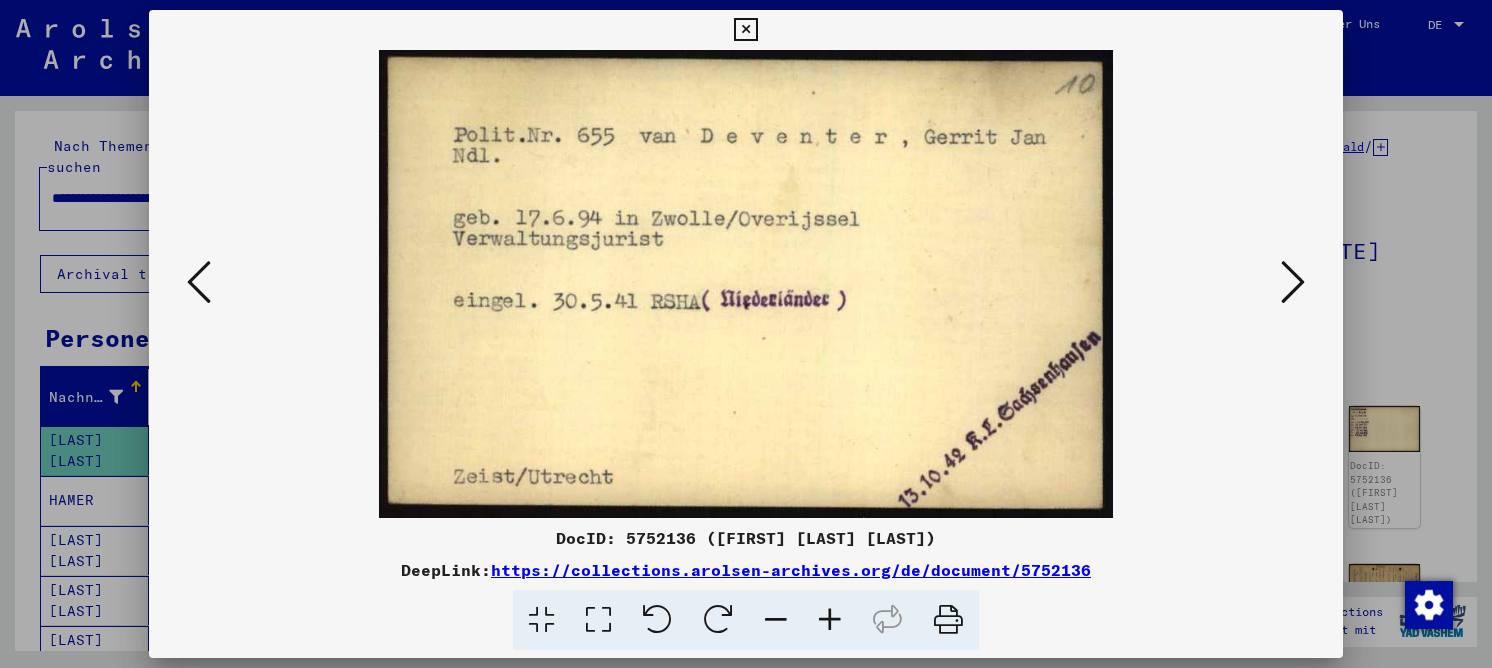 click at bounding box center [1293, 282] 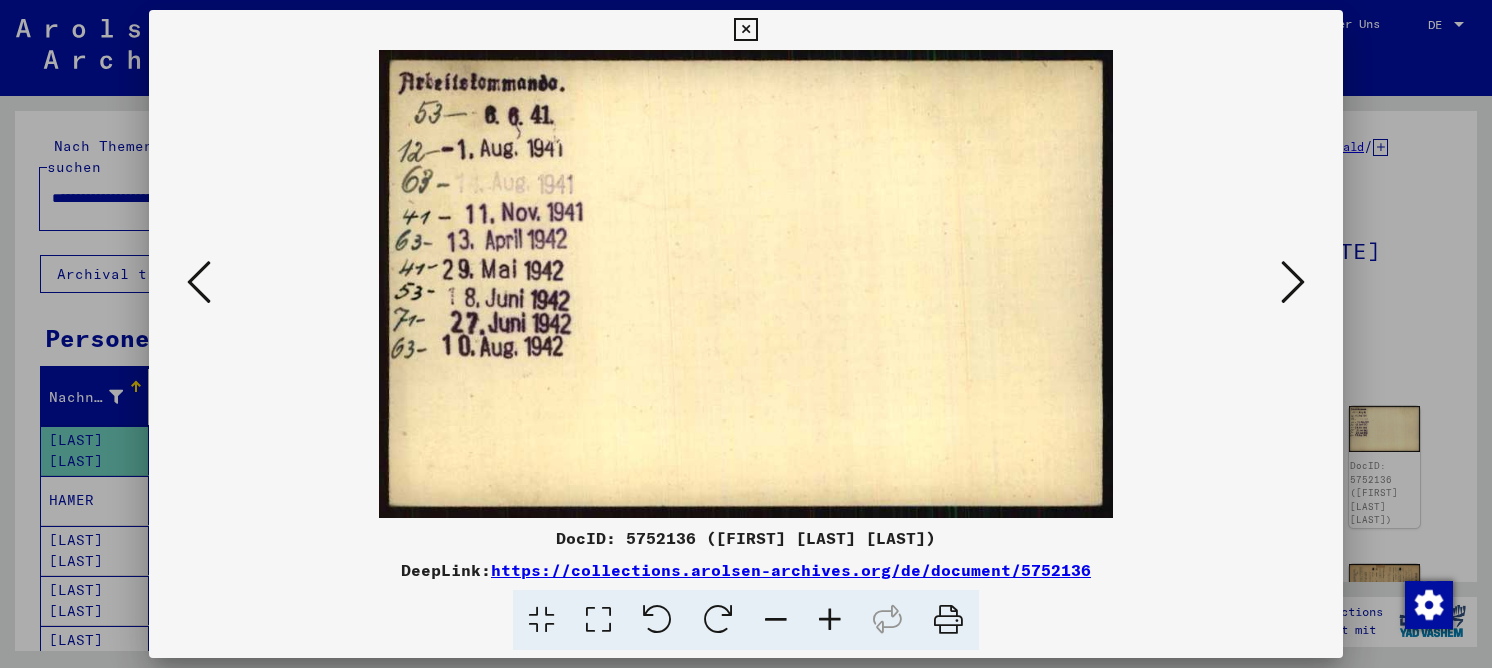 click at bounding box center [1293, 282] 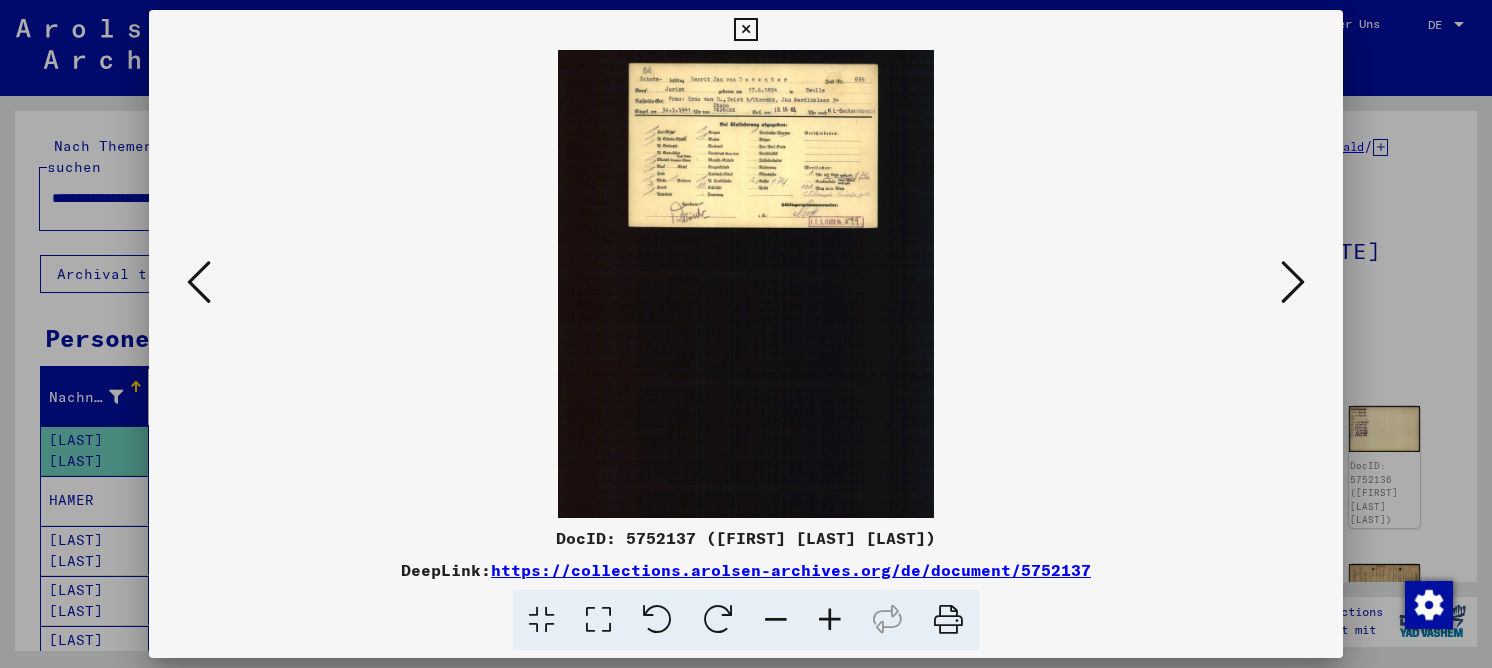 click at bounding box center (199, 283) 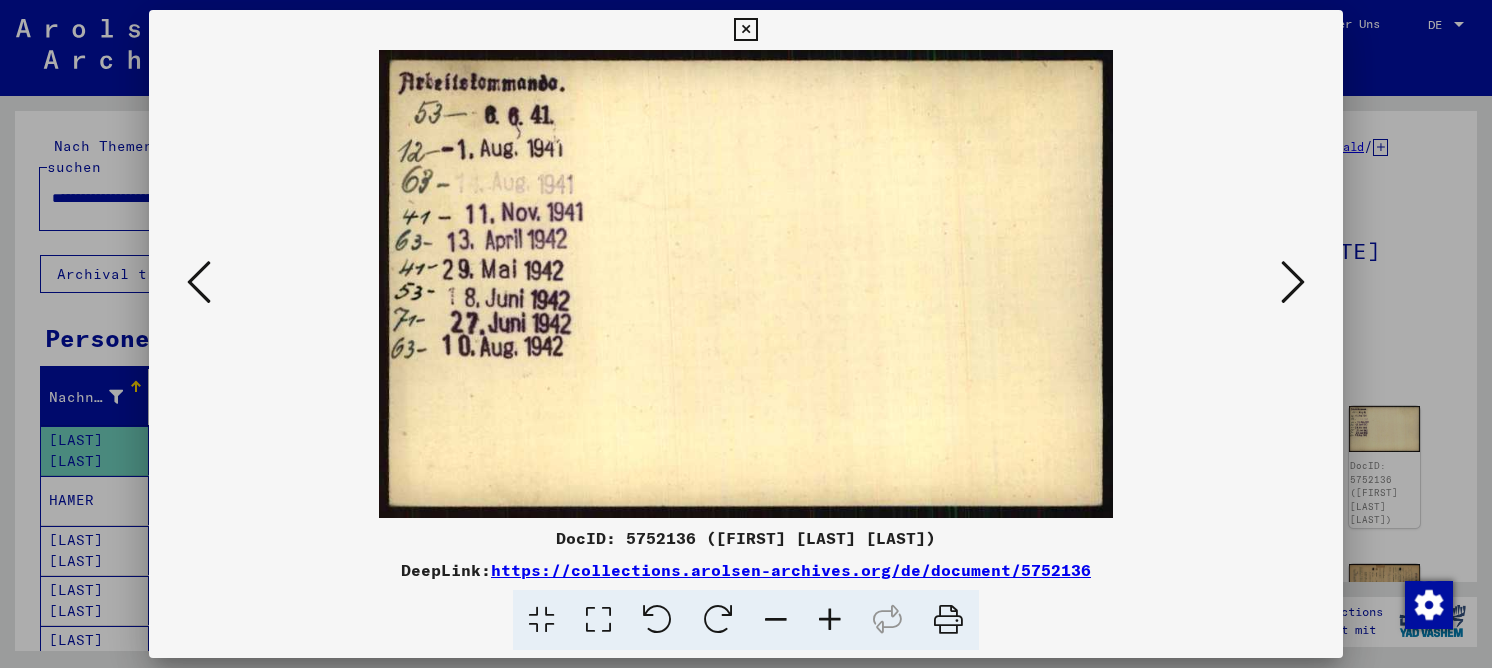 drag, startPoint x: 1284, startPoint y: 284, endPoint x: 1270, endPoint y: 284, distance: 14 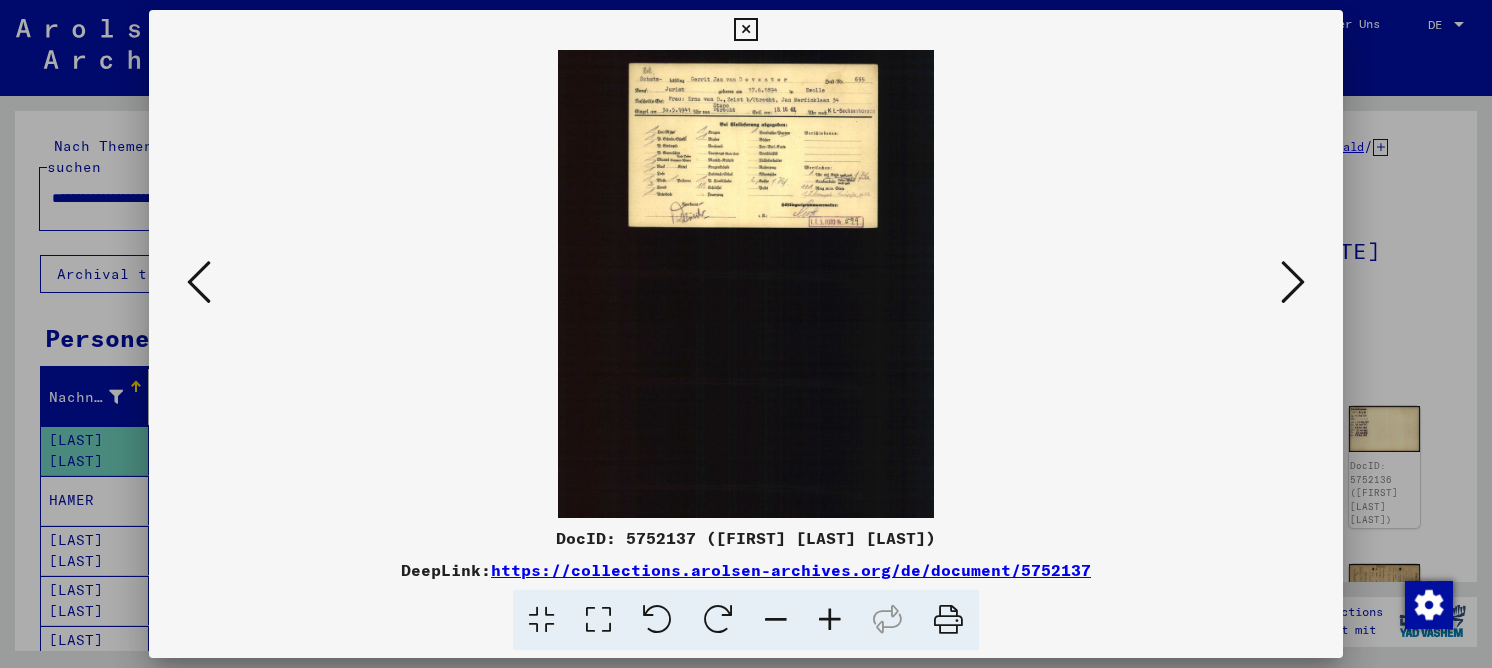 click at bounding box center (746, 284) 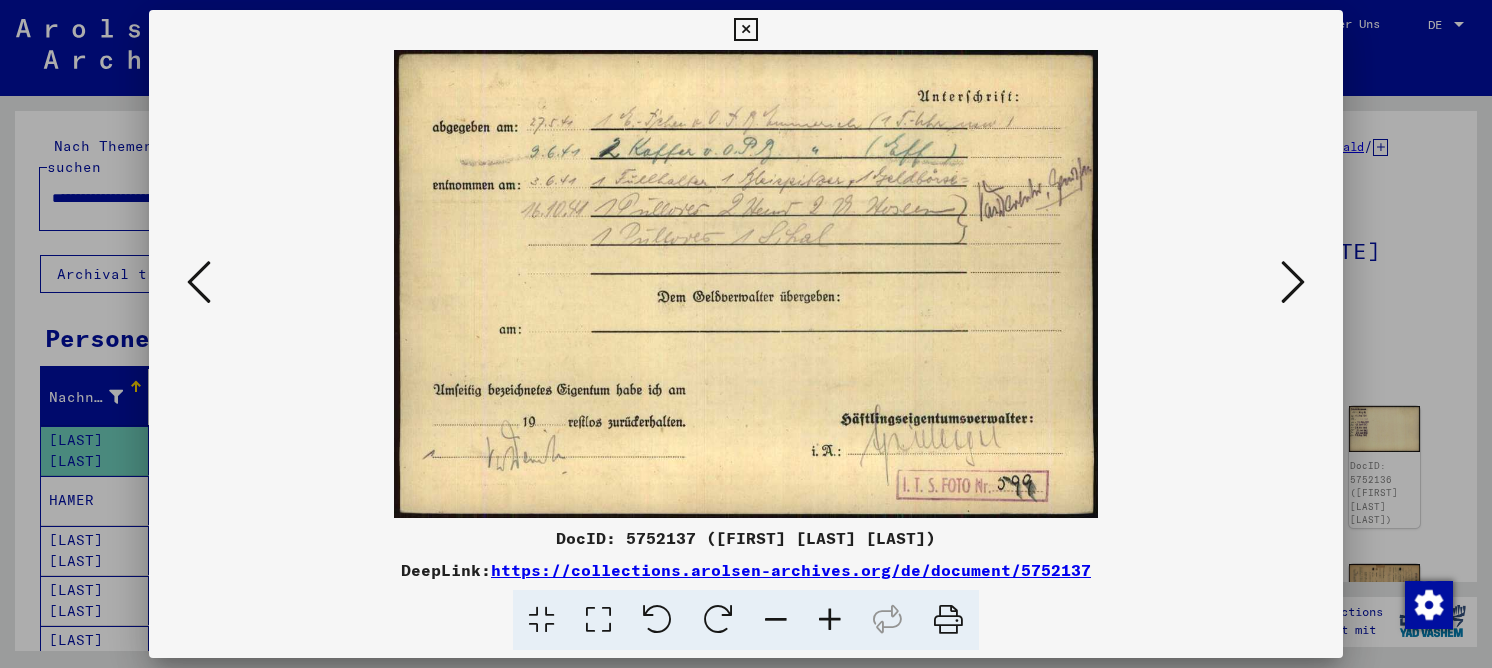 click at bounding box center (1293, 282) 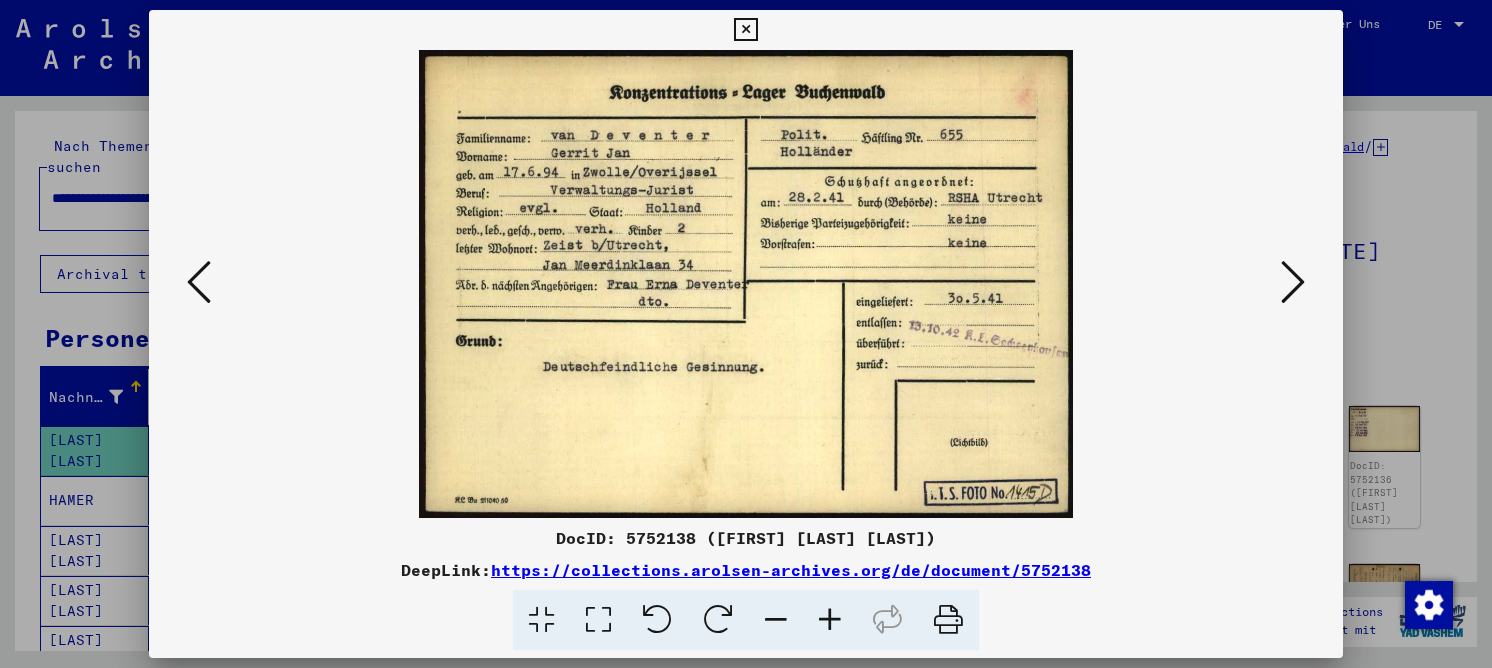 click at bounding box center (1293, 282) 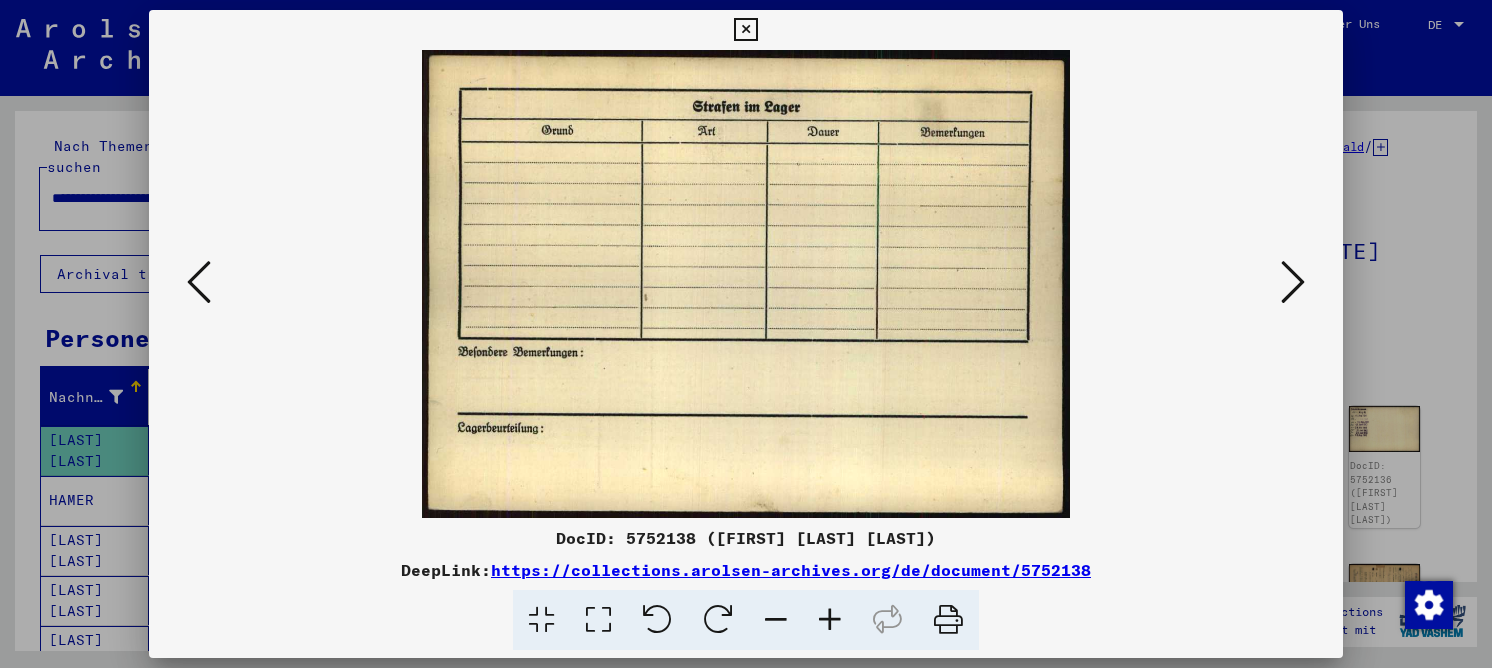 click at bounding box center [1293, 282] 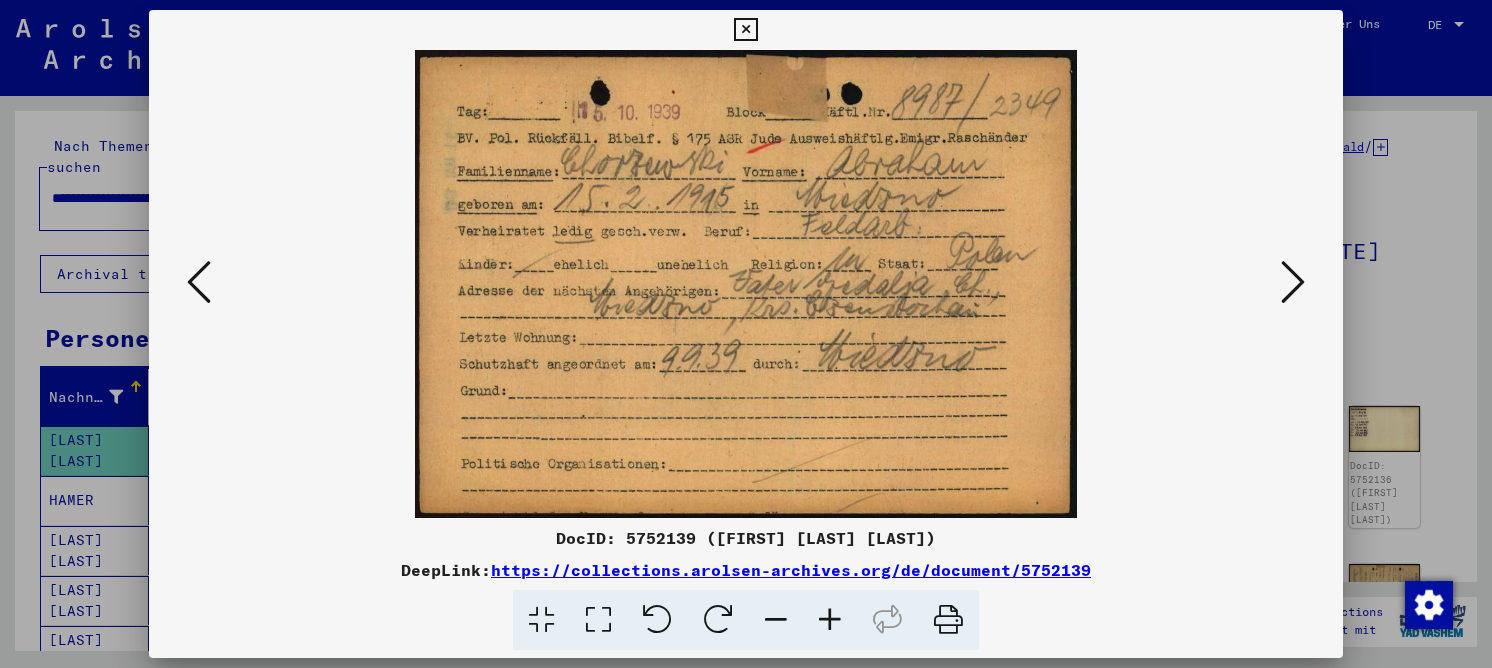 click at bounding box center (1293, 282) 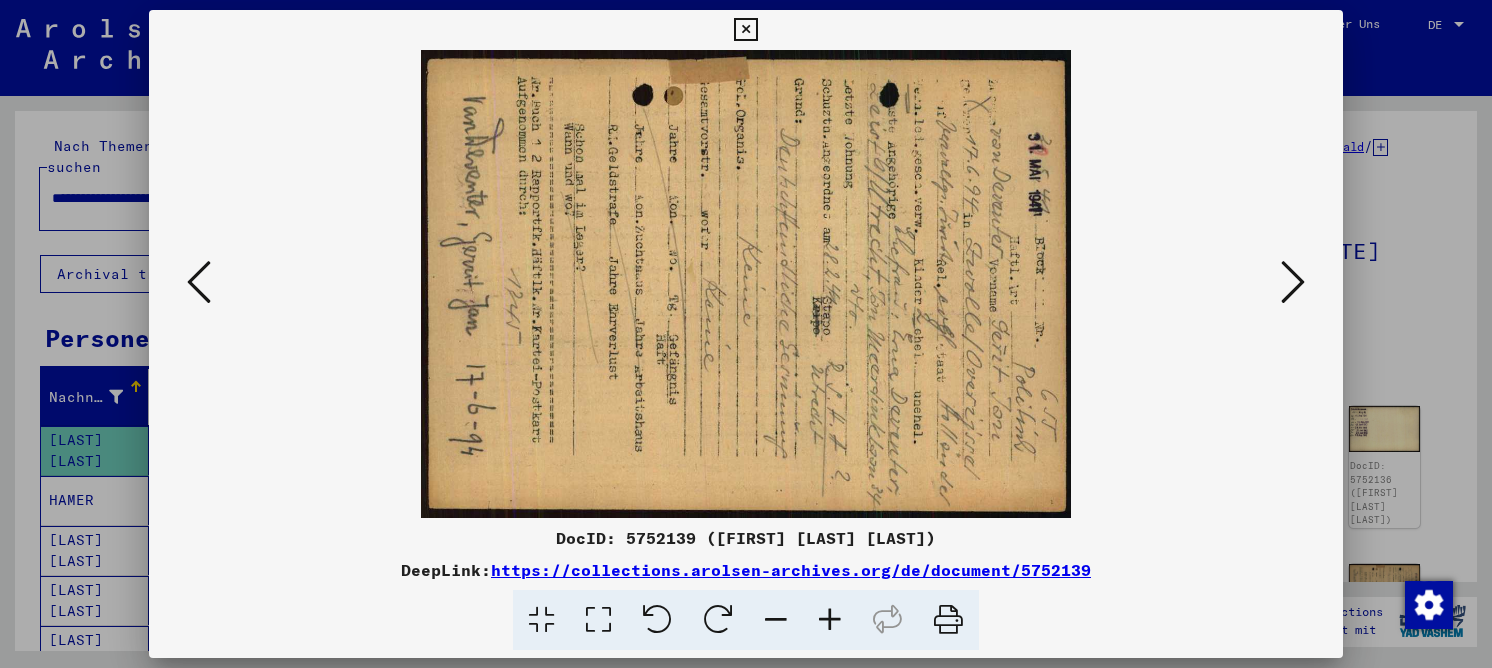 click at bounding box center (1293, 282) 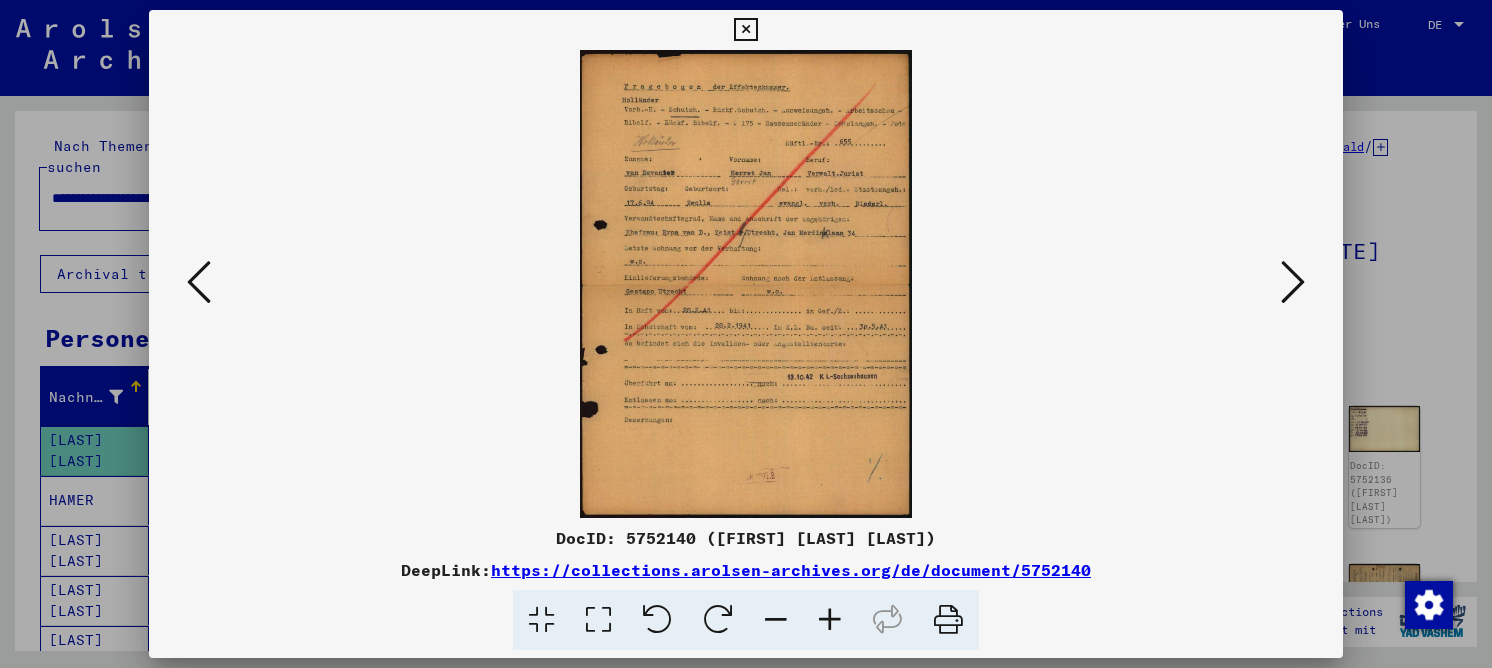 click at bounding box center [1293, 282] 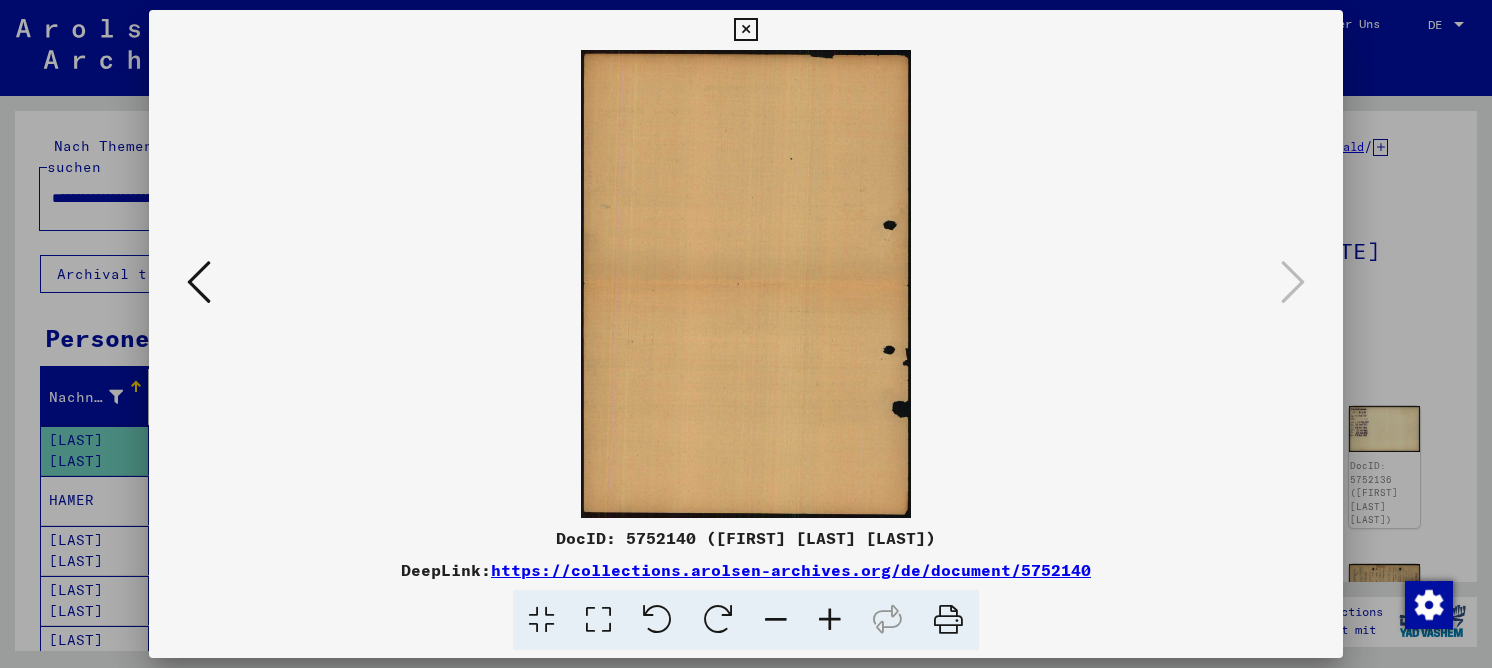 click at bounding box center (745, 30) 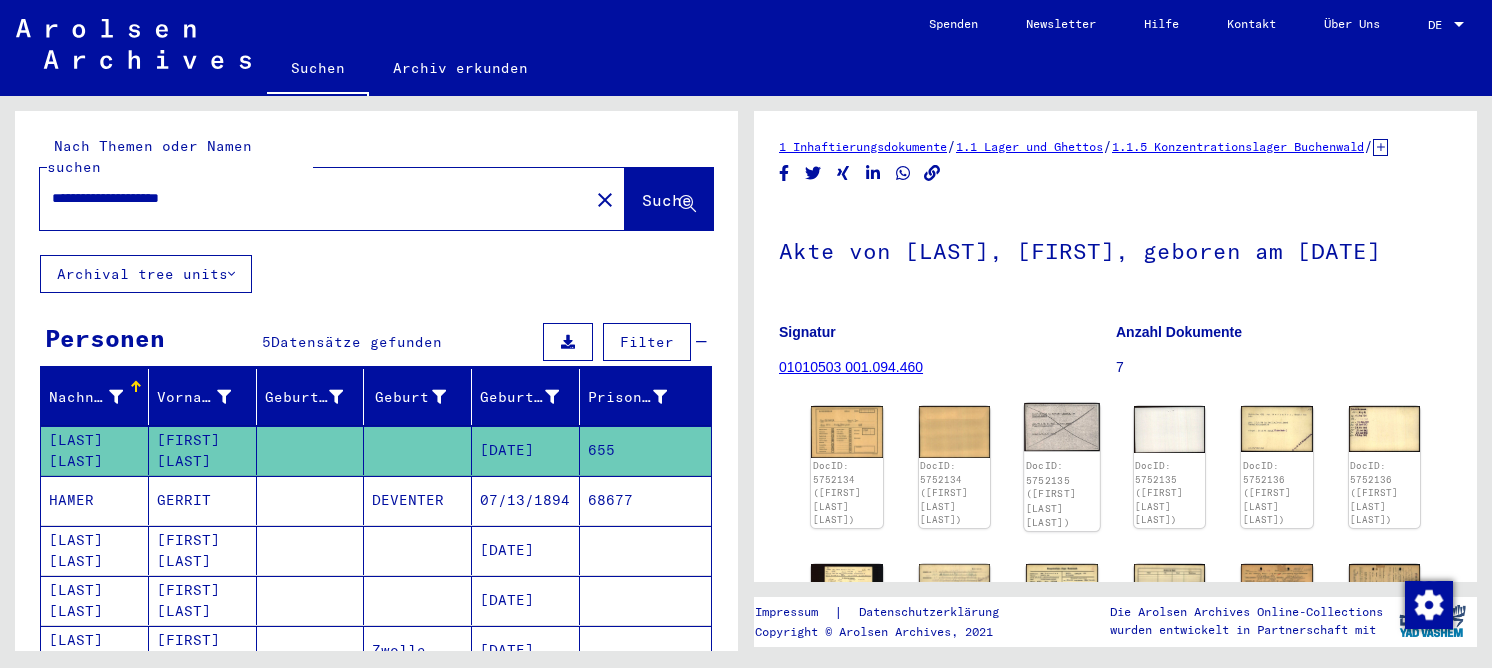 click 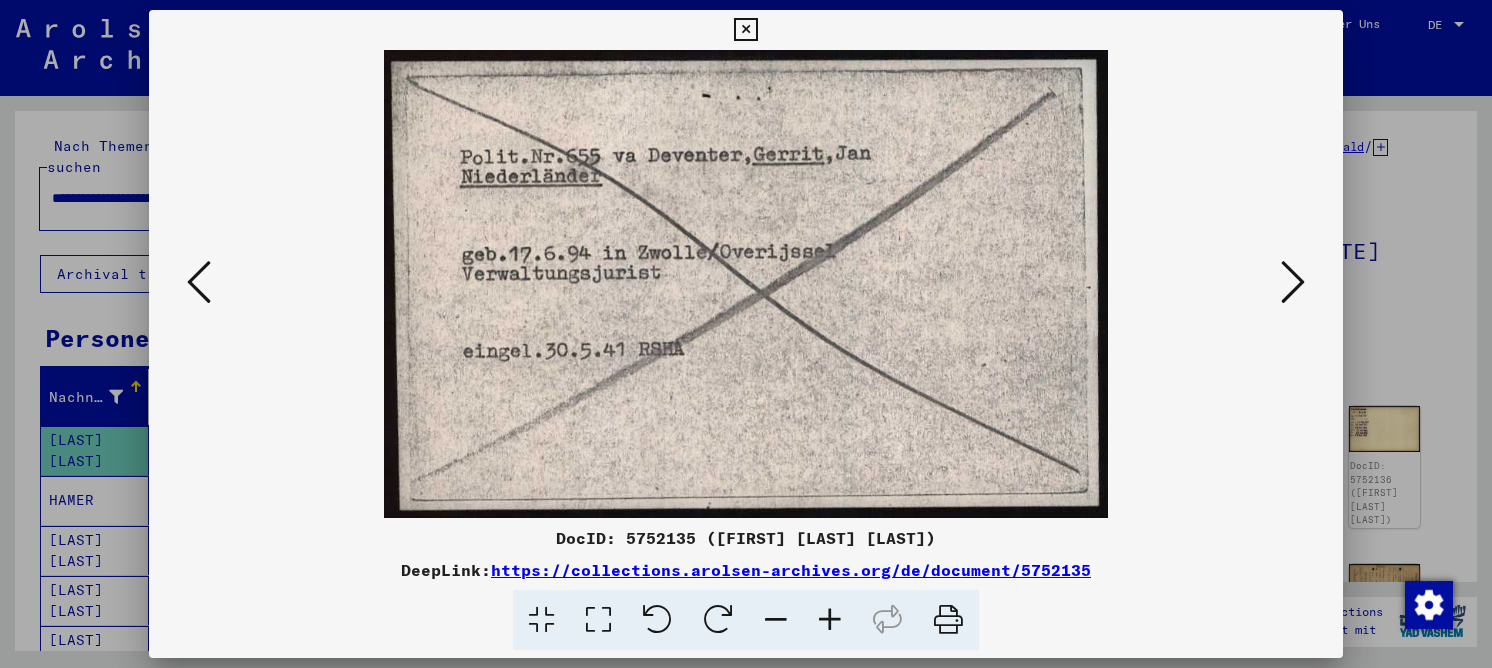 click at bounding box center [1293, 282] 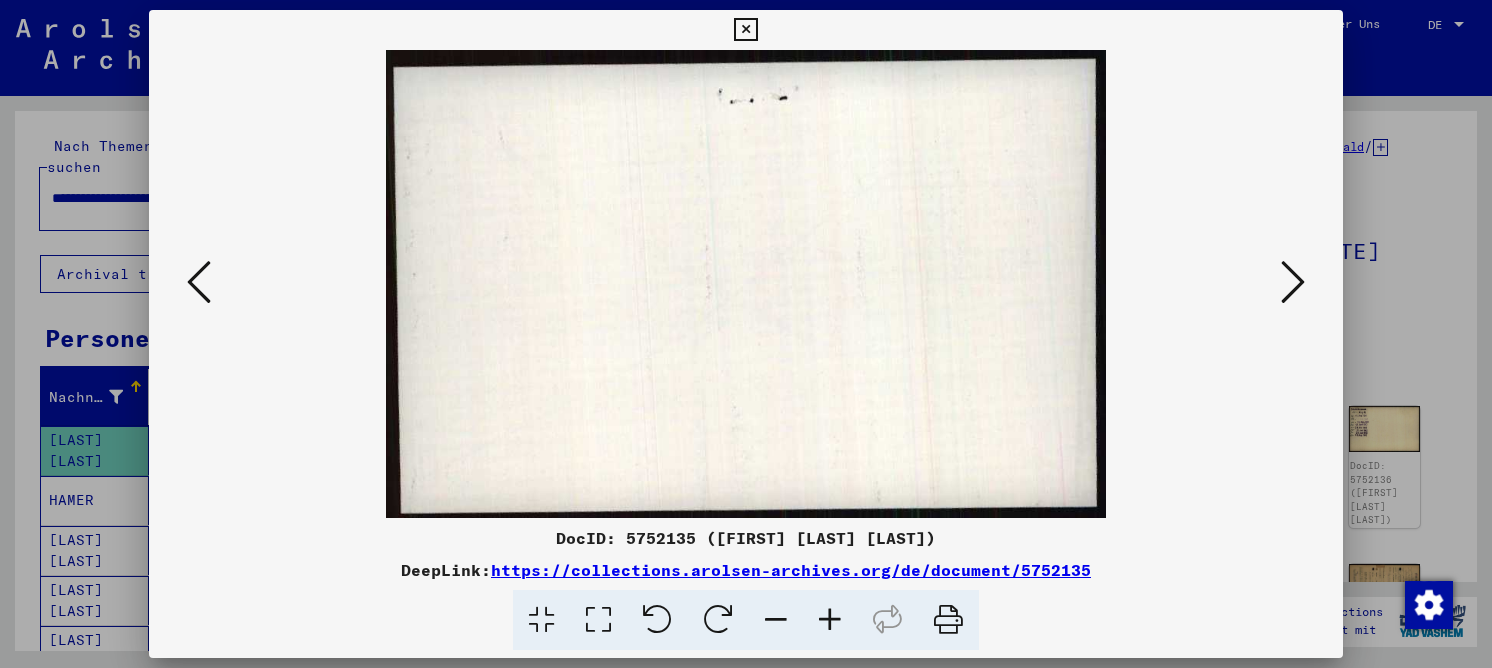 click at bounding box center (1293, 282) 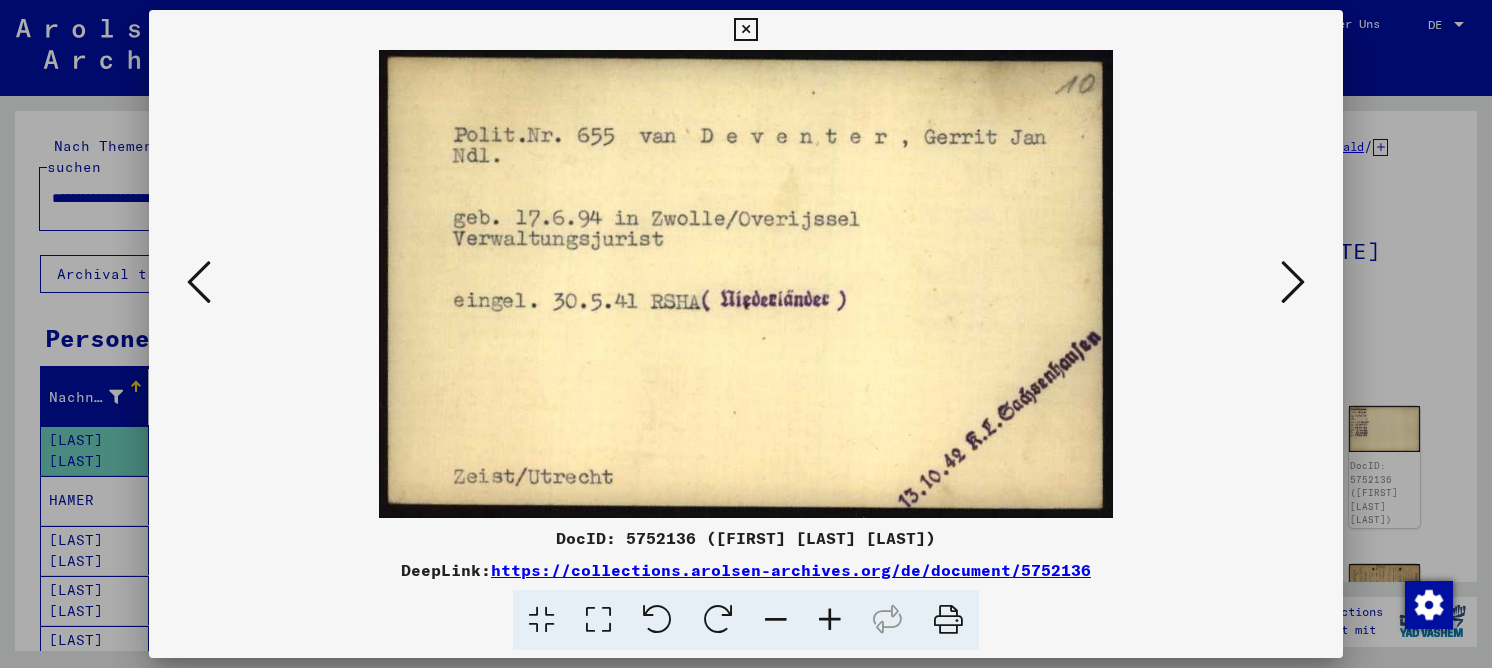 click at bounding box center (1293, 282) 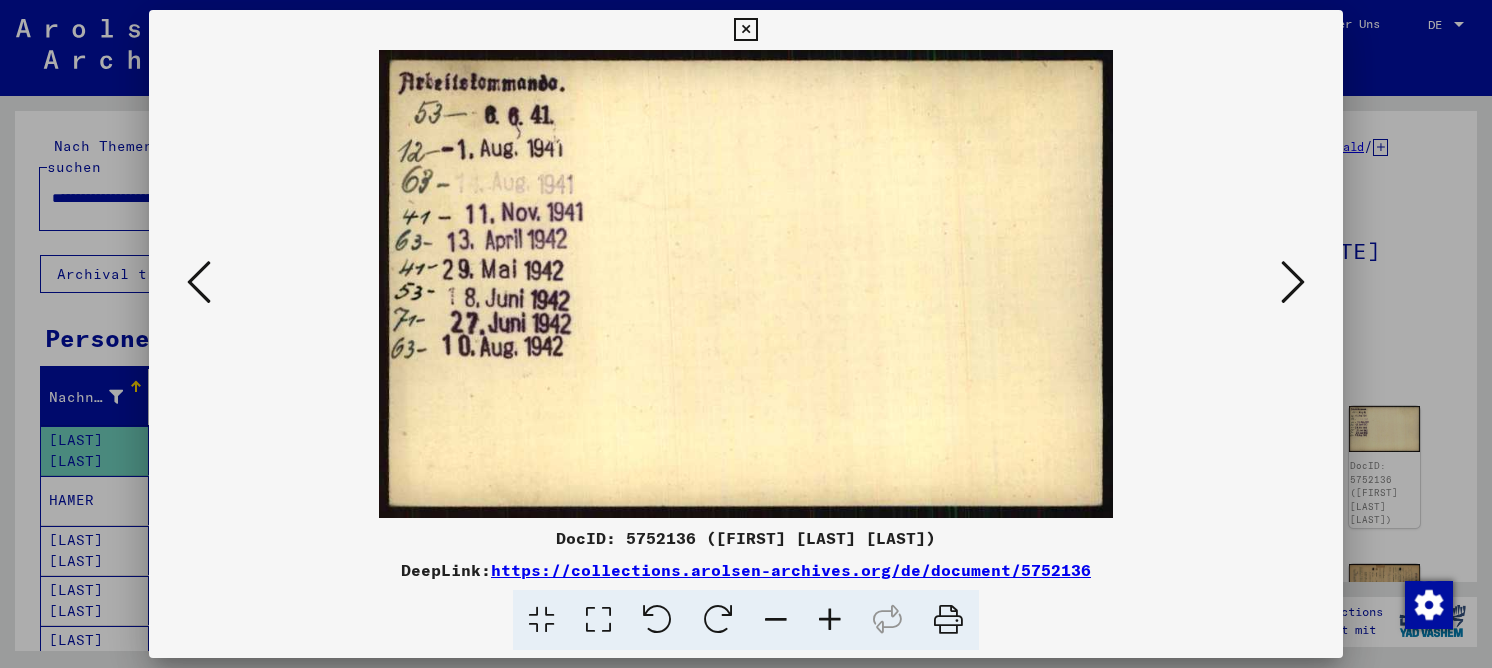 type 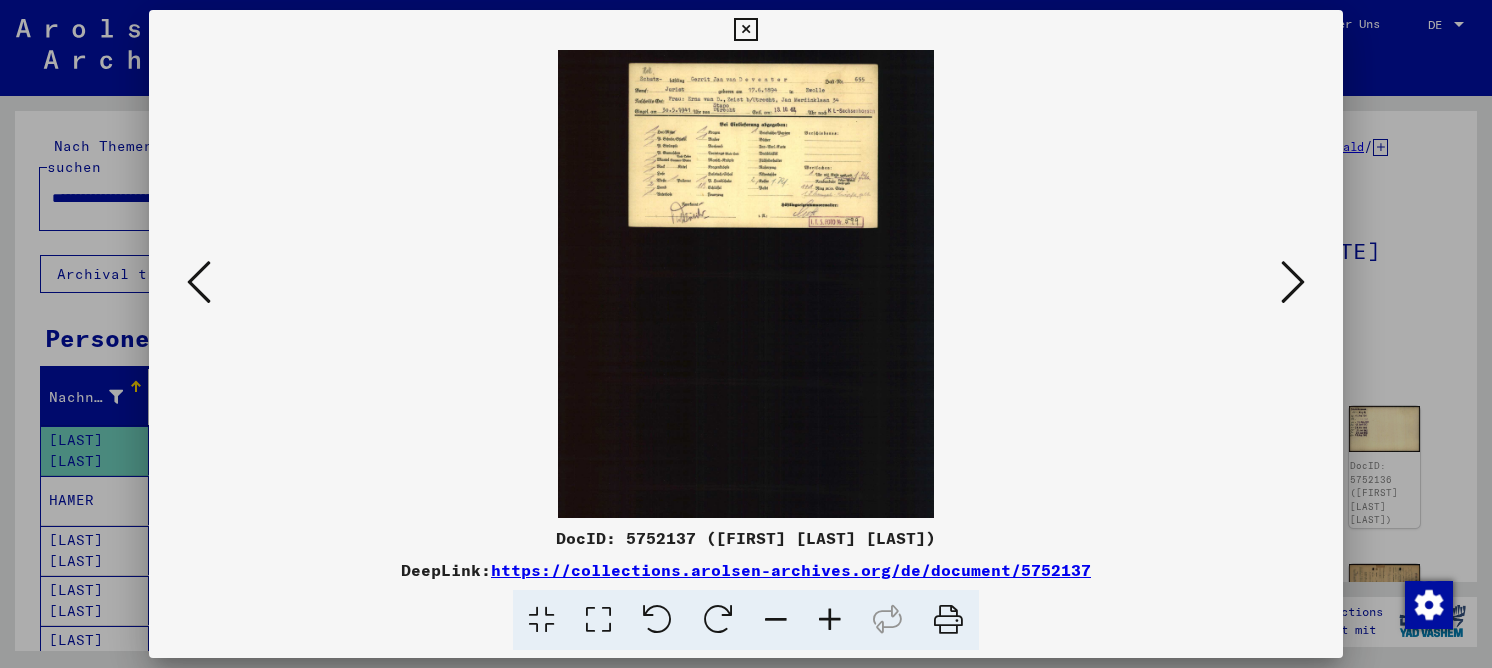 click at bounding box center [199, 282] 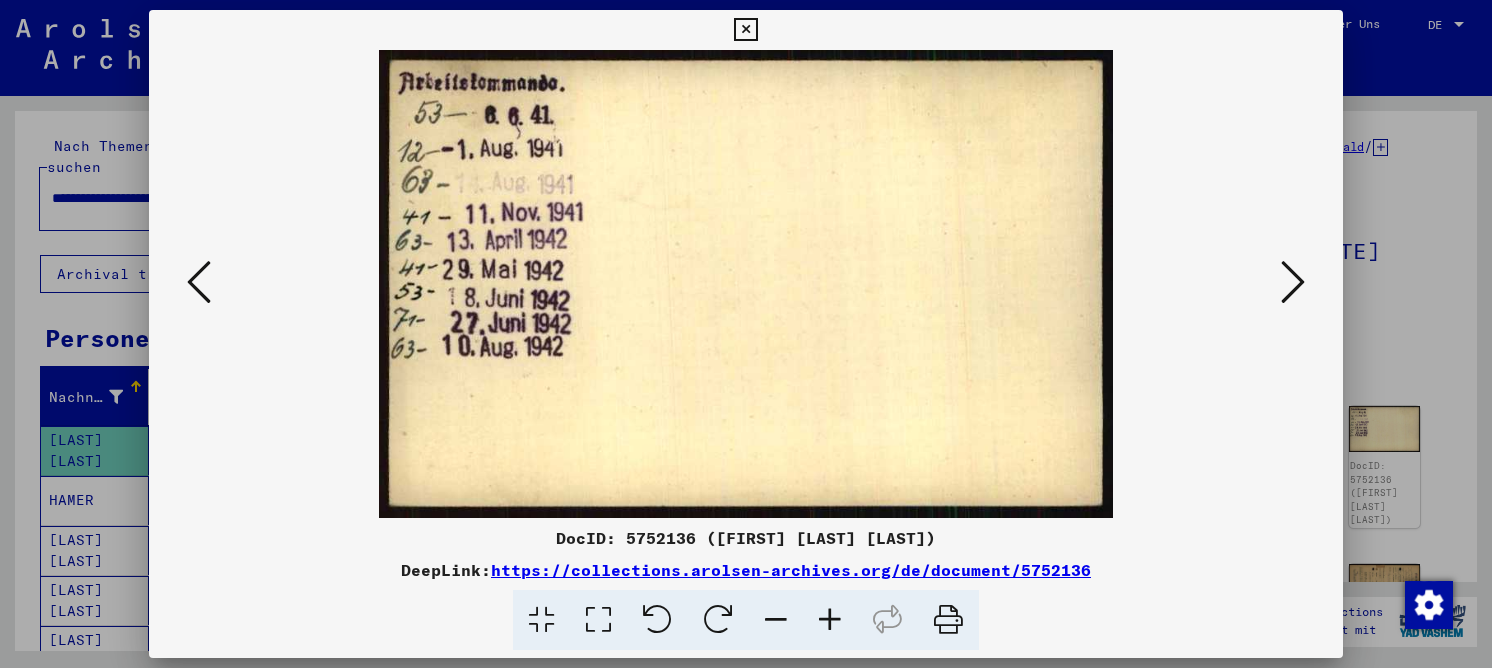 type 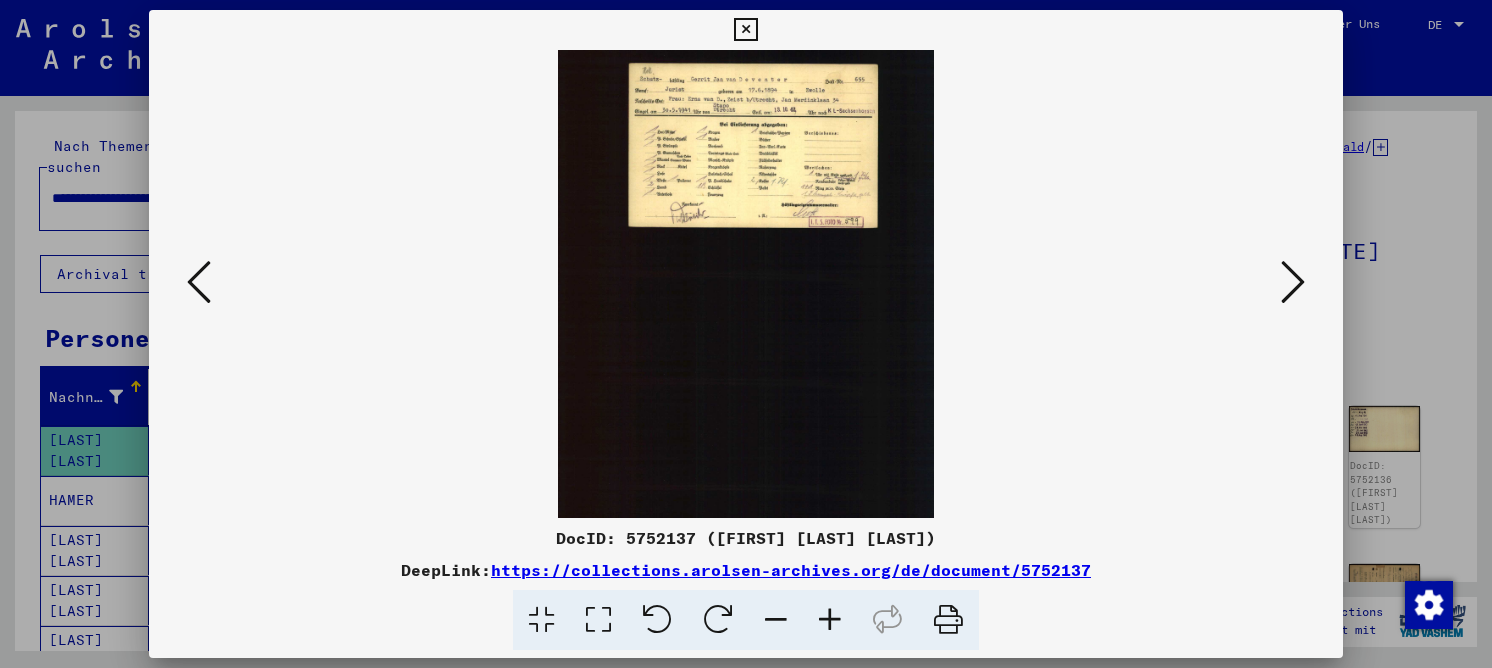 click at bounding box center (1293, 282) 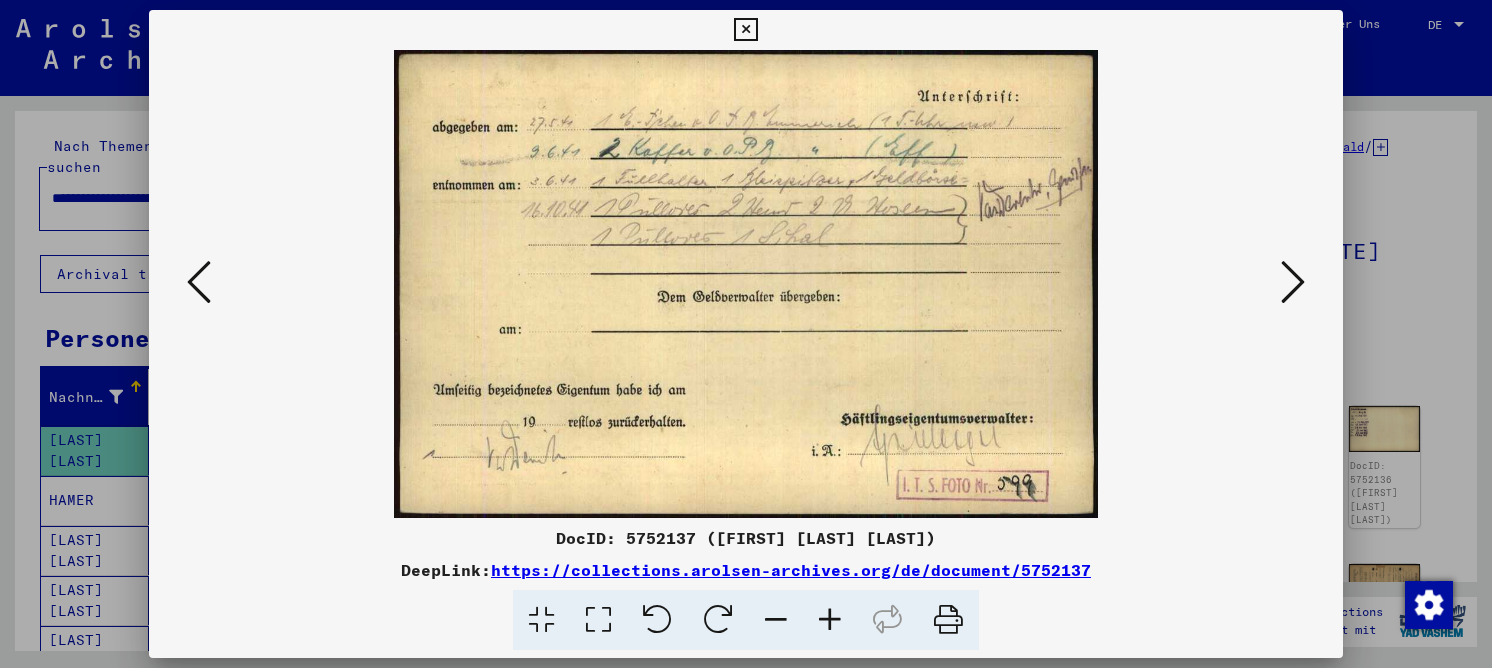 click at bounding box center (1293, 282) 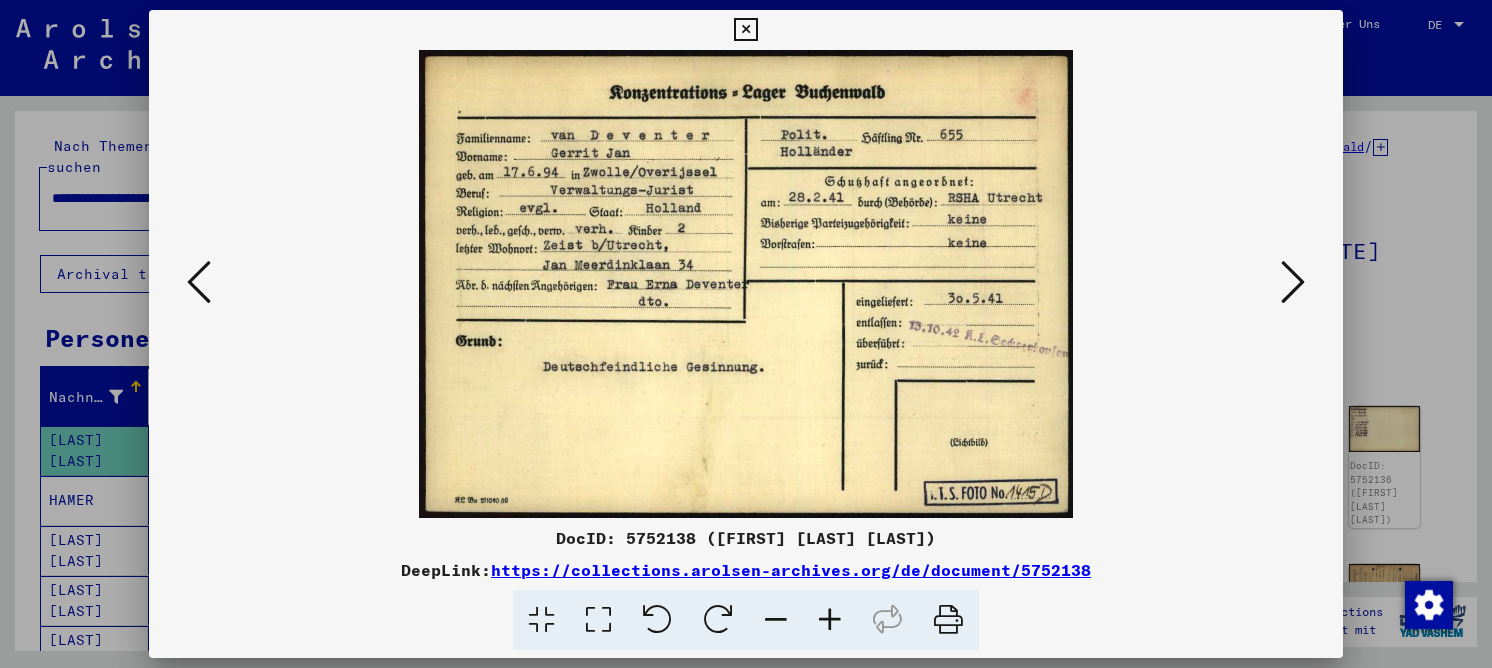 click at bounding box center (1293, 282) 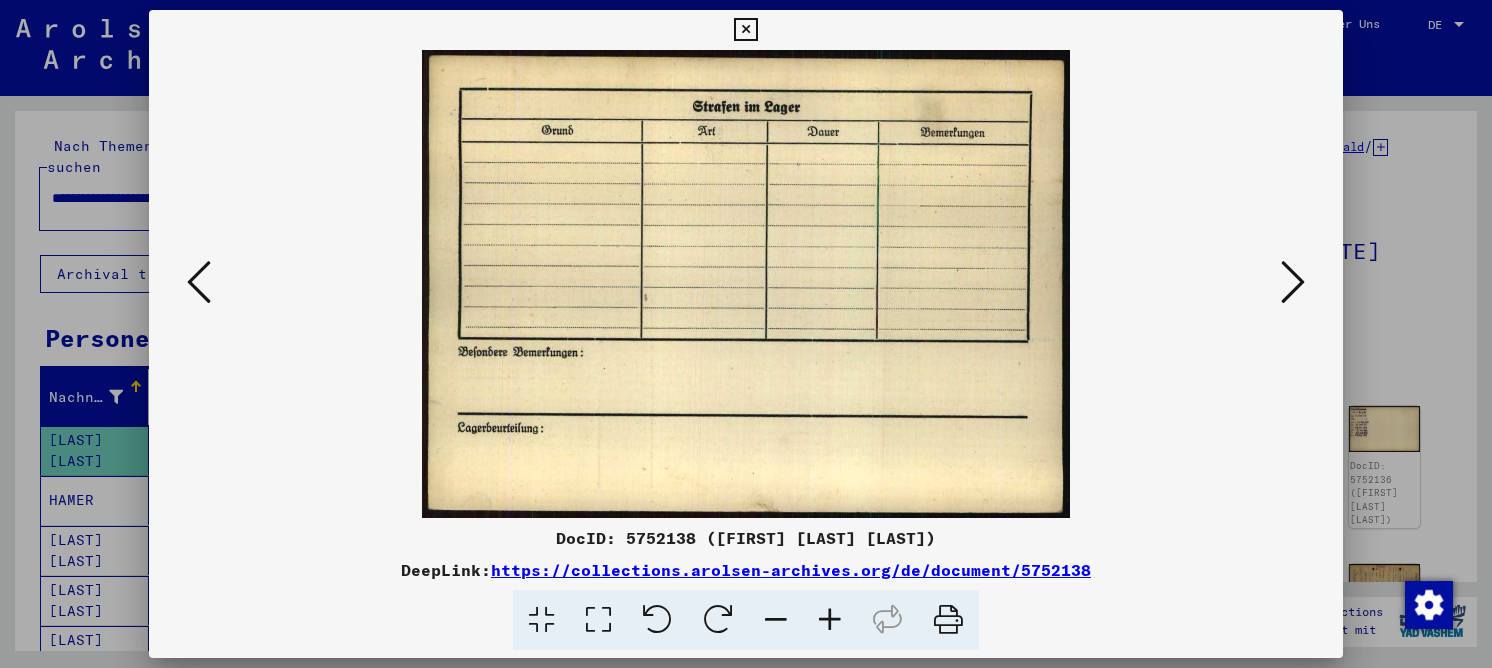 click at bounding box center (1293, 282) 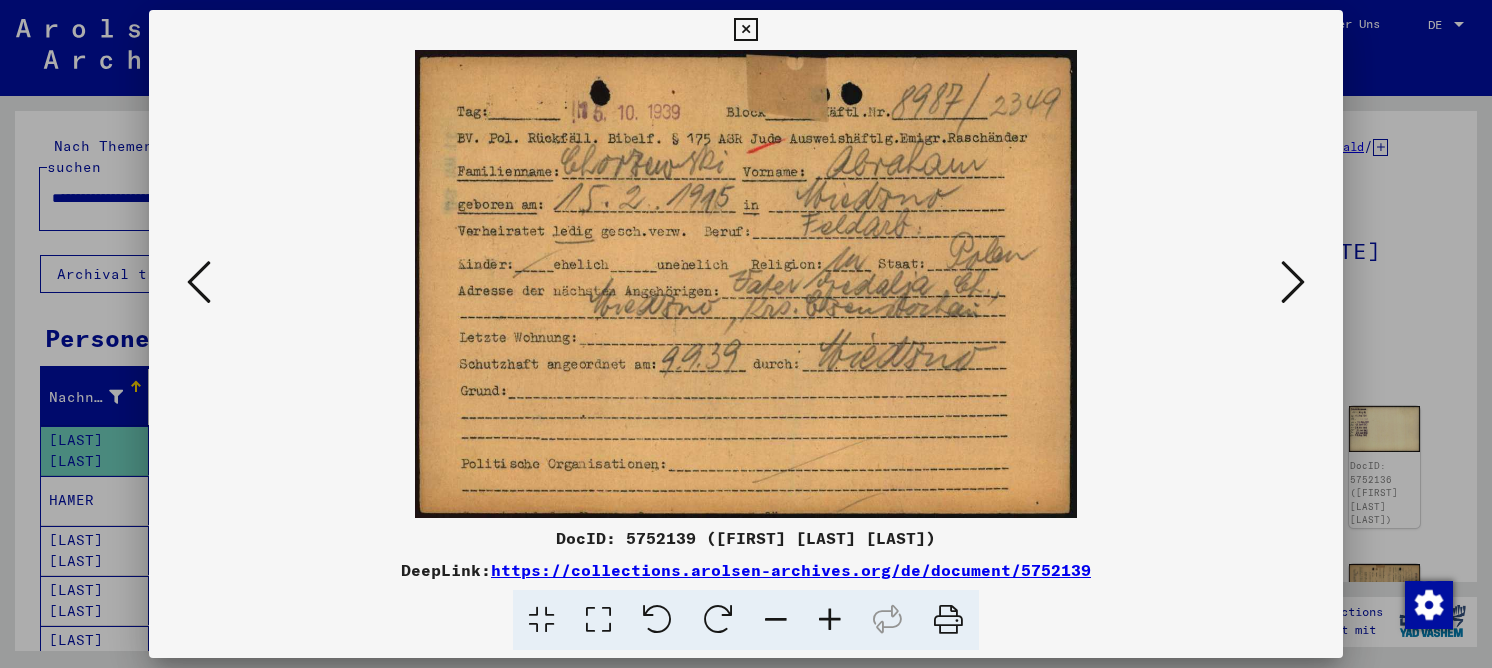 click at bounding box center (1293, 282) 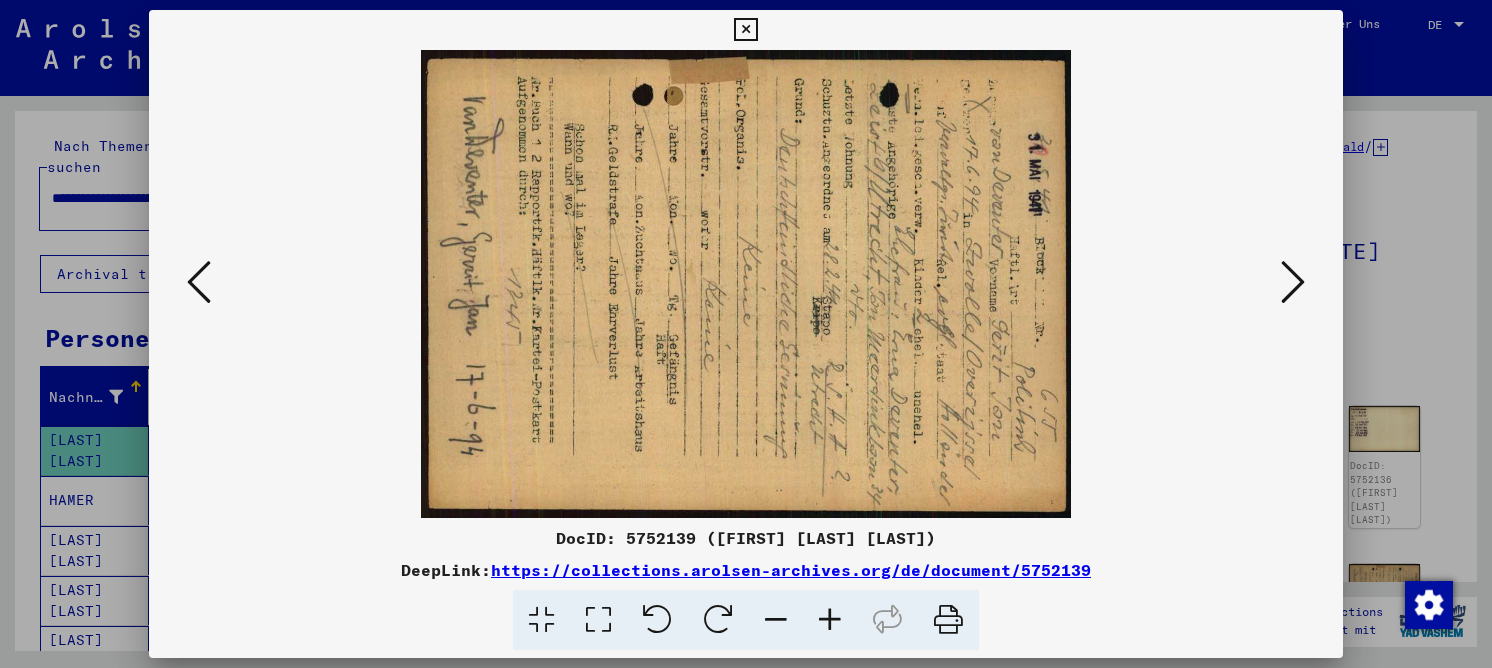 click at bounding box center [1293, 282] 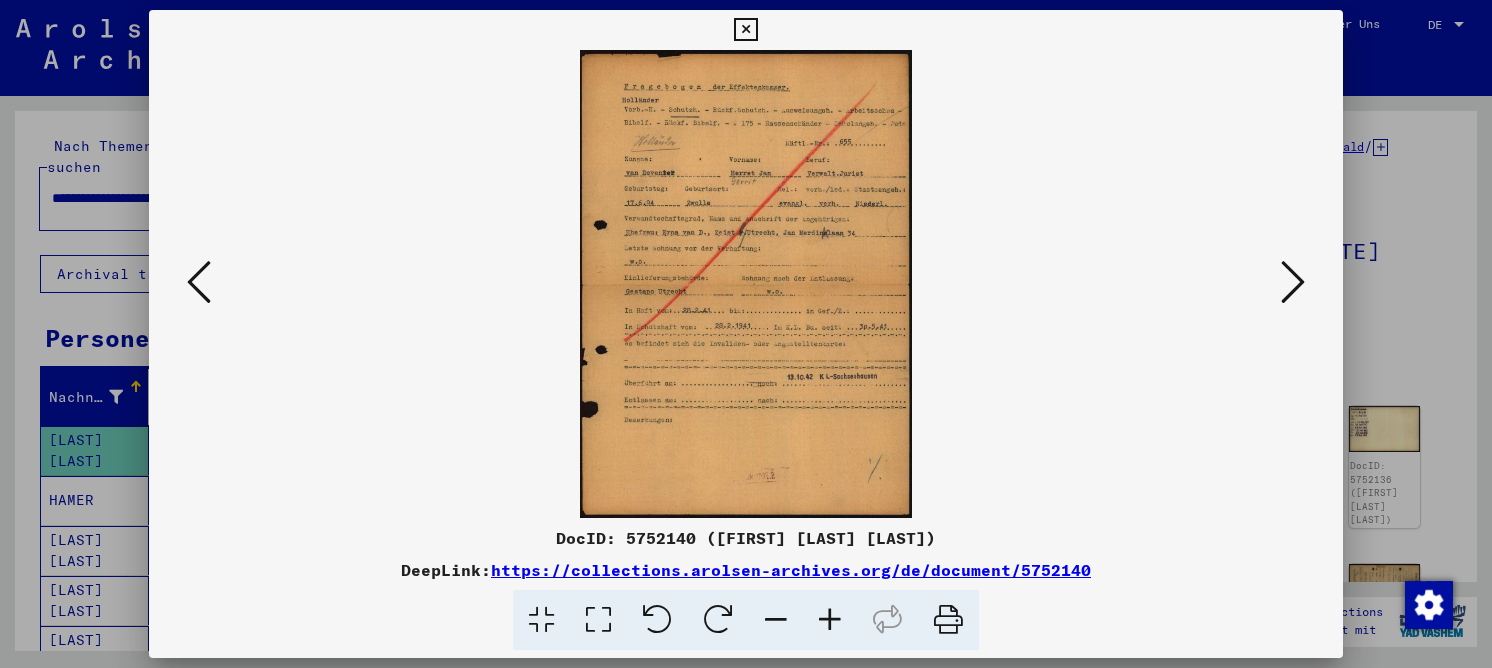 click at bounding box center (746, 284) 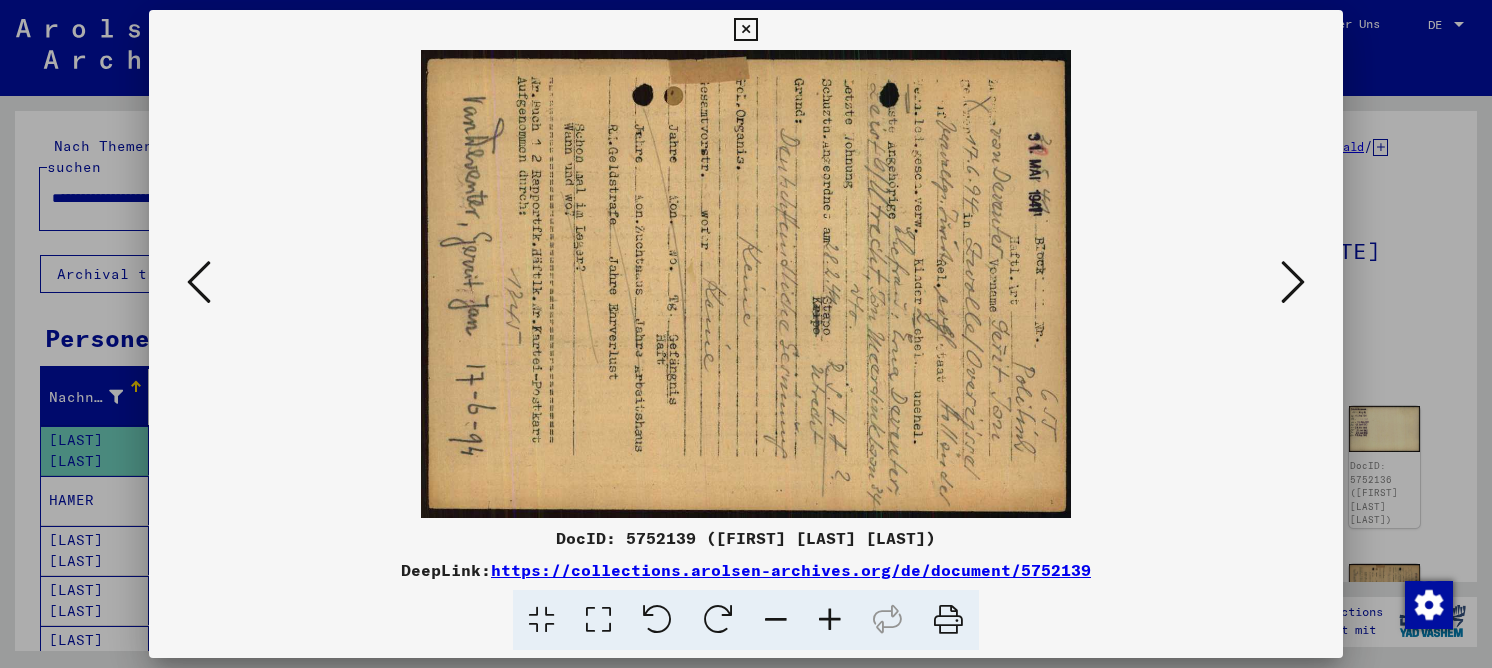 click at bounding box center (657, 620) 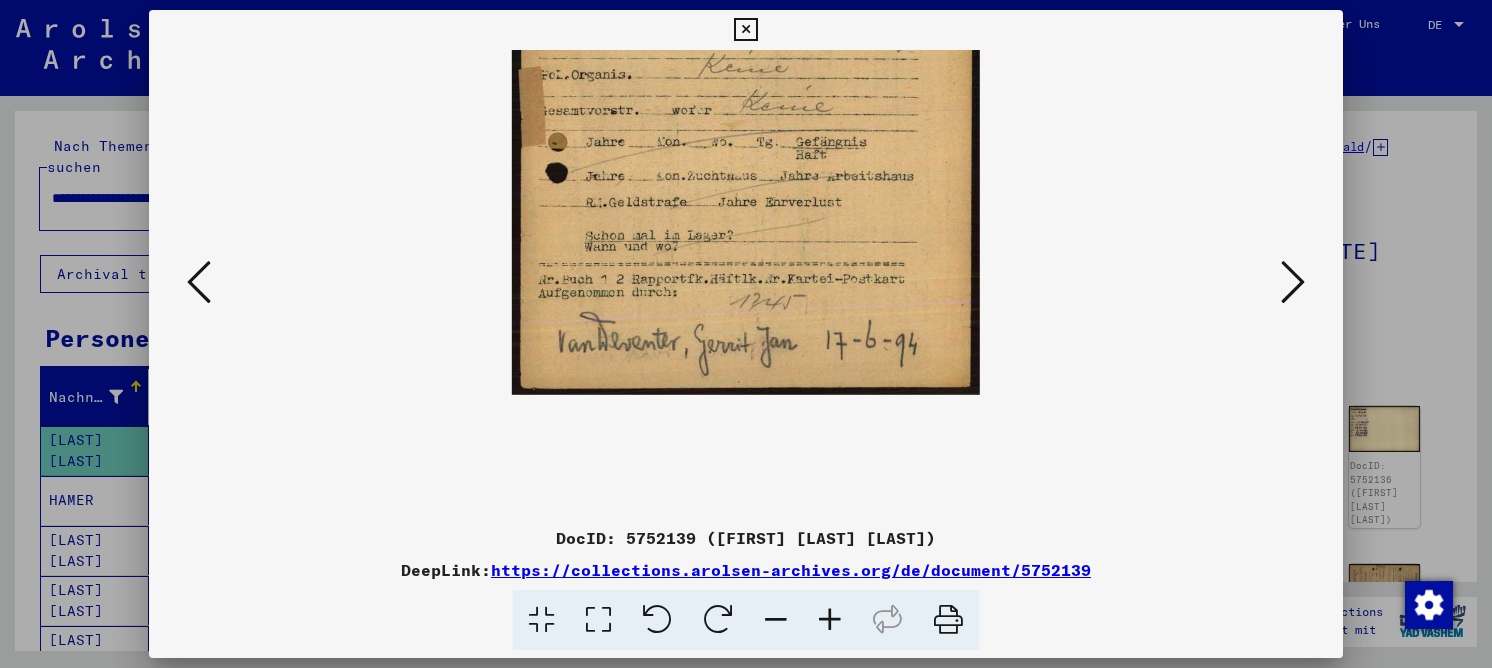 scroll, scrollTop: 219, scrollLeft: 0, axis: vertical 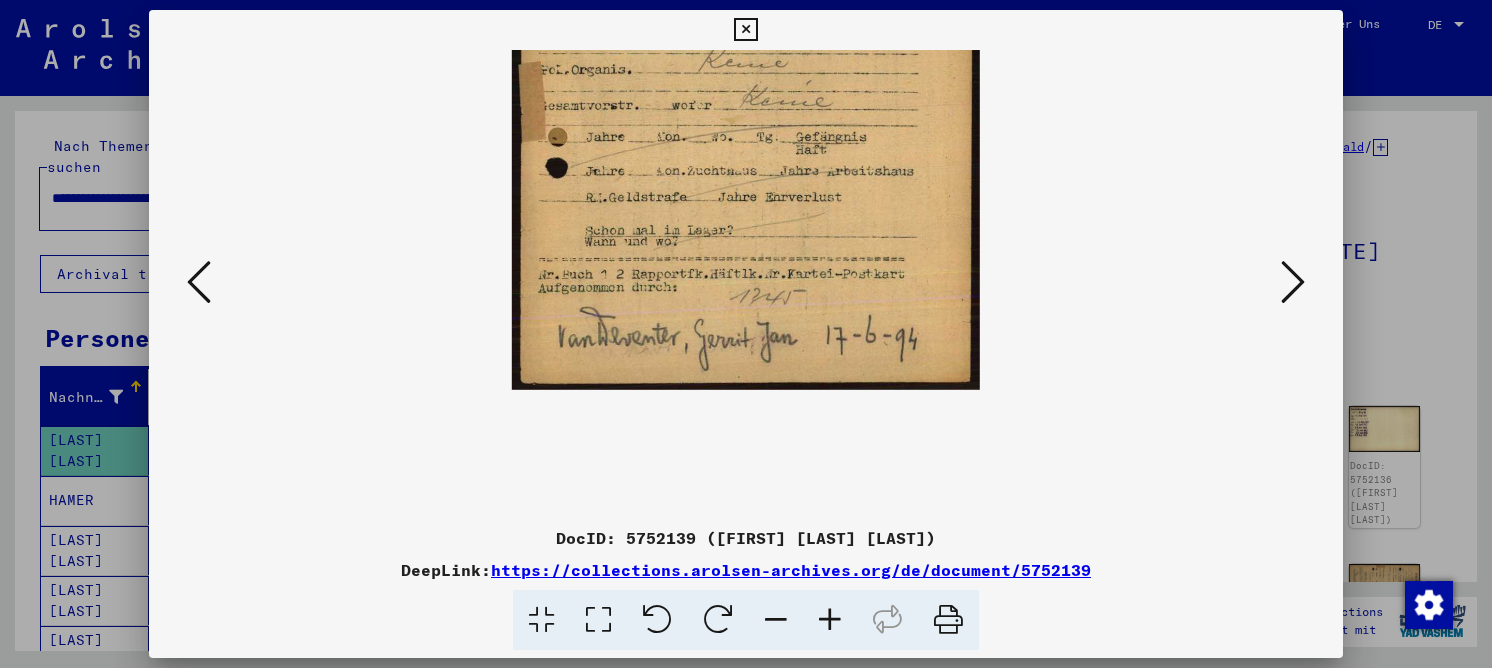 drag, startPoint x: 658, startPoint y: 484, endPoint x: 586, endPoint y: 270, distance: 225.7875 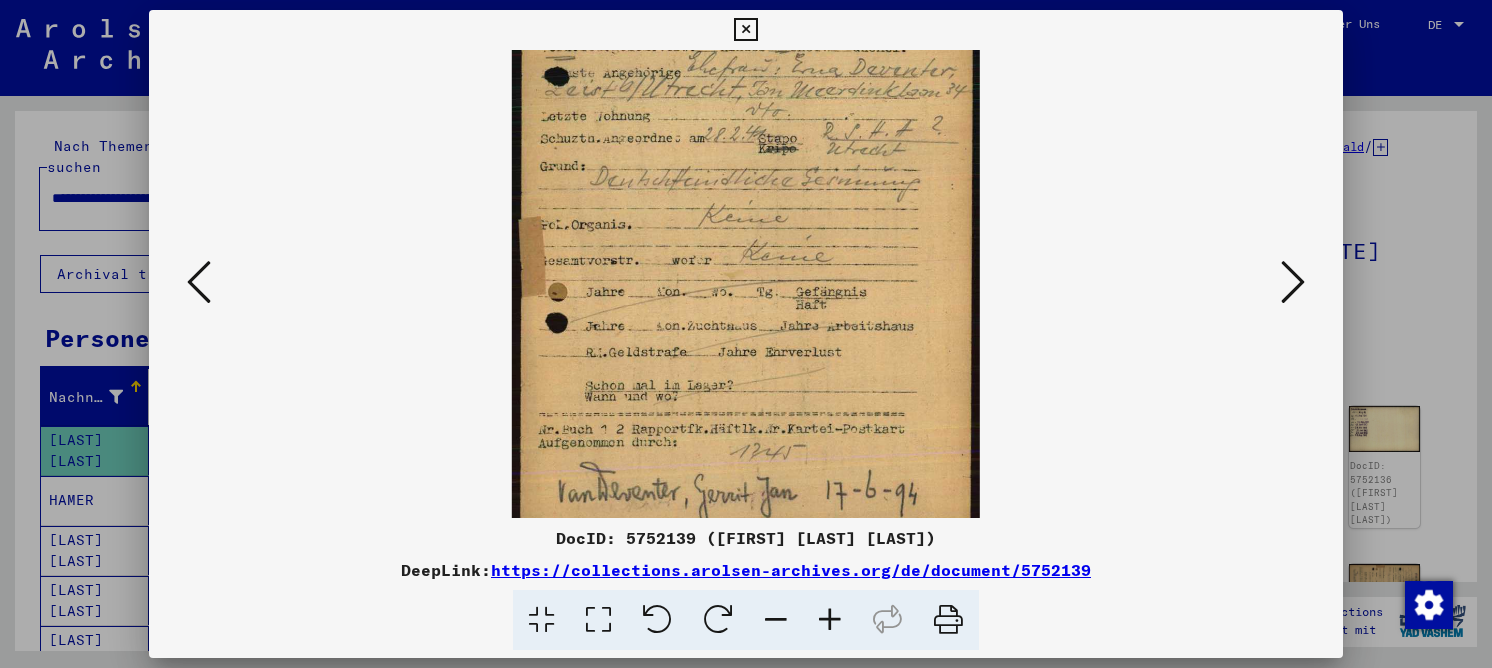 scroll, scrollTop: 42, scrollLeft: 0, axis: vertical 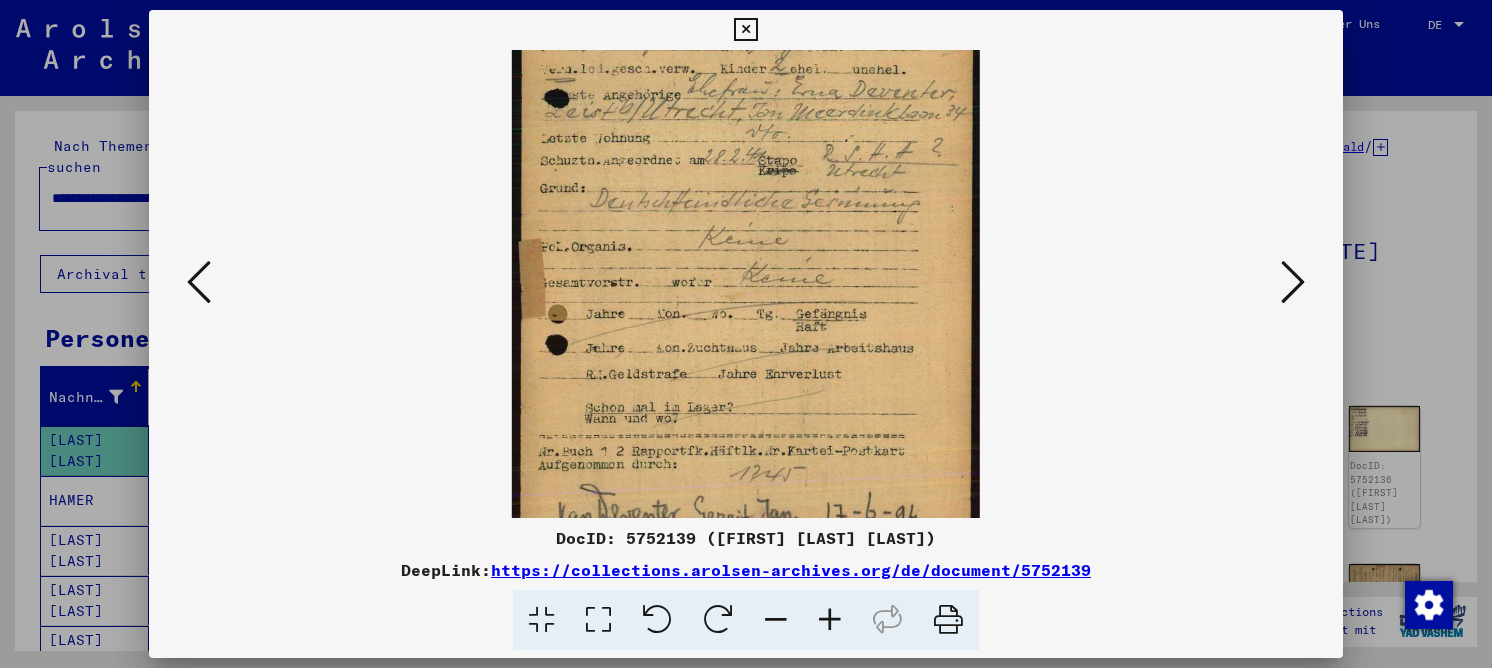 drag, startPoint x: 648, startPoint y: 149, endPoint x: 646, endPoint y: 326, distance: 177.01129 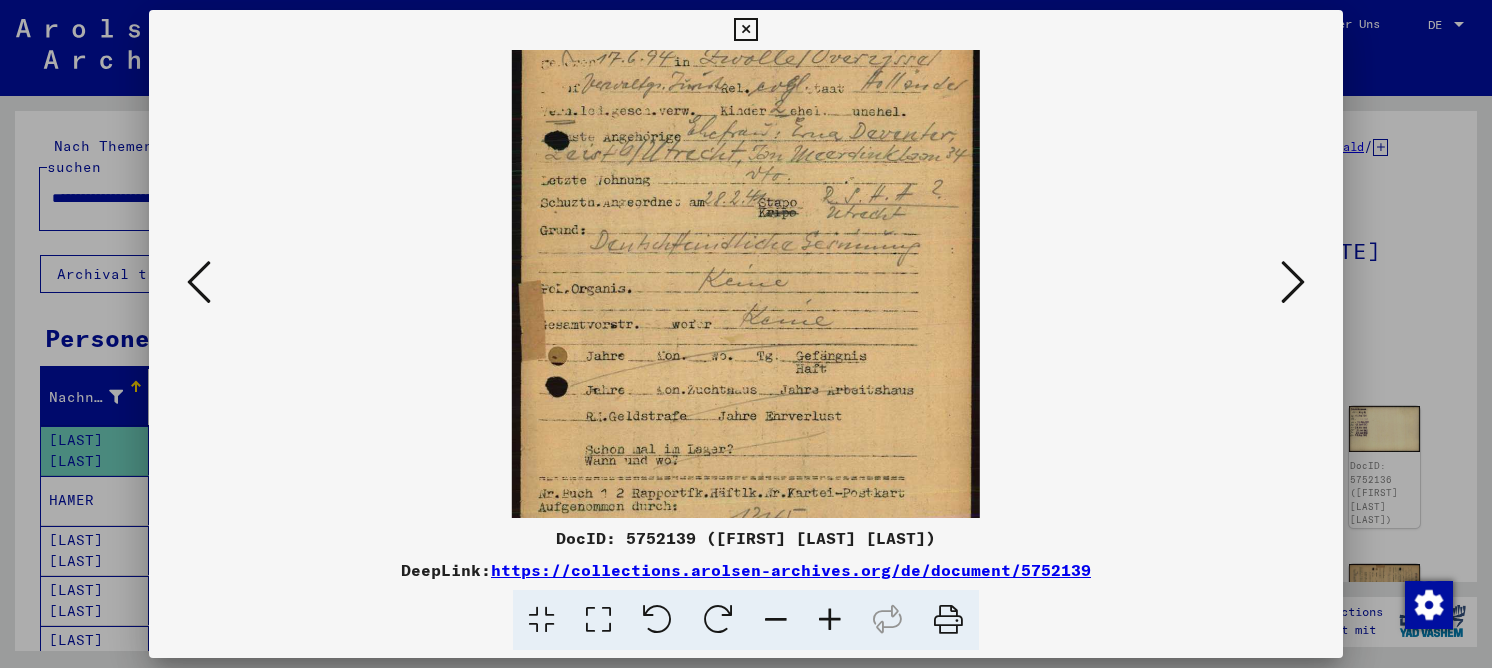drag, startPoint x: 634, startPoint y: 208, endPoint x: 643, endPoint y: 330, distance: 122.33152 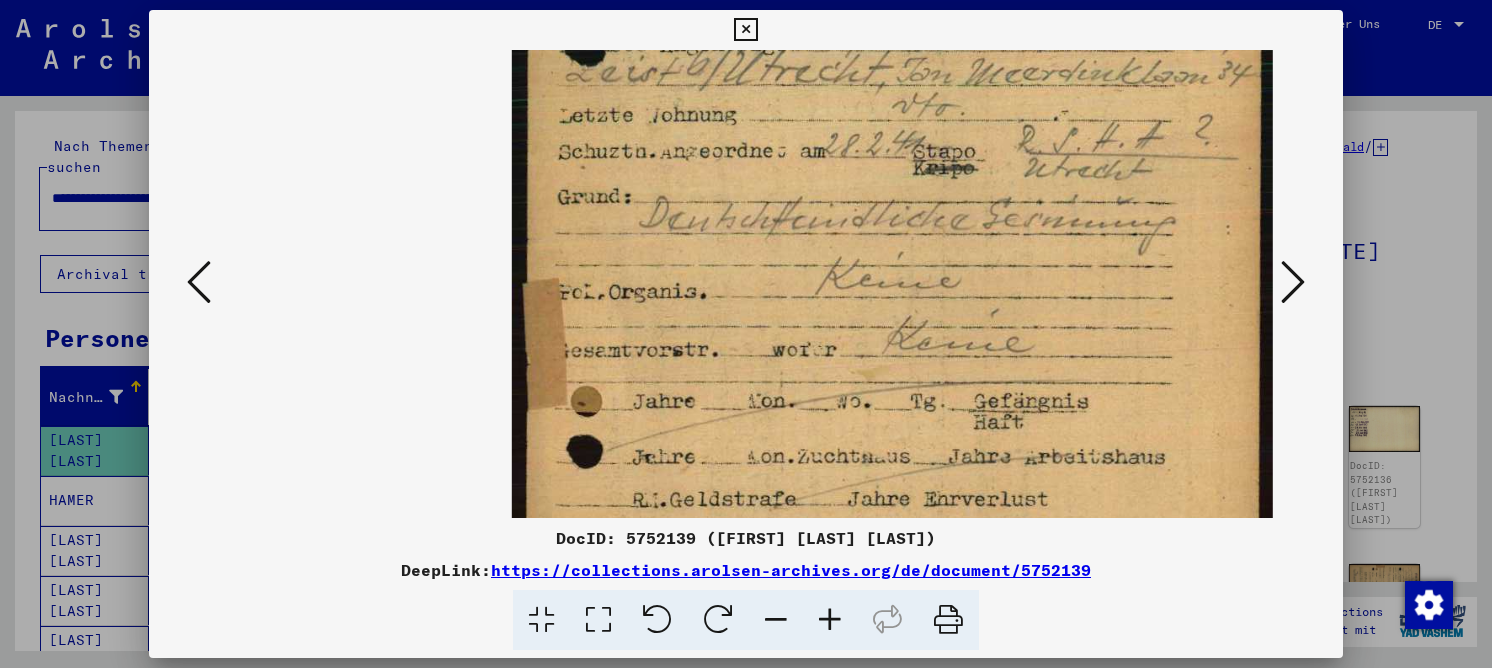 click at bounding box center [745, 30] 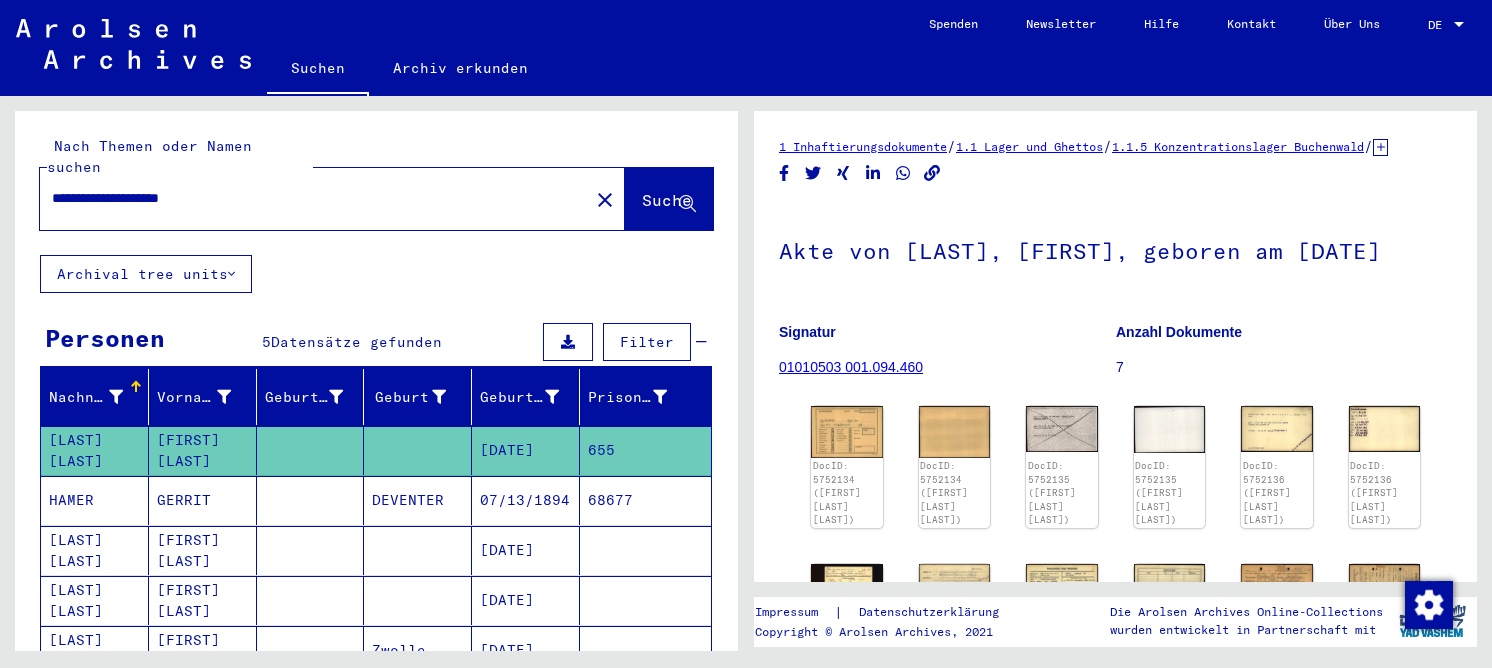 click on "[FIRST] [LAST]" at bounding box center (203, 600) 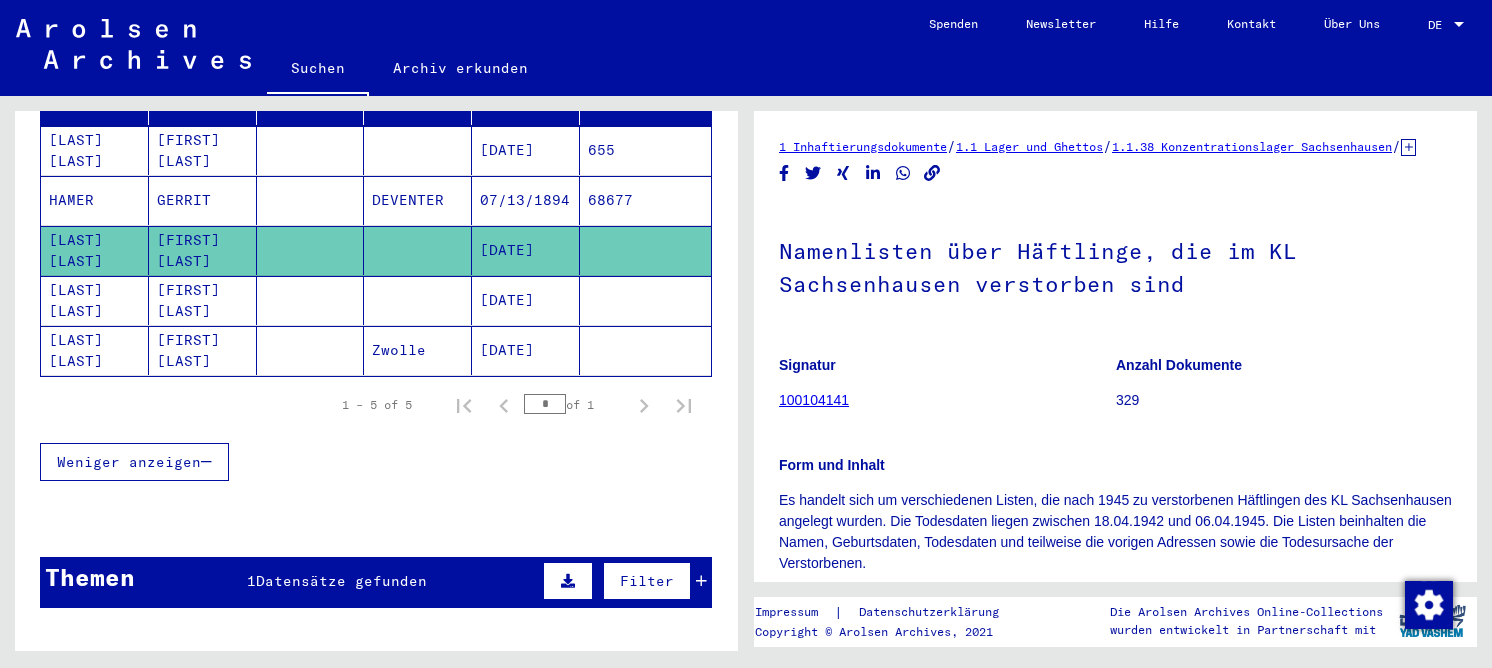 scroll, scrollTop: 0, scrollLeft: 0, axis: both 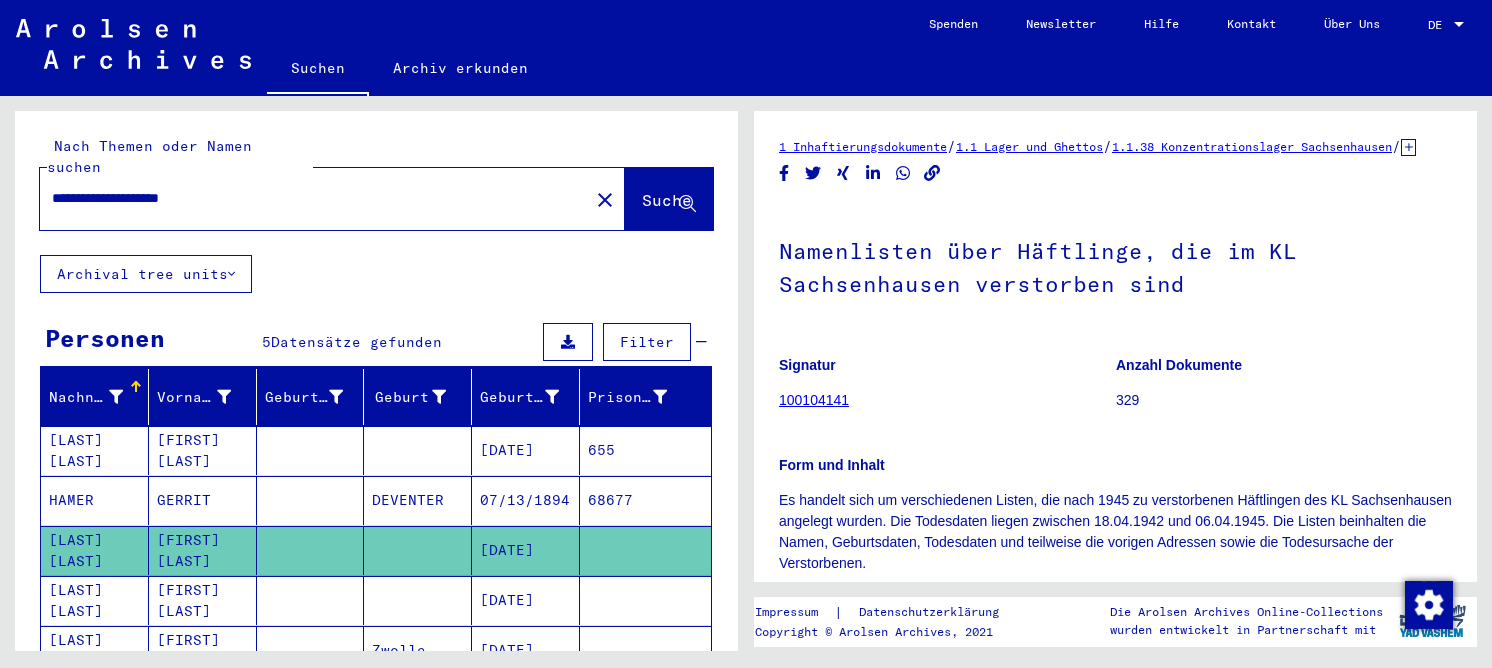 drag, startPoint x: 265, startPoint y: 170, endPoint x: 41, endPoint y: 157, distance: 224.37692 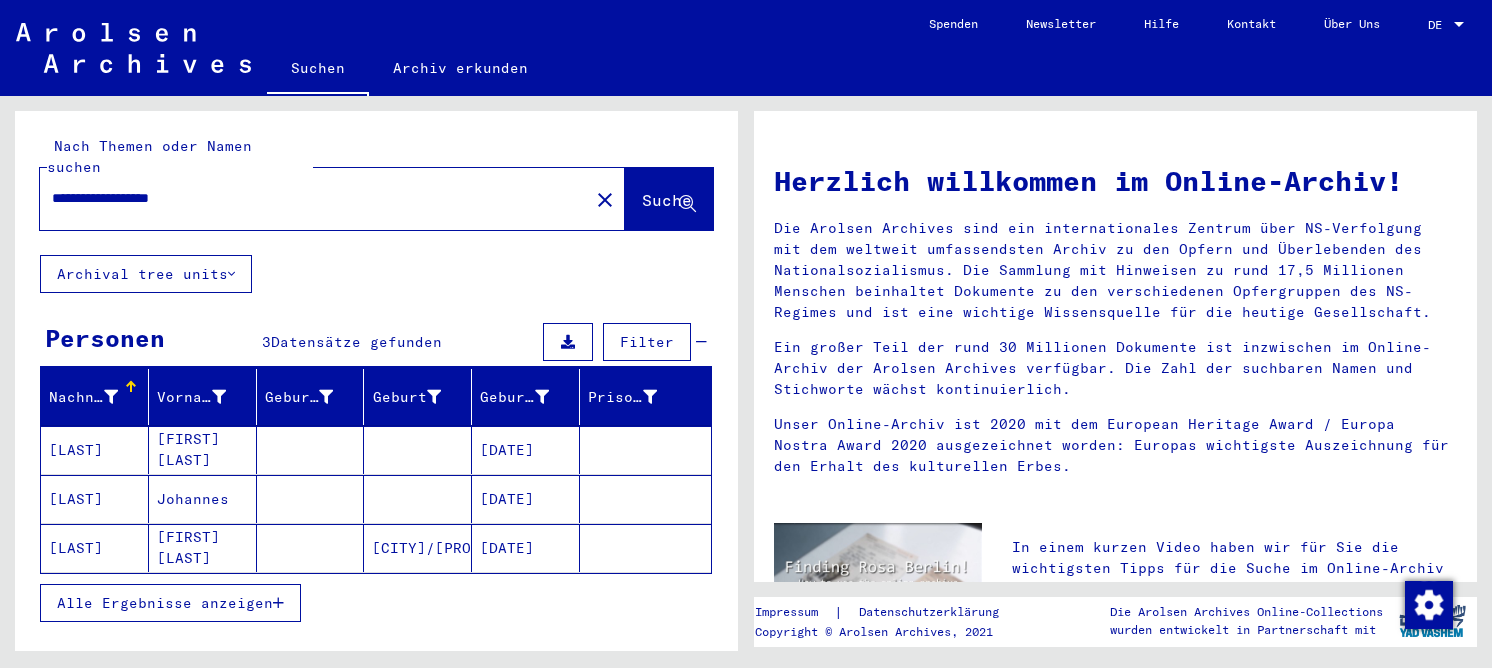 click on "Alle Ergebnisse anzeigen" at bounding box center [165, 603] 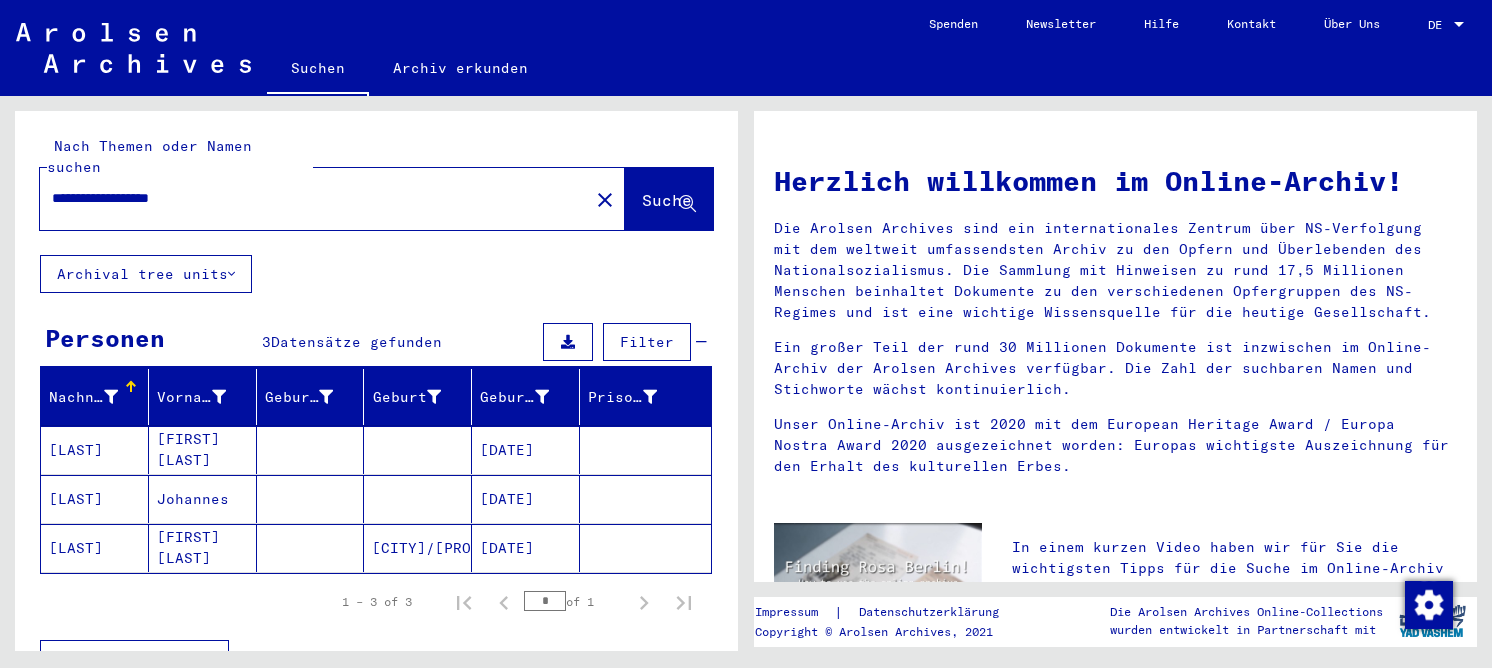 click at bounding box center (418, 499) 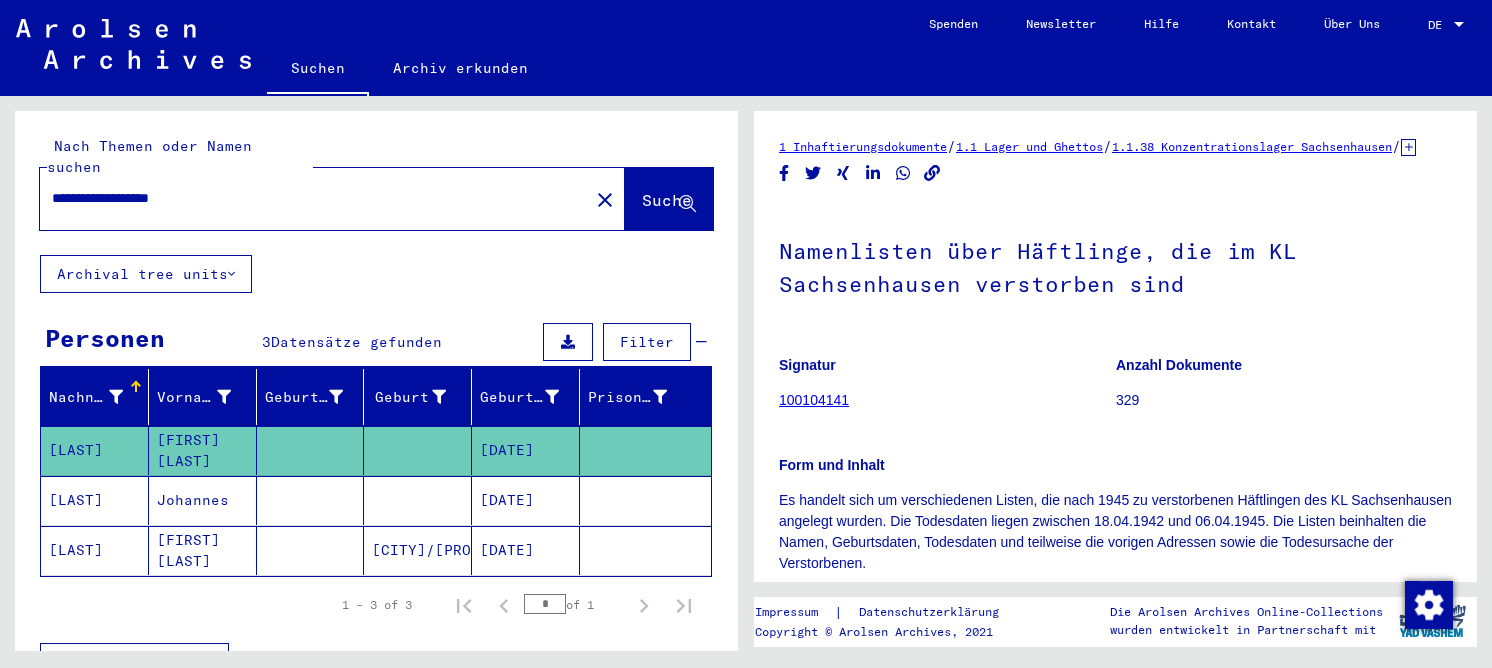 scroll, scrollTop: 0, scrollLeft: 0, axis: both 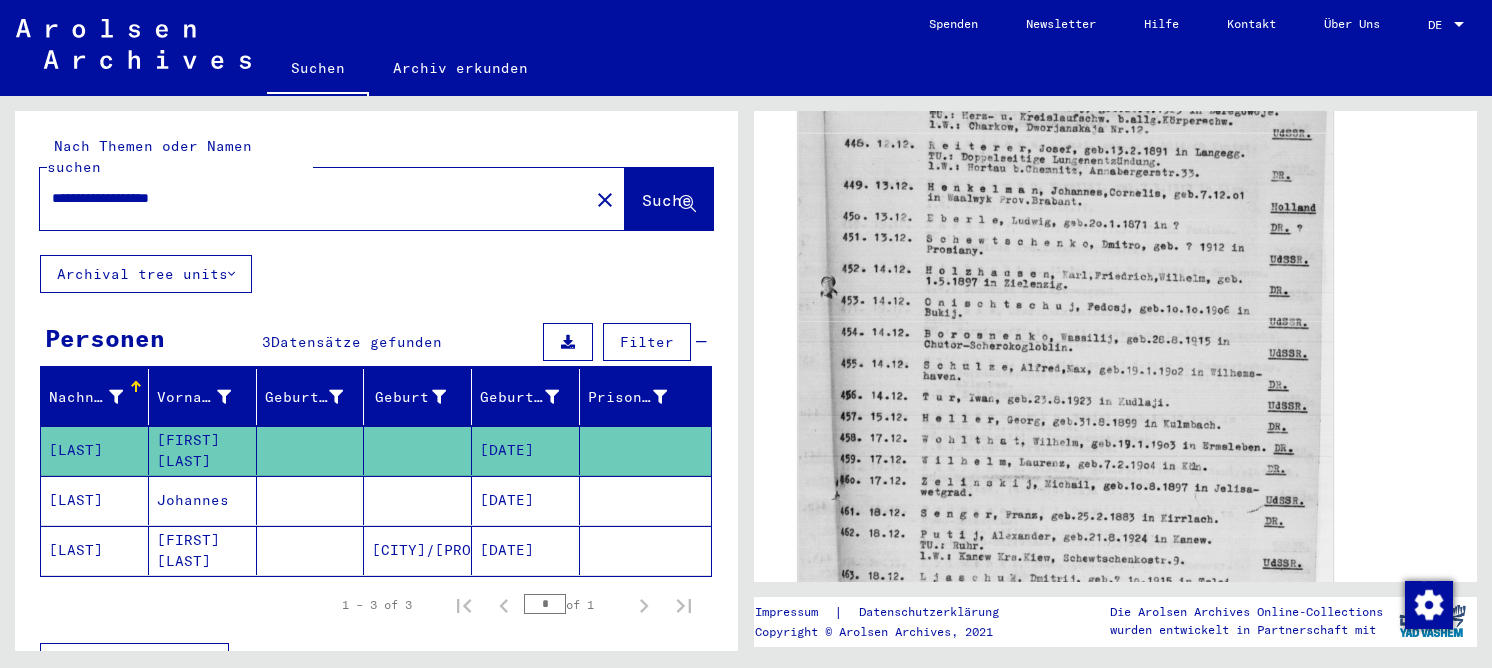 click 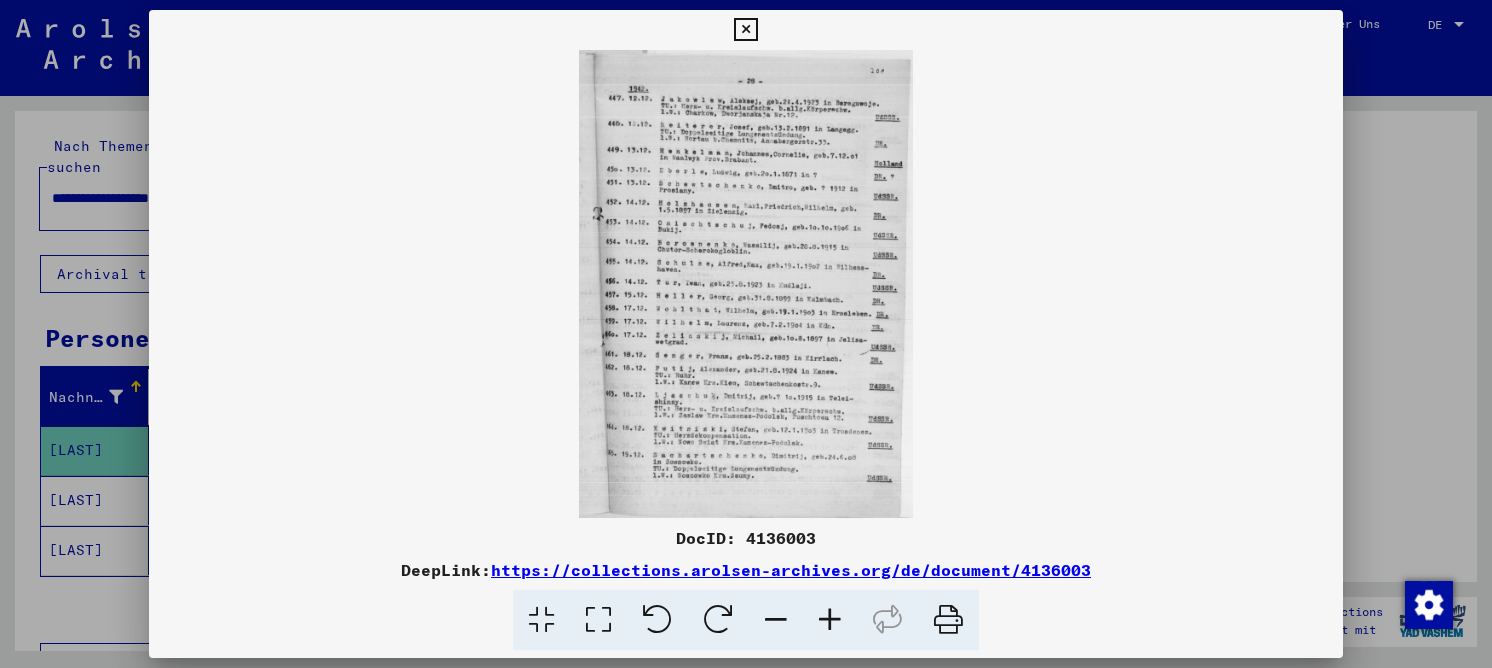 click on "DocID: 4136003" at bounding box center [746, 538] 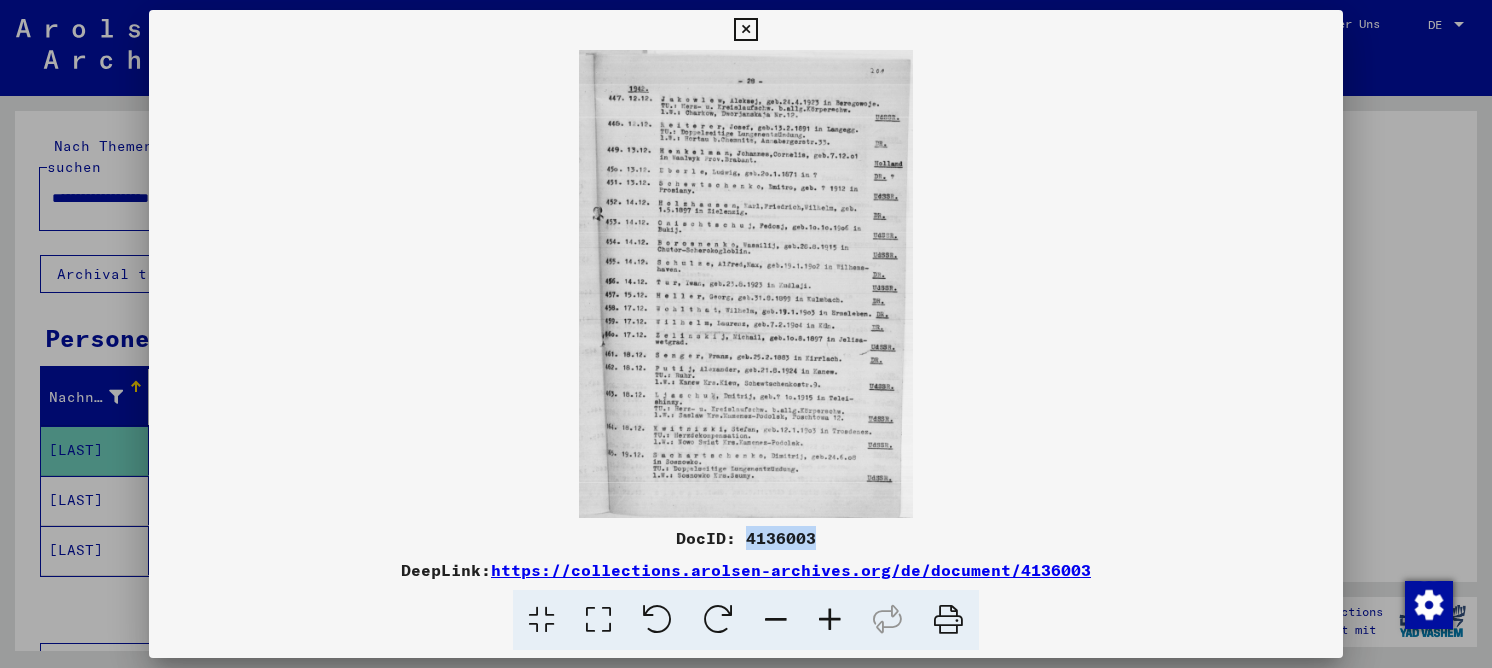 click on "DocID: 4136003" at bounding box center [746, 538] 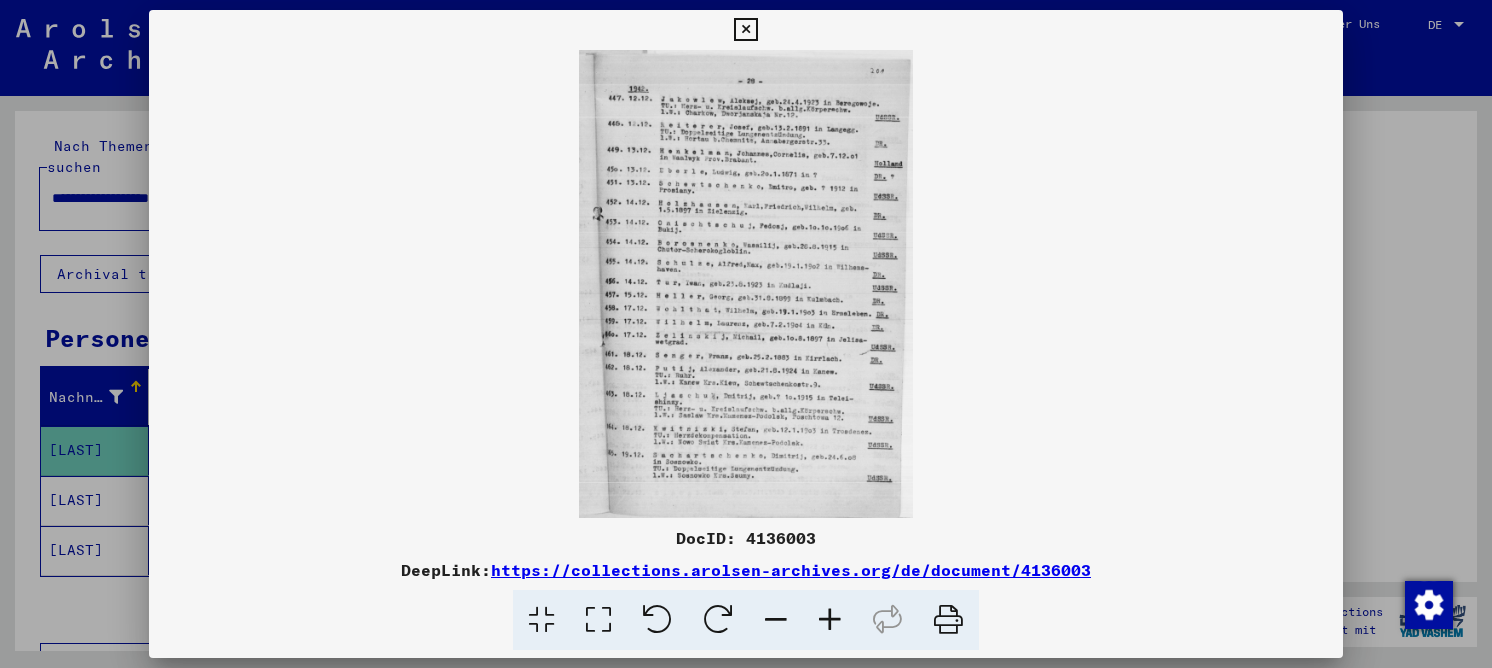 click at bounding box center [598, 620] 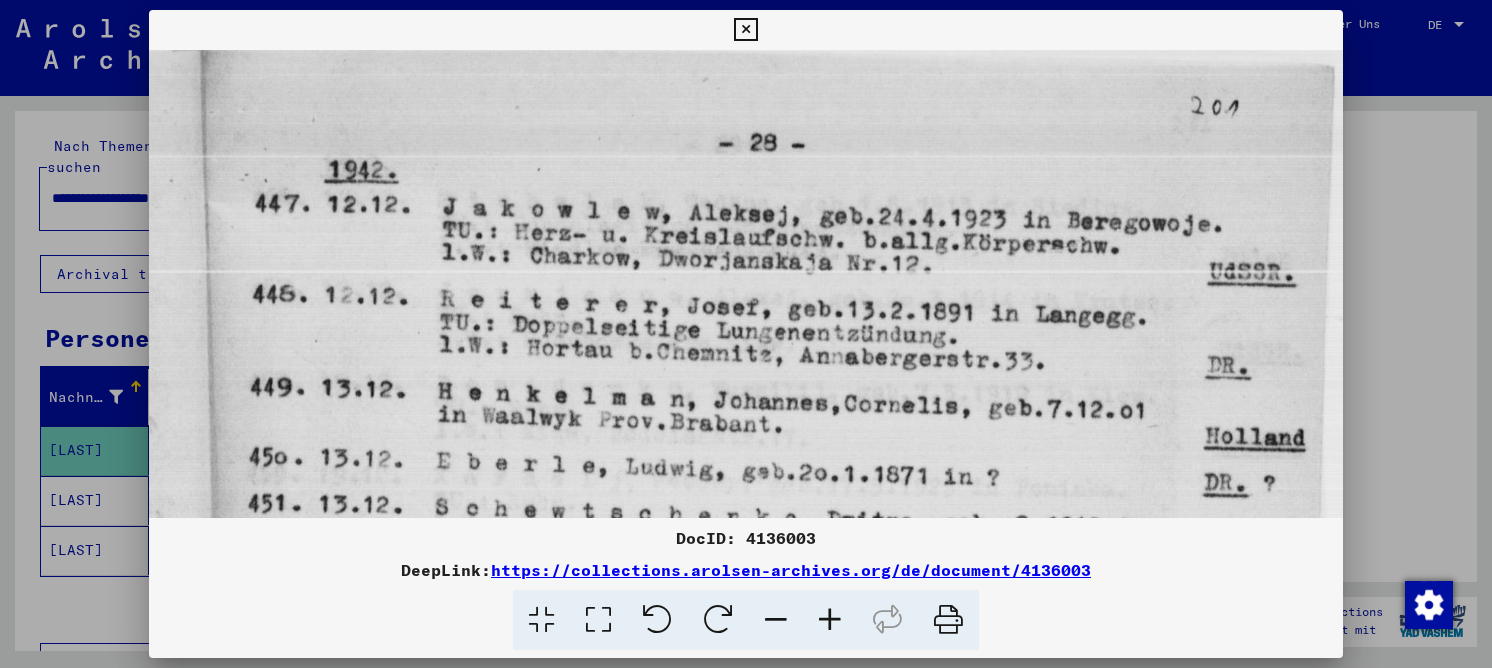scroll, scrollTop: 19, scrollLeft: 0, axis: vertical 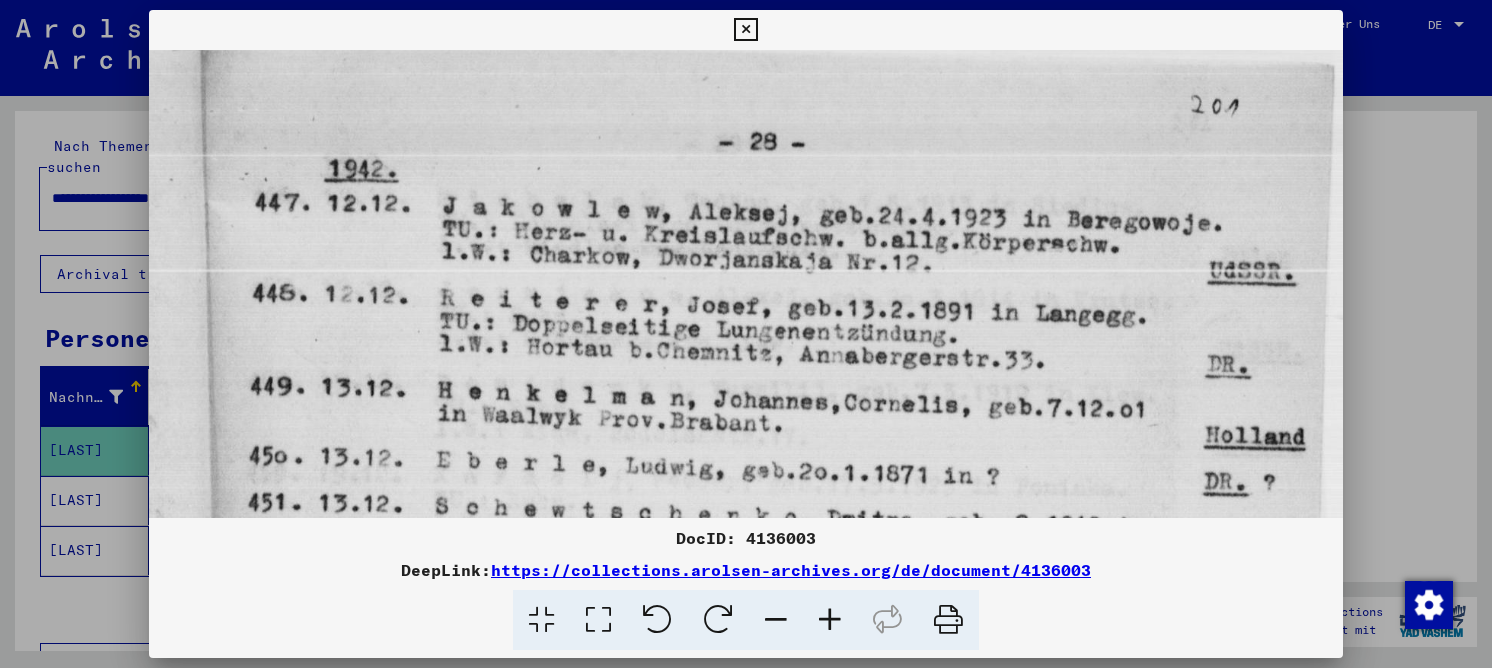 drag, startPoint x: 807, startPoint y: 359, endPoint x: 808, endPoint y: 340, distance: 19.026299 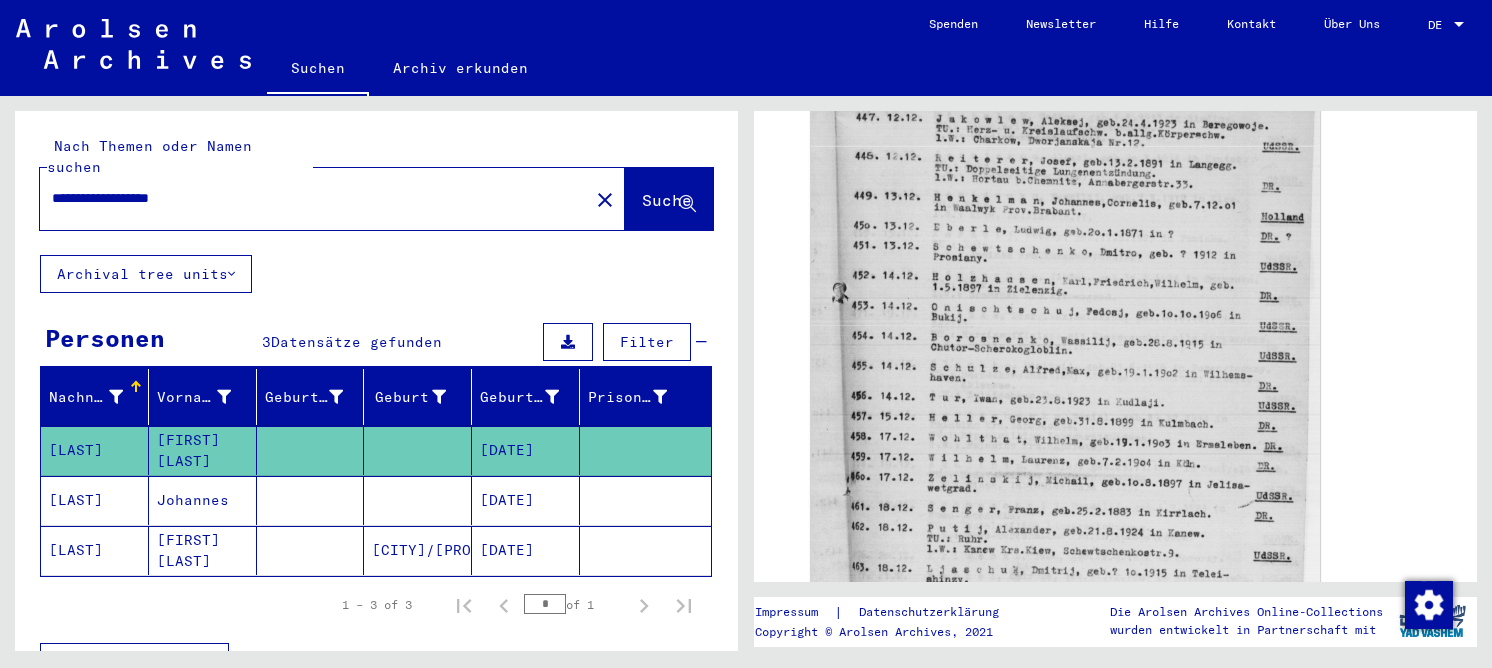 click on "[DATE]" 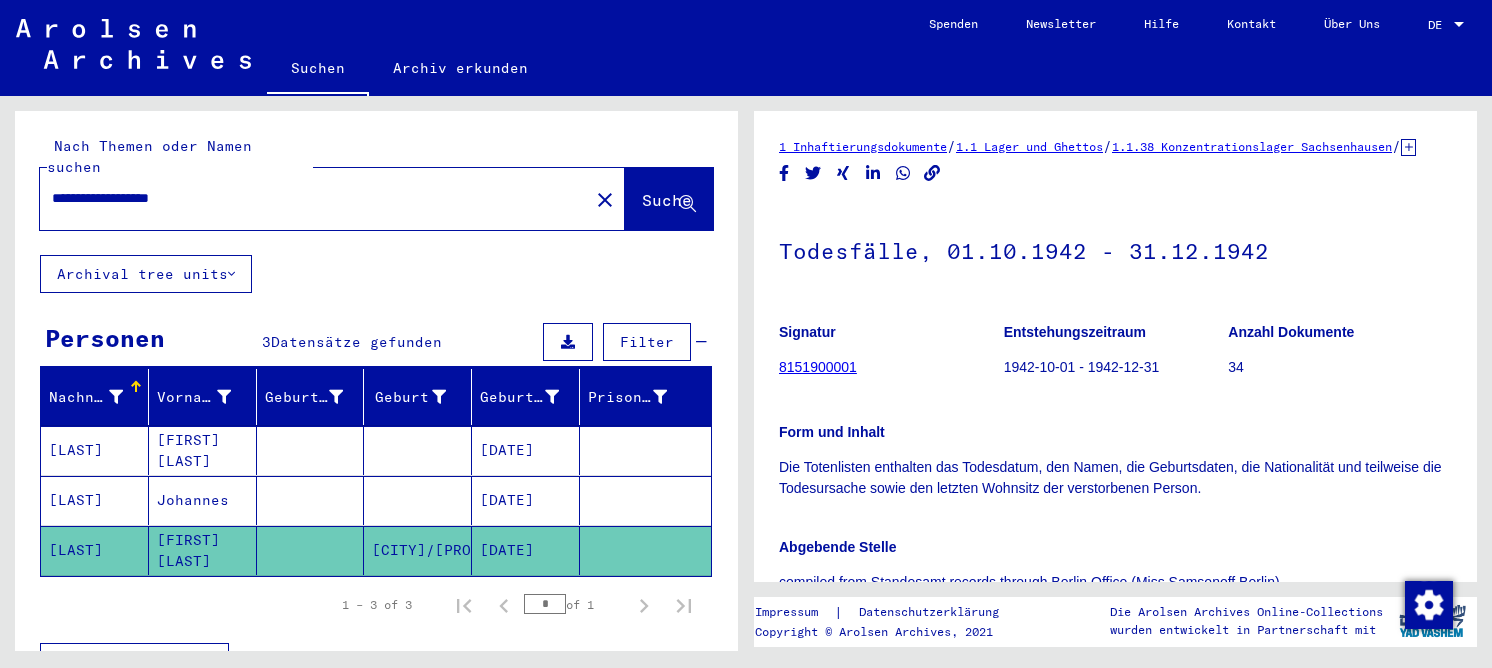 scroll, scrollTop: 0, scrollLeft: 0, axis: both 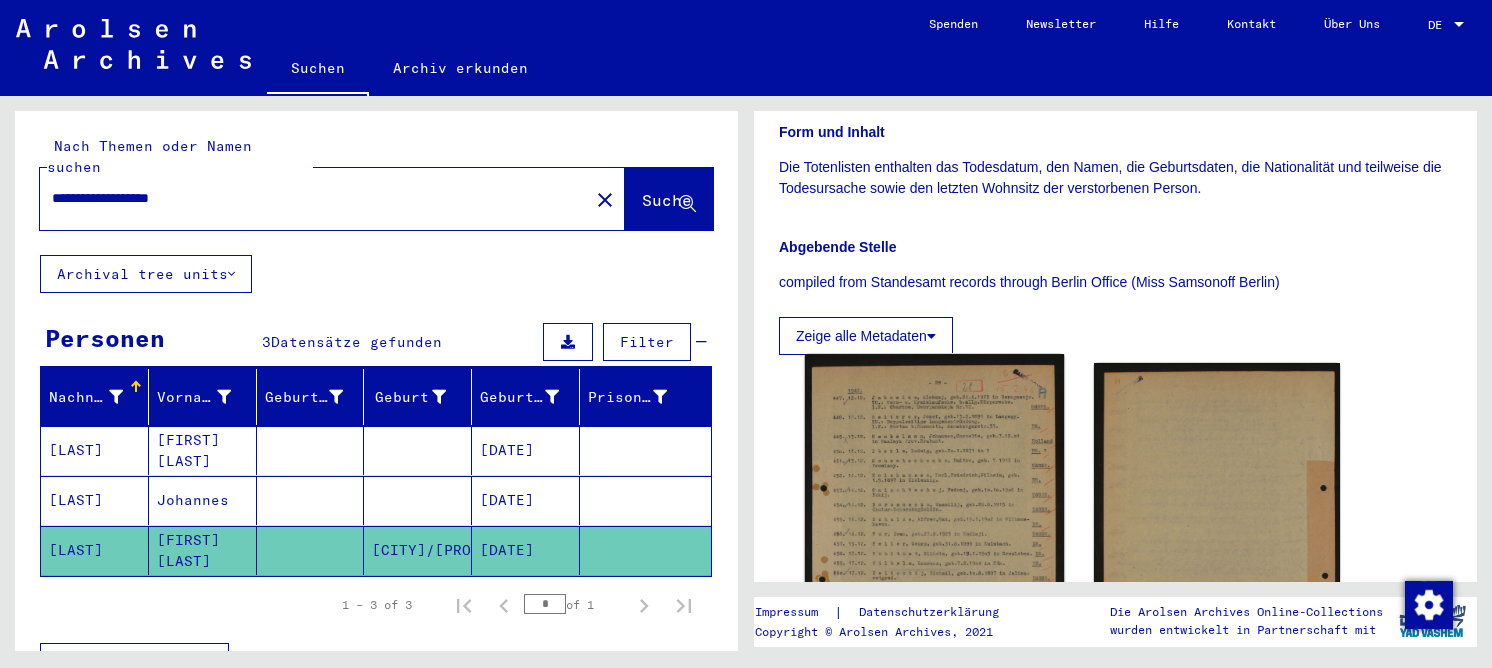 click 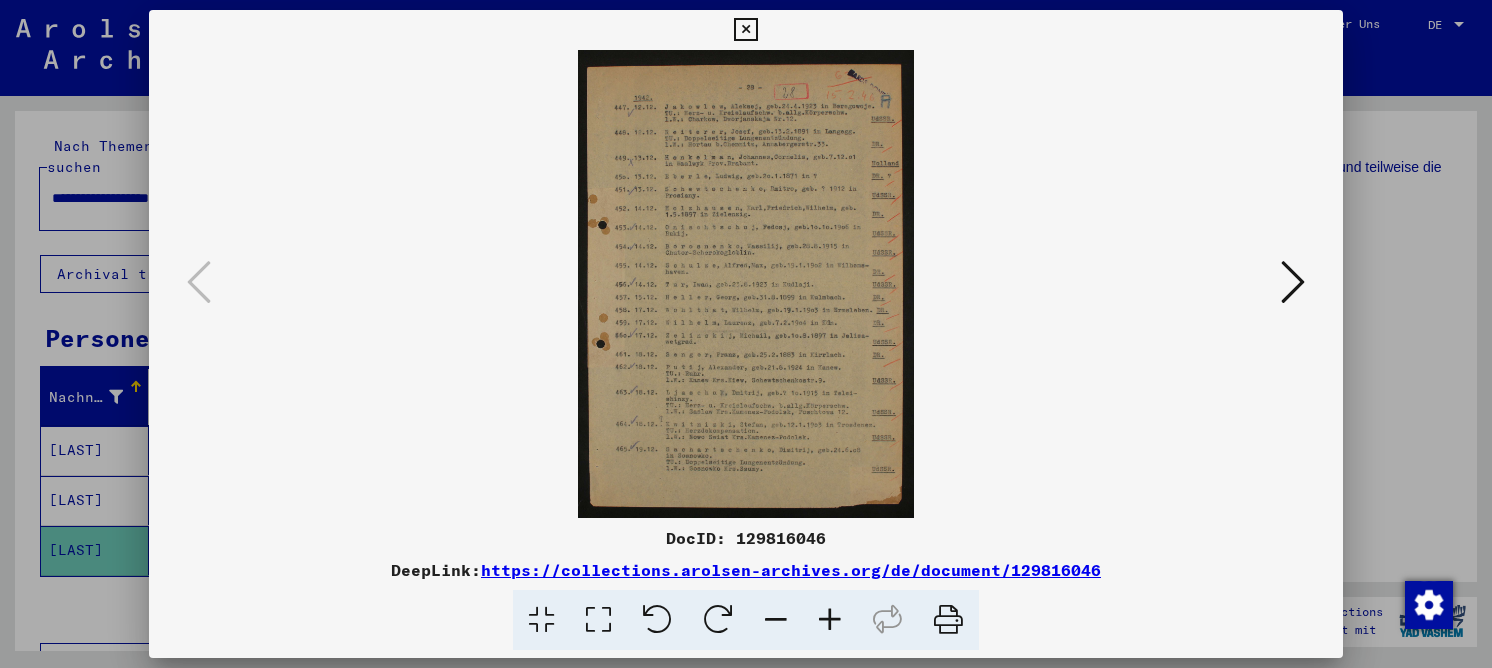 click at bounding box center (598, 620) 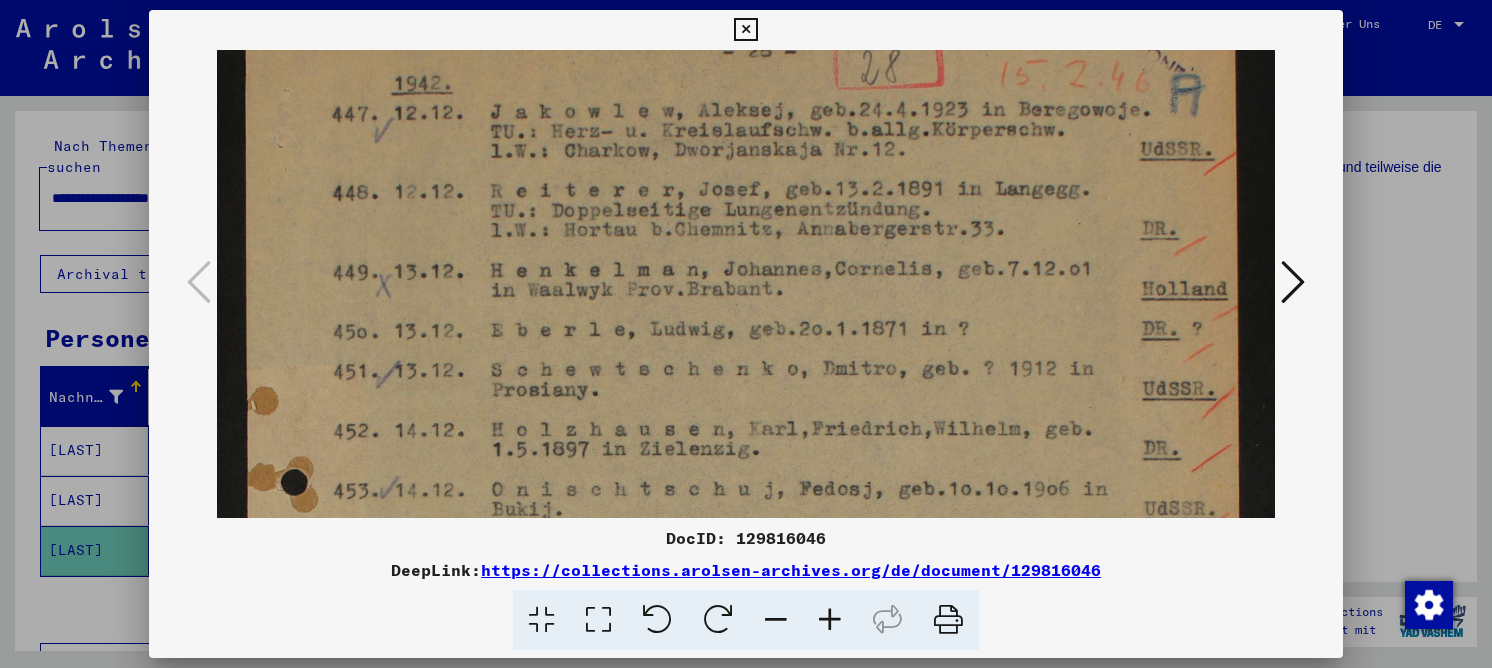 scroll, scrollTop: 261, scrollLeft: 0, axis: vertical 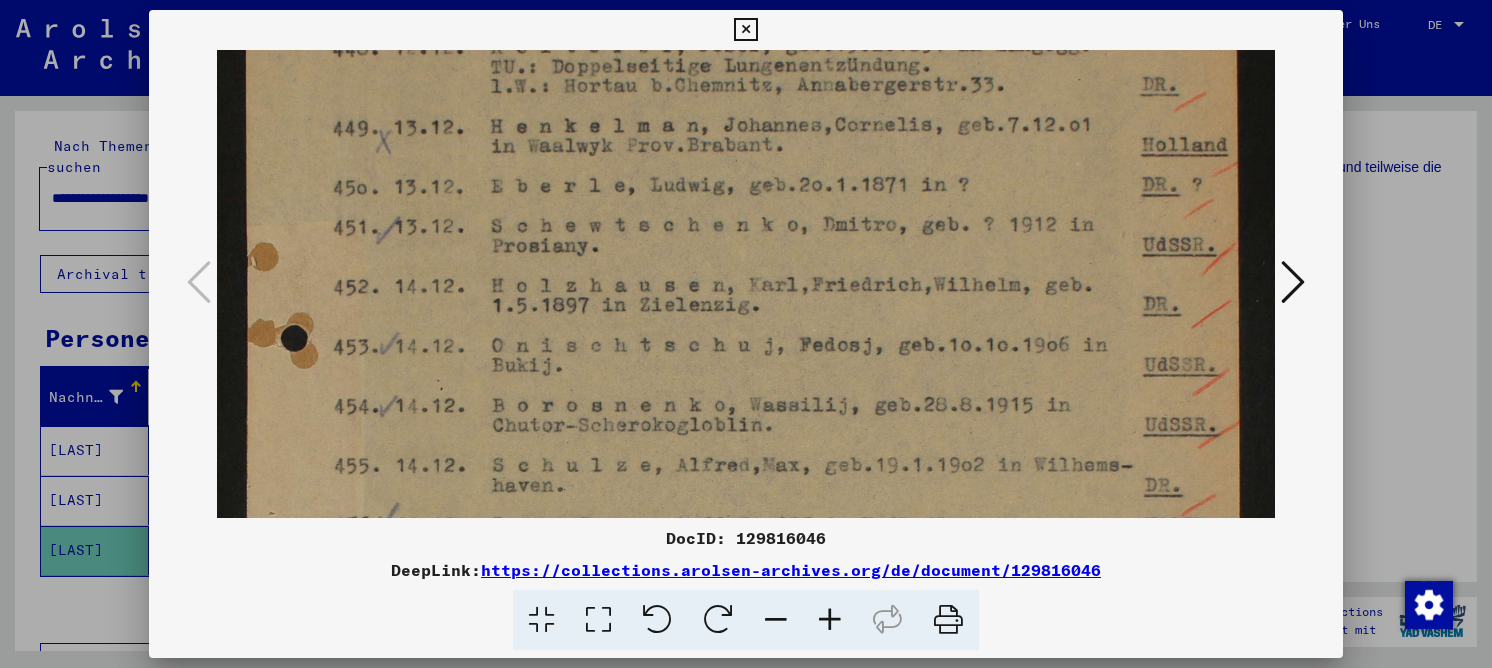 drag, startPoint x: 678, startPoint y: 381, endPoint x: 677, endPoint y: 129, distance: 252.00198 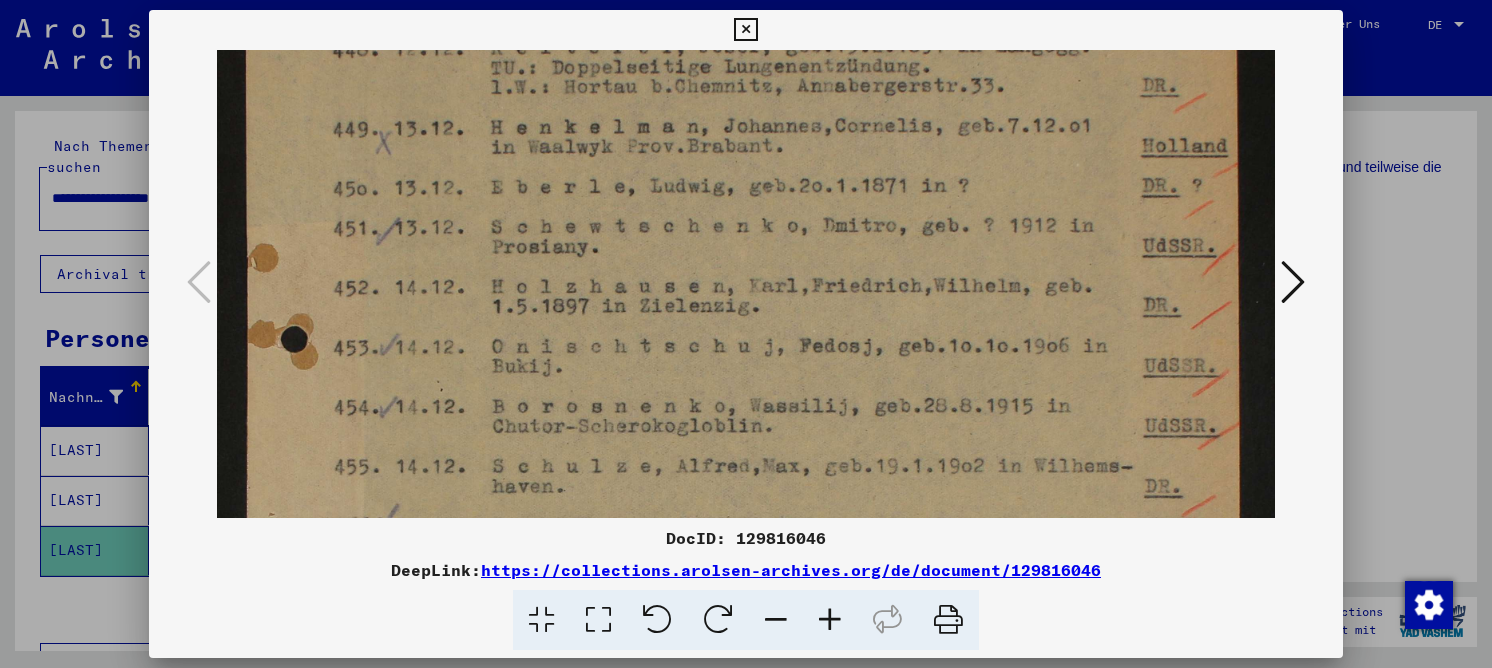 drag, startPoint x: 641, startPoint y: 416, endPoint x: 644, endPoint y: 426, distance: 10.440307 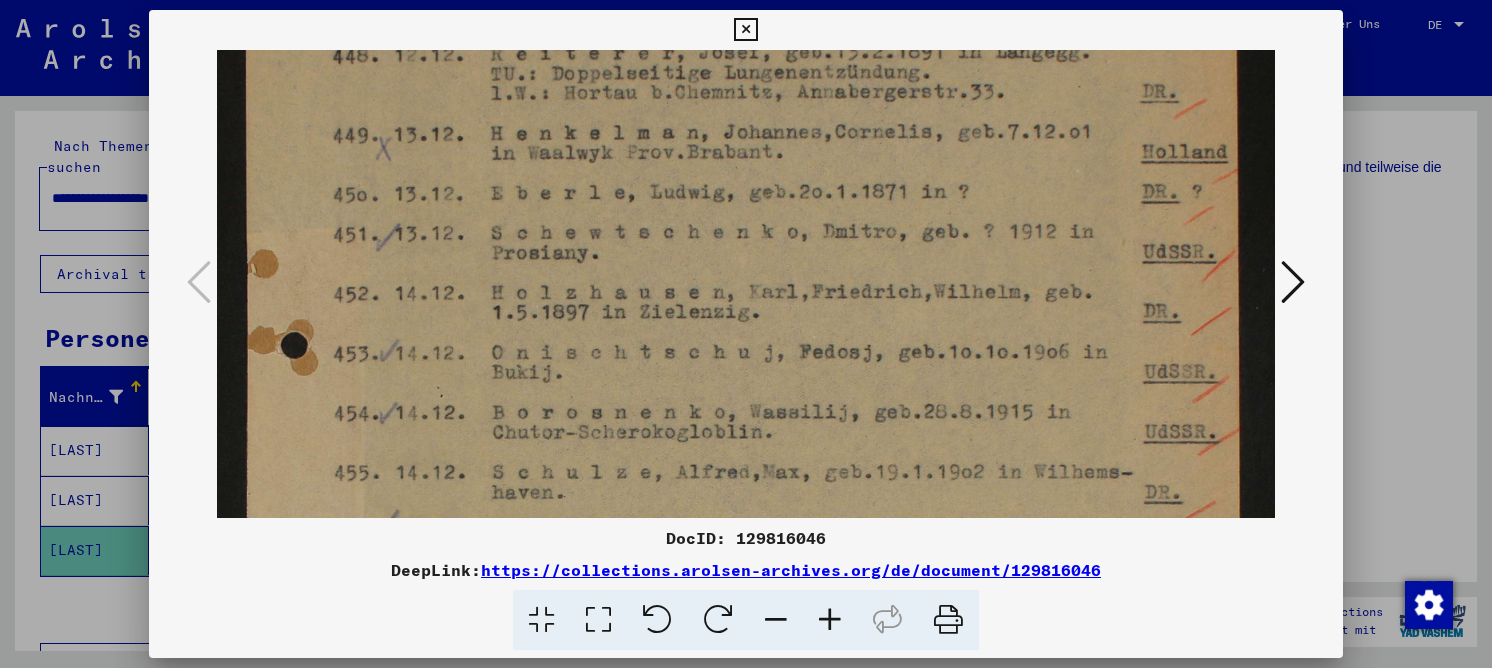 click on "DocID: 129816046" at bounding box center [746, 538] 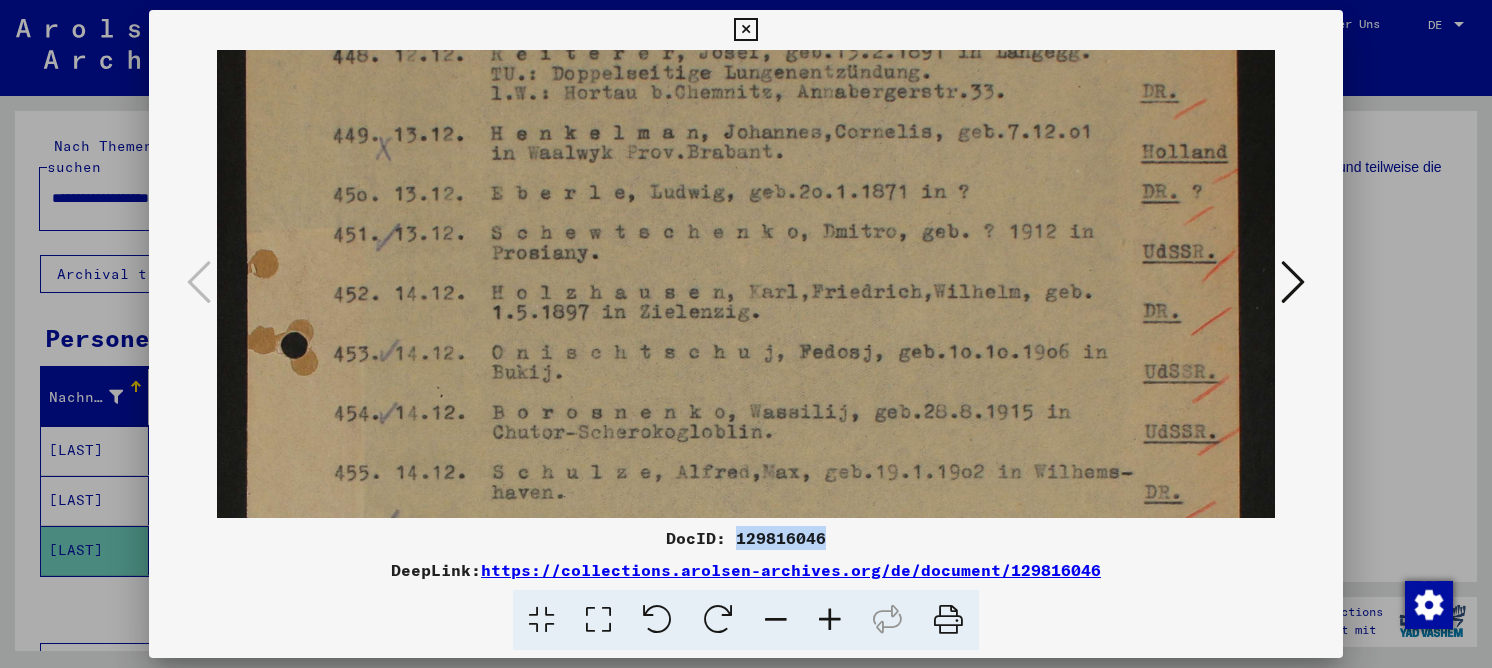 click on "DocID: 129816046" at bounding box center [746, 538] 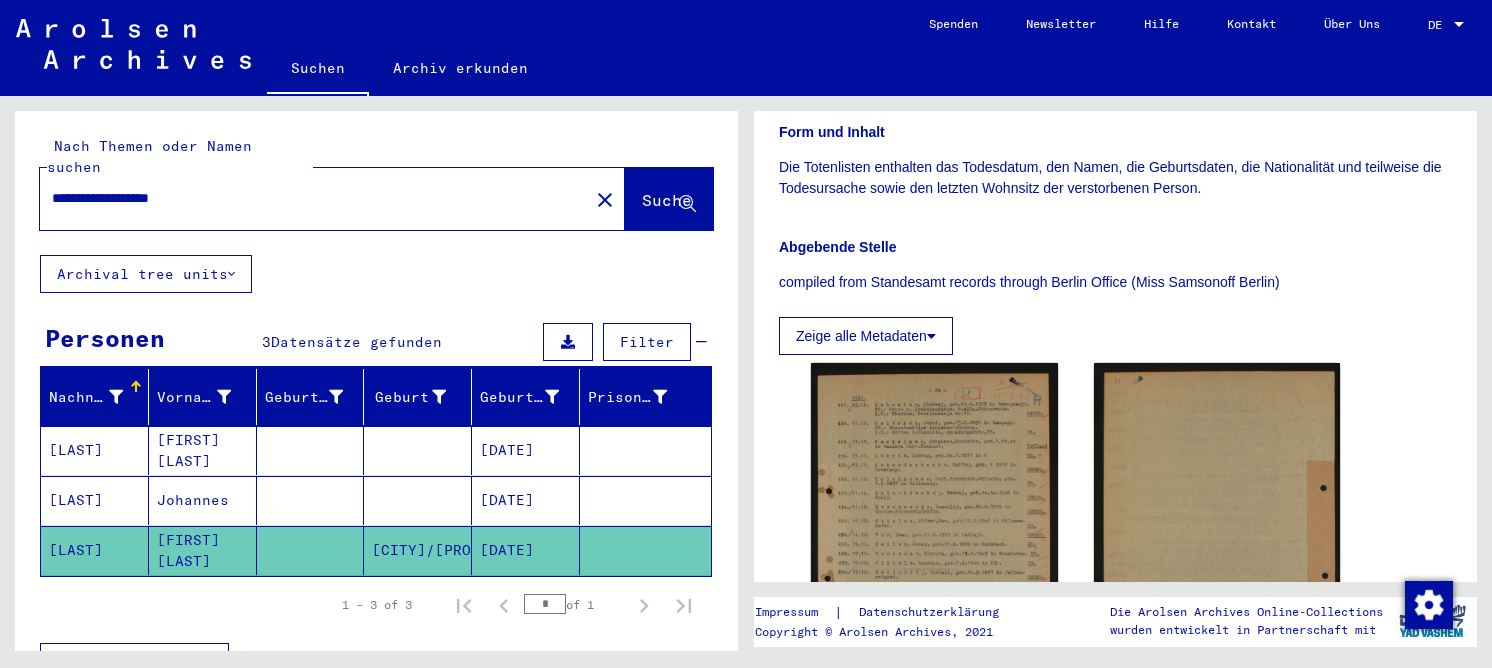 click on "**********" at bounding box center (314, 198) 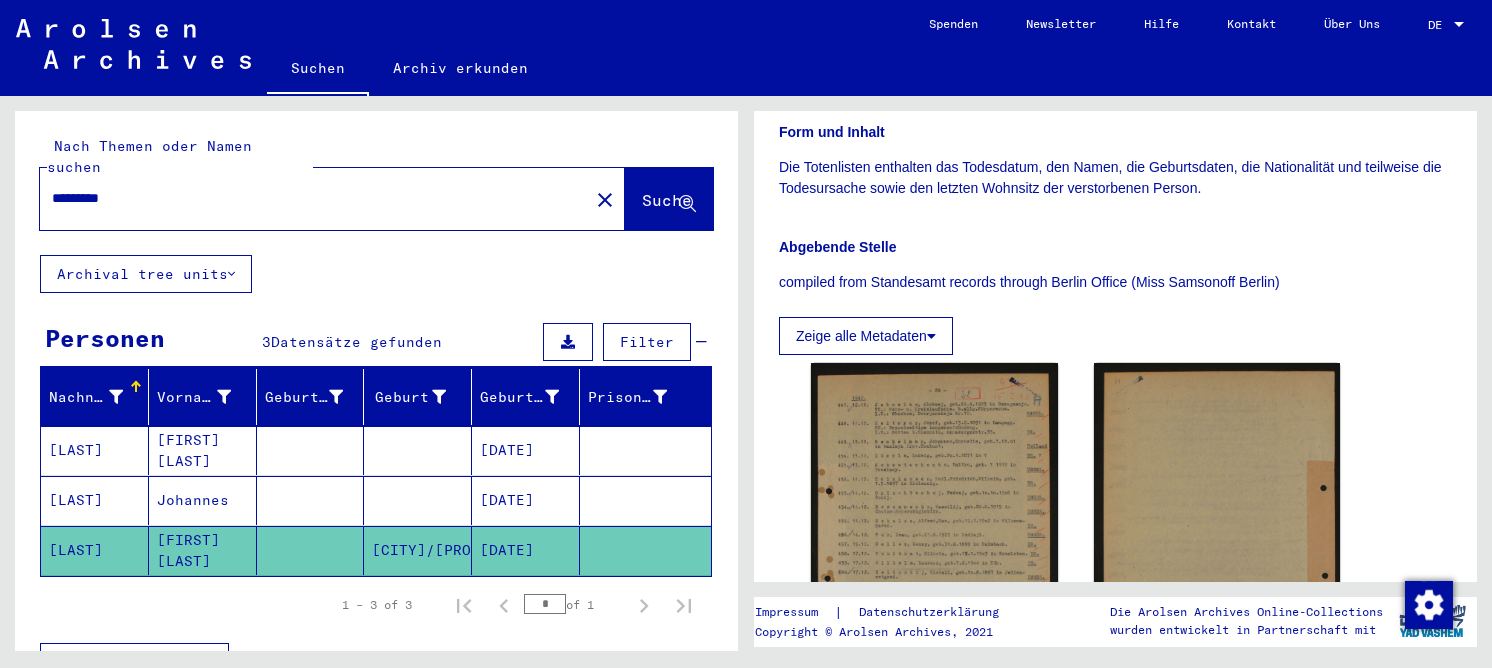 scroll, scrollTop: 0, scrollLeft: 0, axis: both 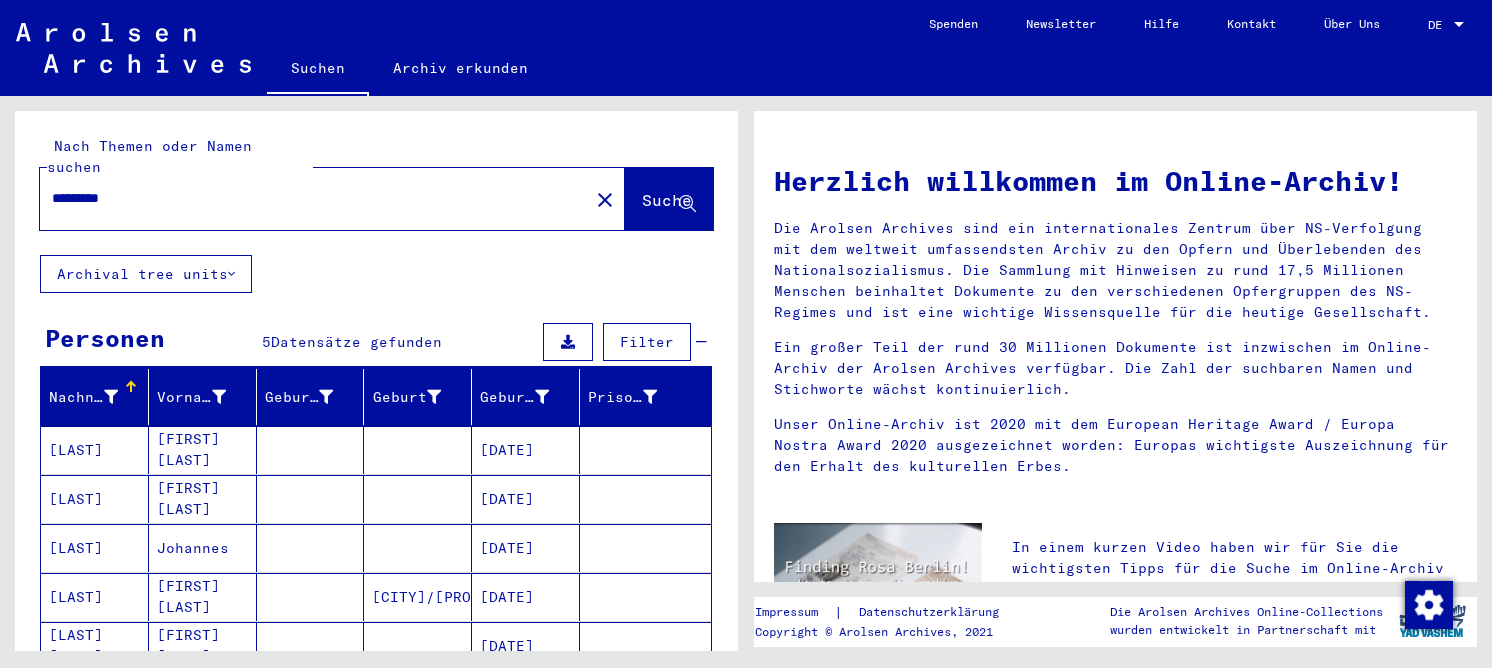 click on "[FIRST] [LAST]" at bounding box center (203, 646) 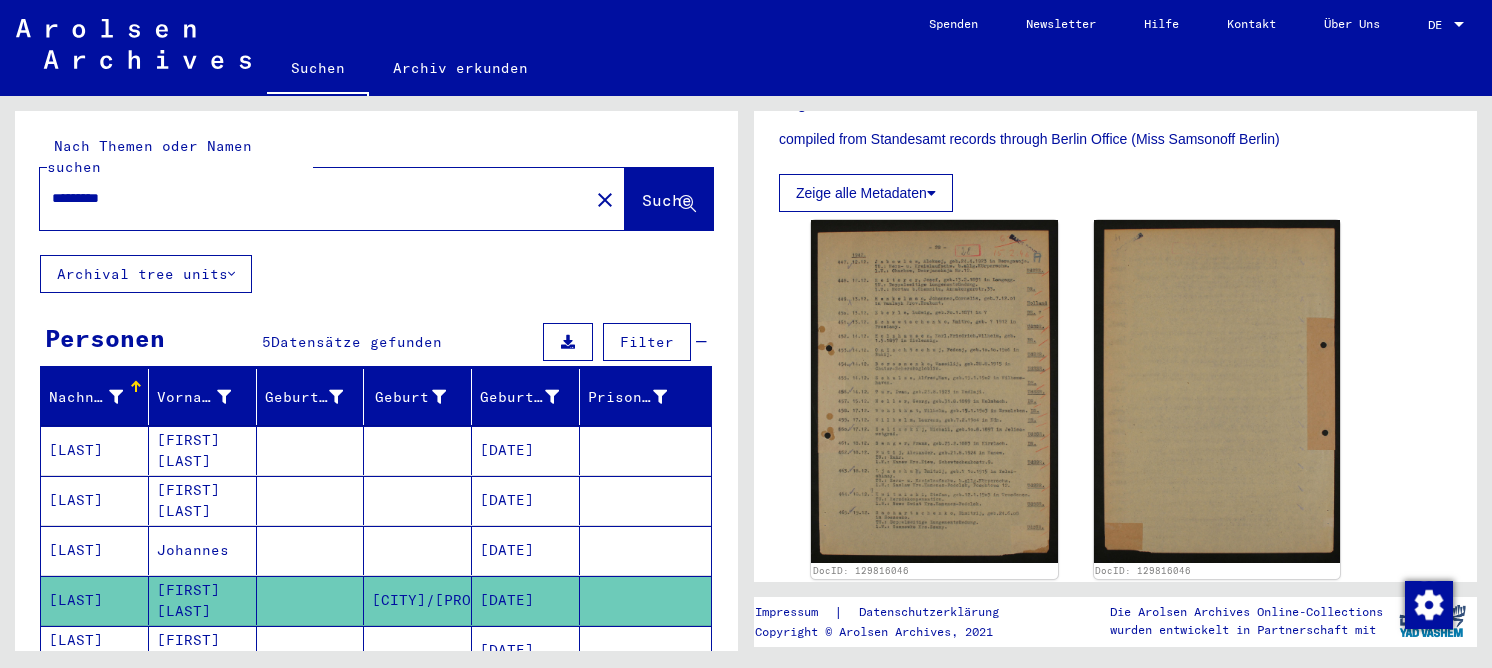 scroll, scrollTop: 0, scrollLeft: 0, axis: both 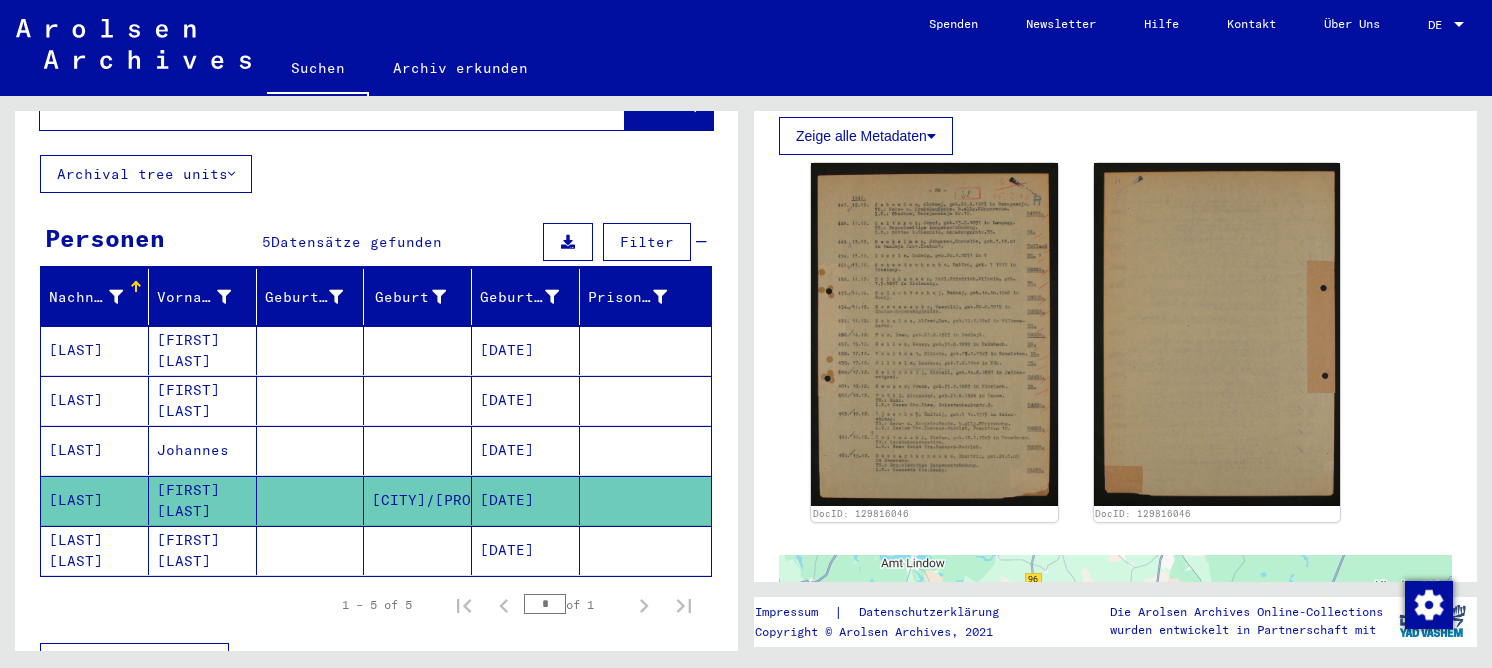 click on "Johannes" at bounding box center [203, 500] 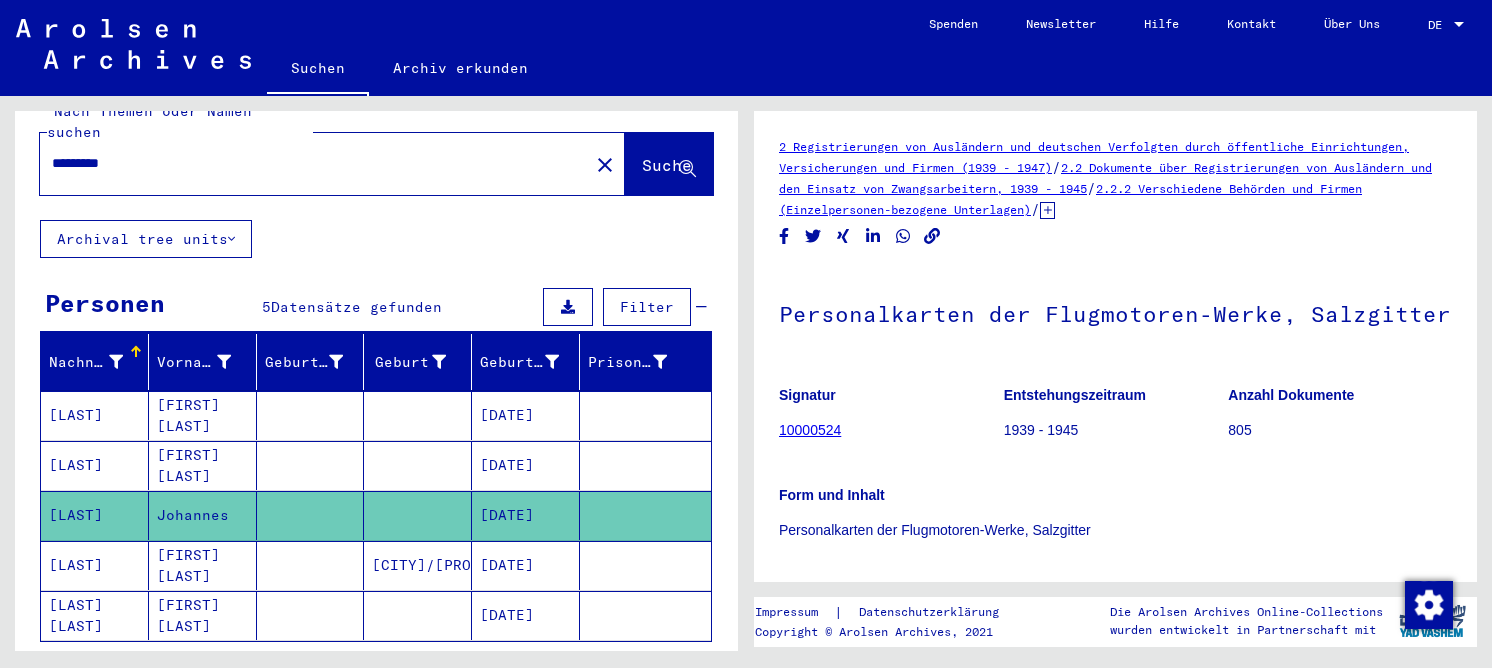 scroll, scrollTop: 0, scrollLeft: 0, axis: both 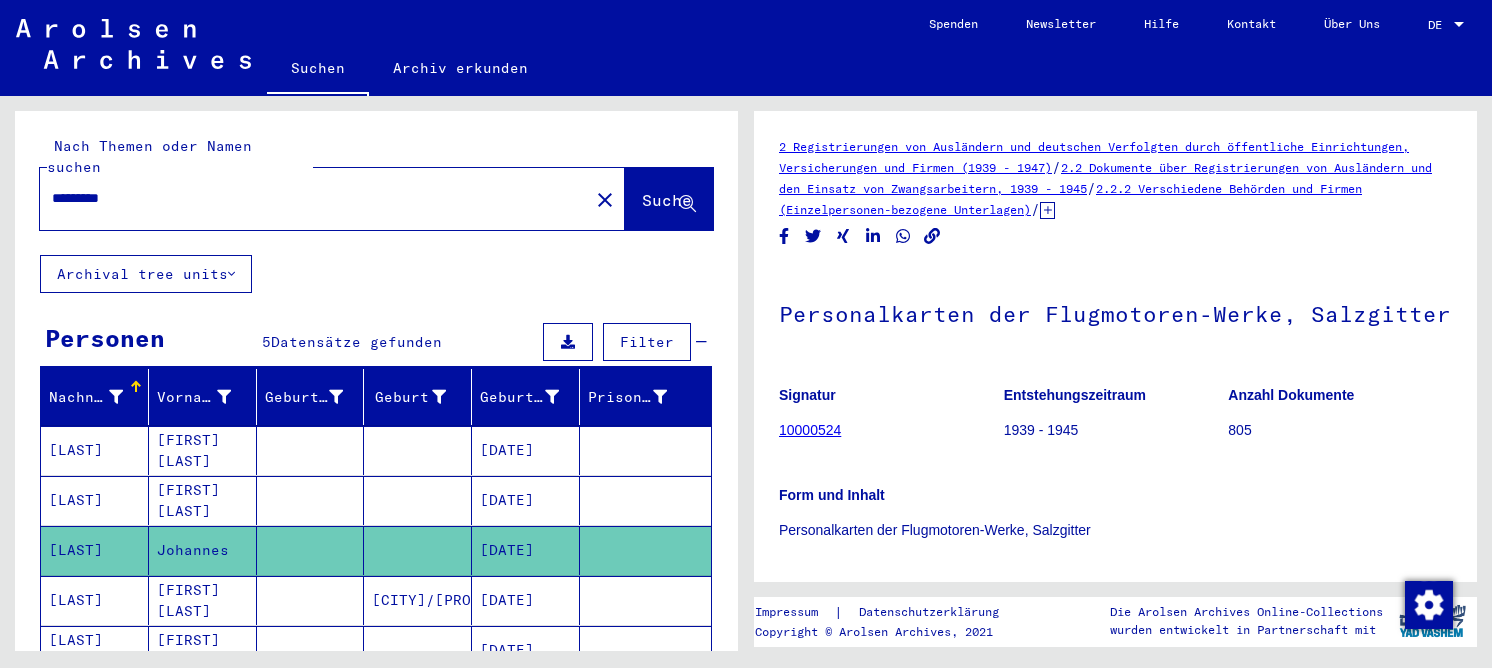 click on "*********" at bounding box center (314, 198) 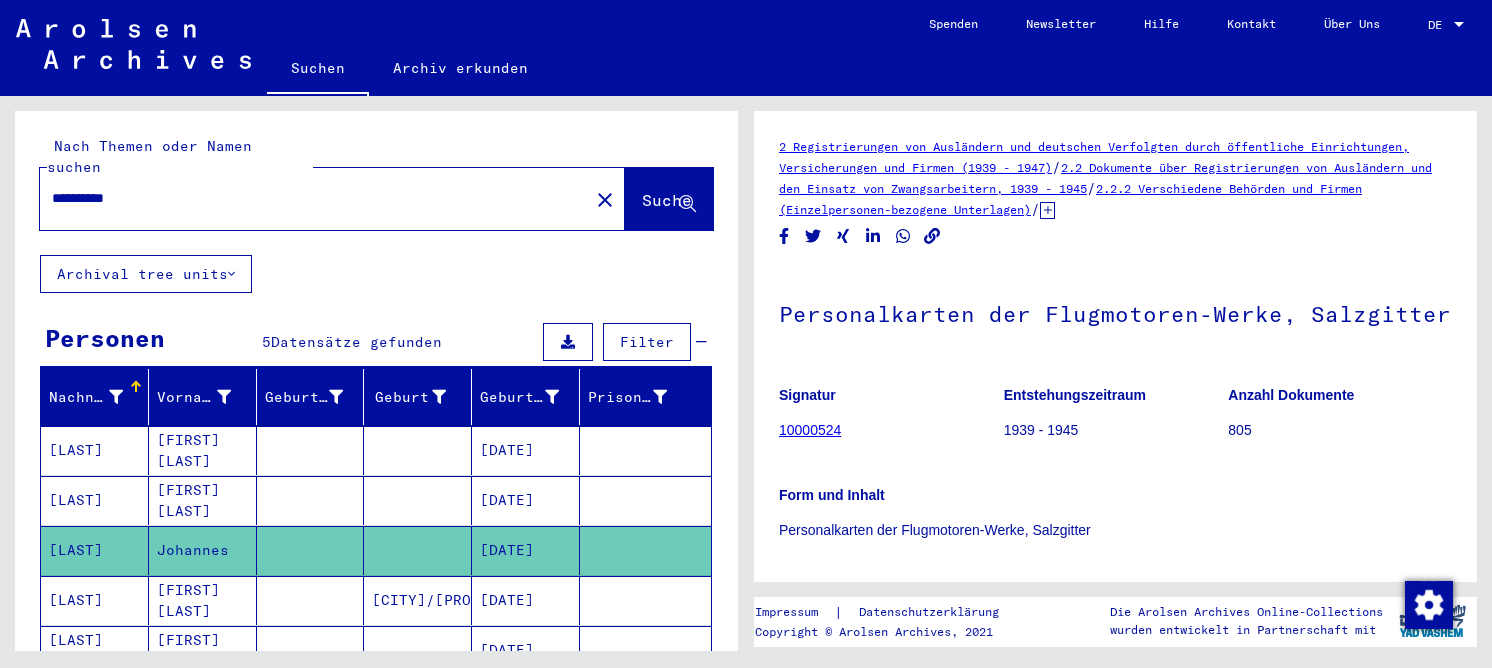 type on "**********" 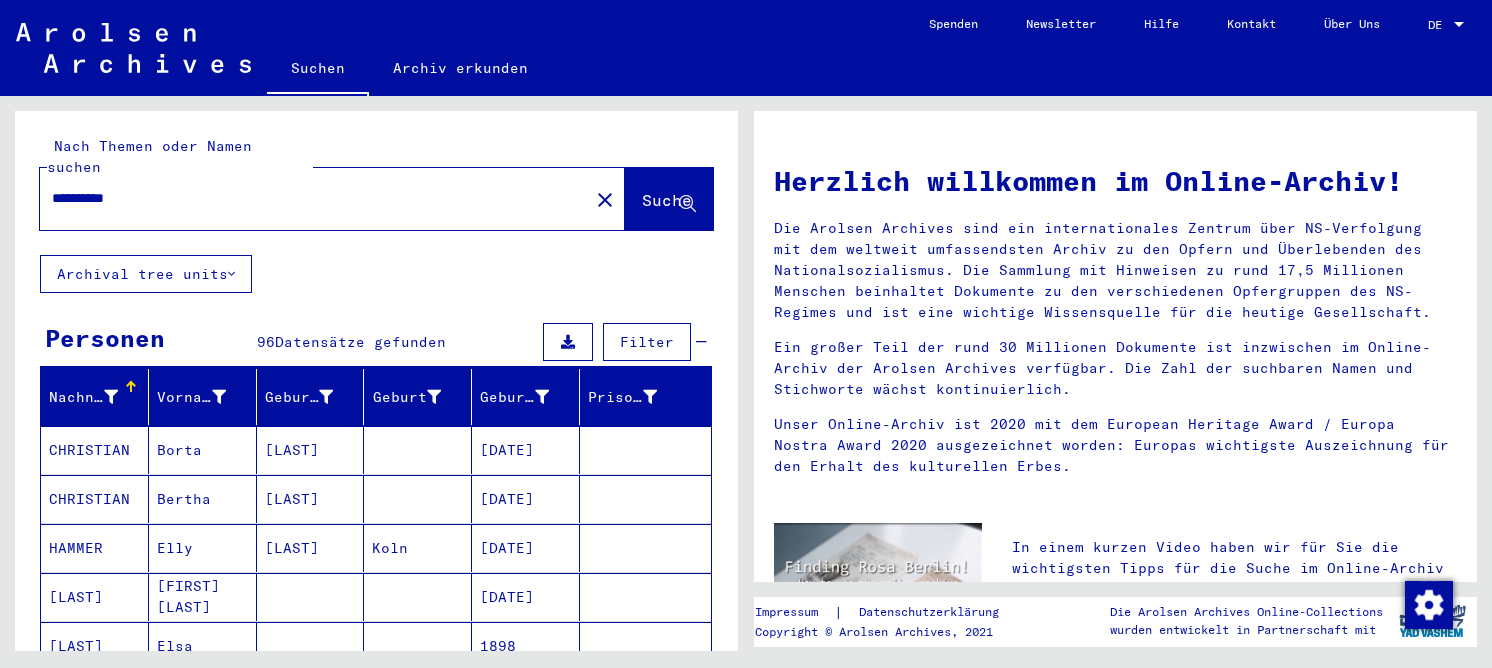 click at bounding box center (311, 646) 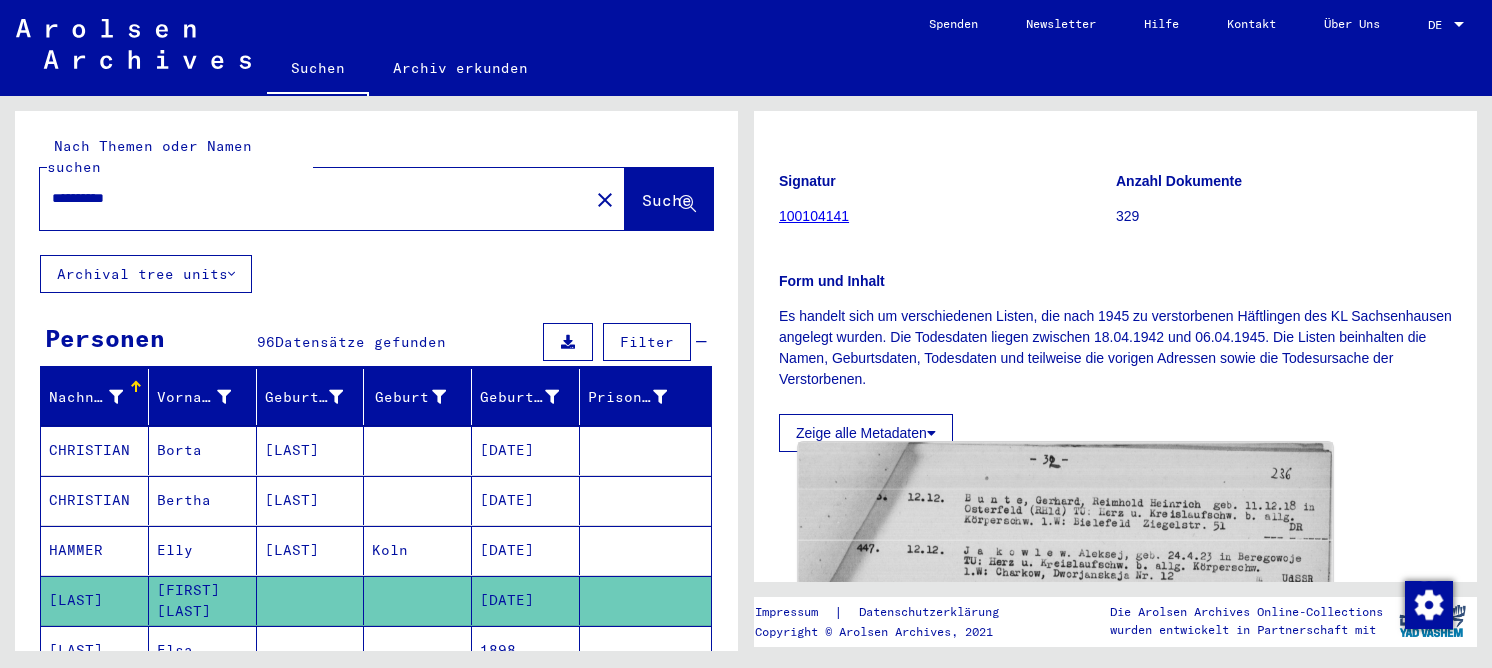 scroll, scrollTop: 400, scrollLeft: 0, axis: vertical 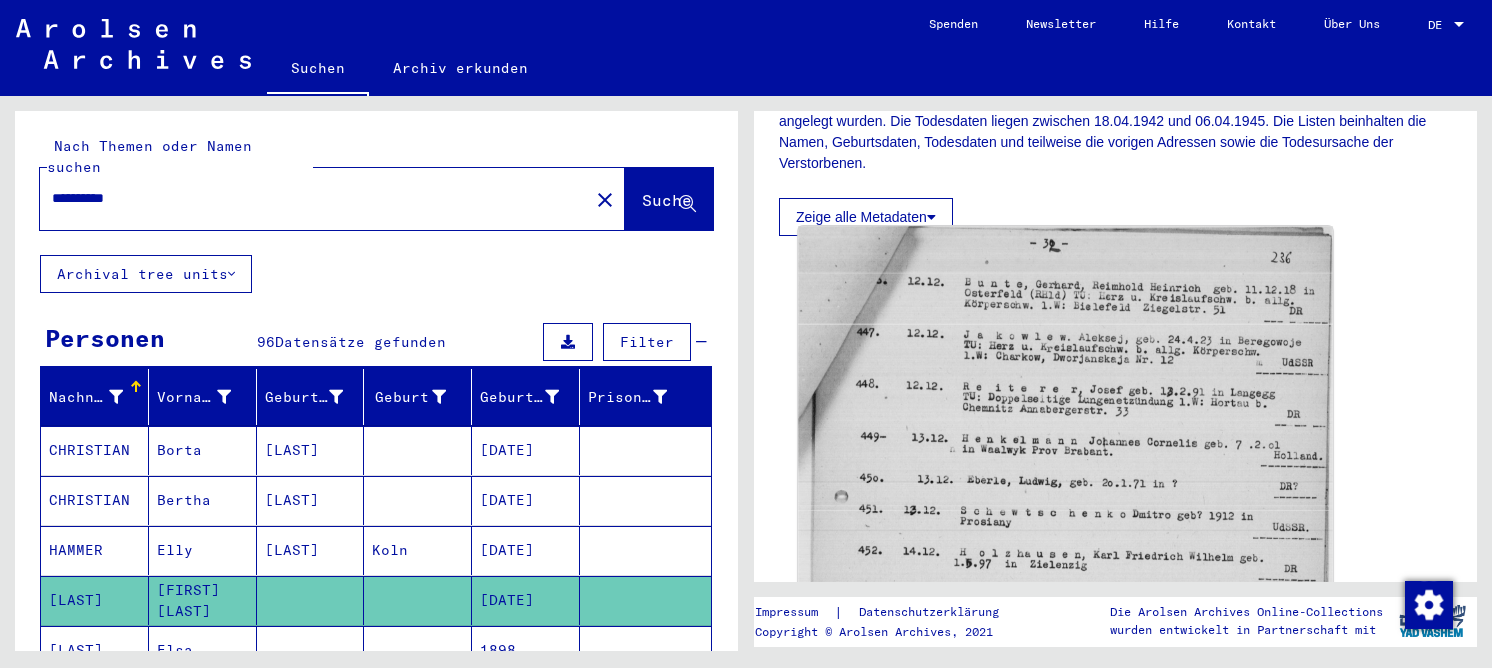 click 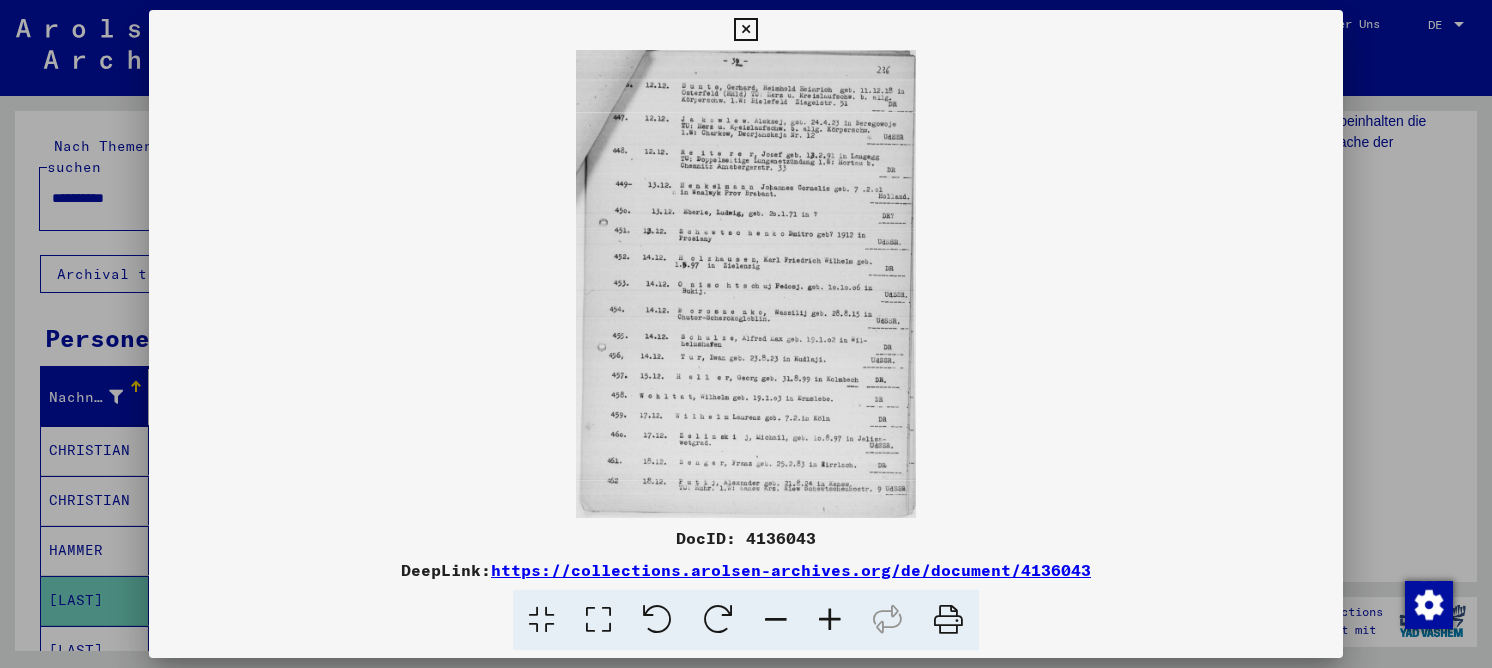 click at bounding box center [598, 620] 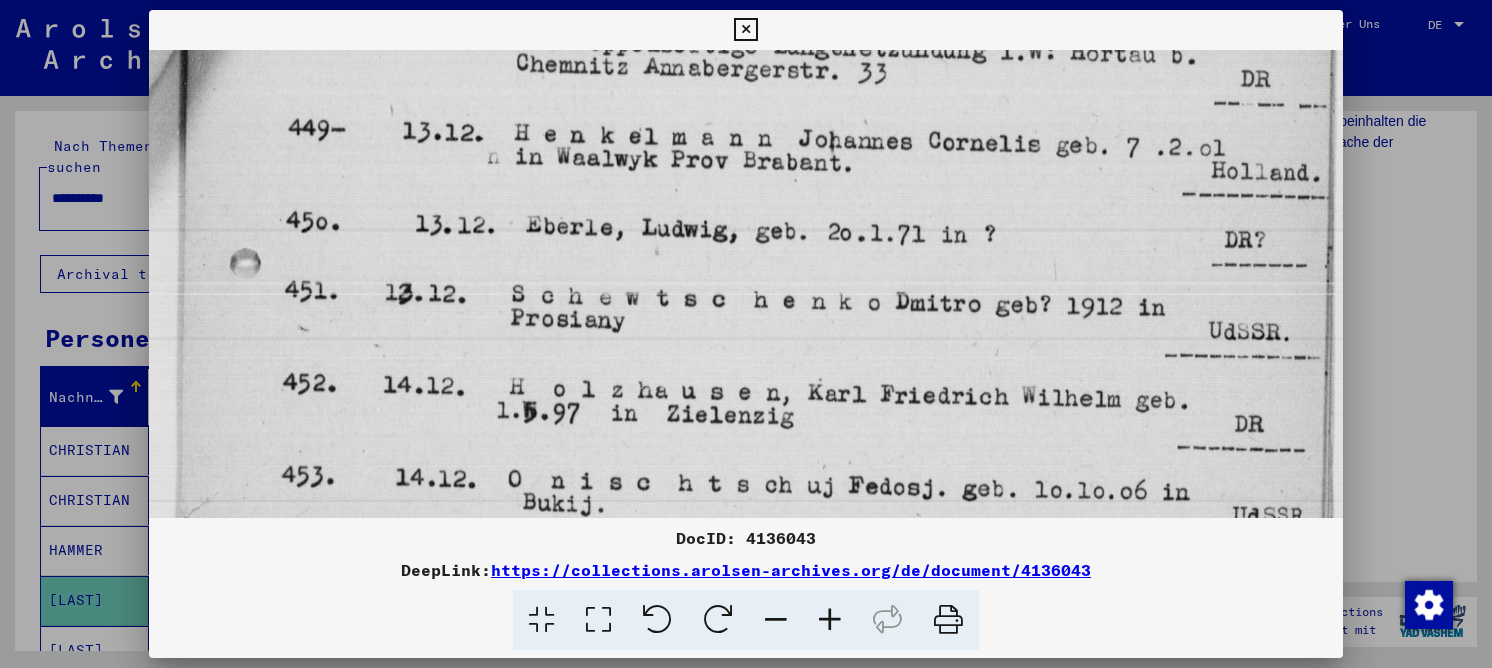 drag, startPoint x: 629, startPoint y: 458, endPoint x: 667, endPoint y: 98, distance: 362 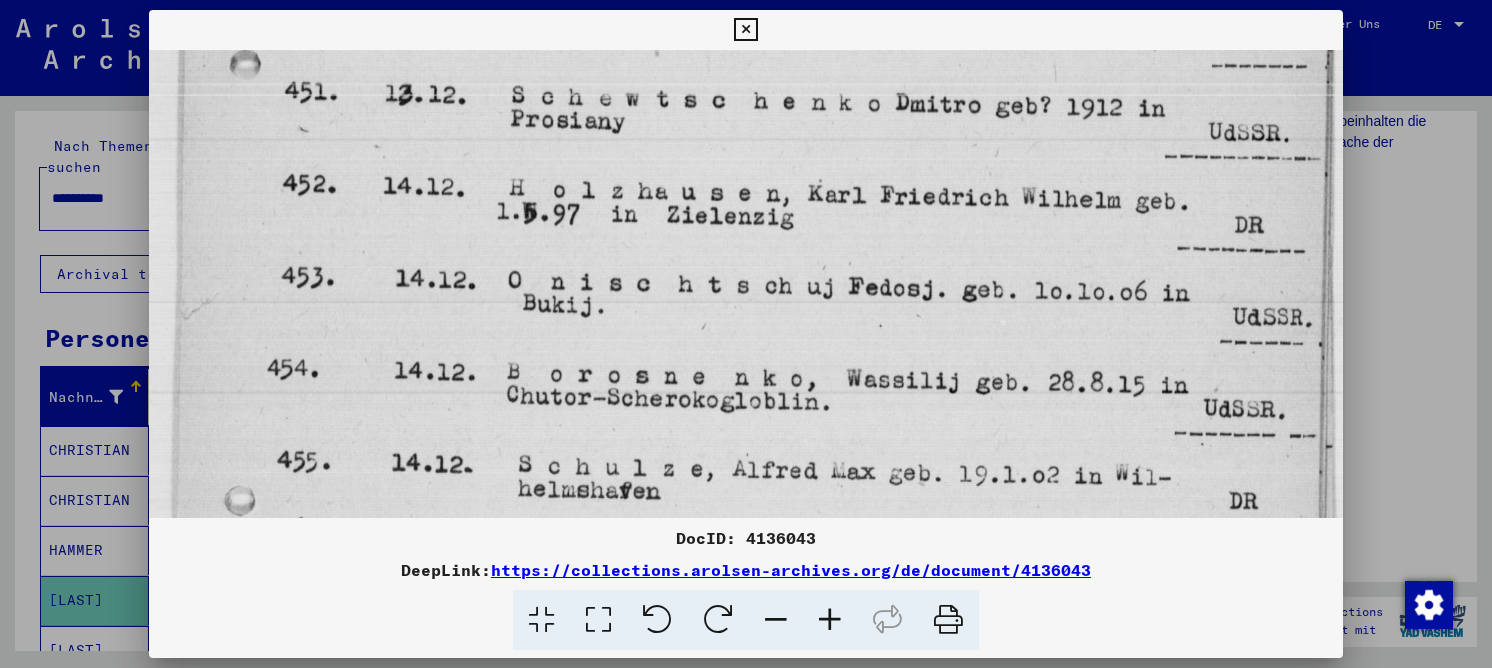 drag, startPoint x: 672, startPoint y: 162, endPoint x: 672, endPoint y: 134, distance: 28 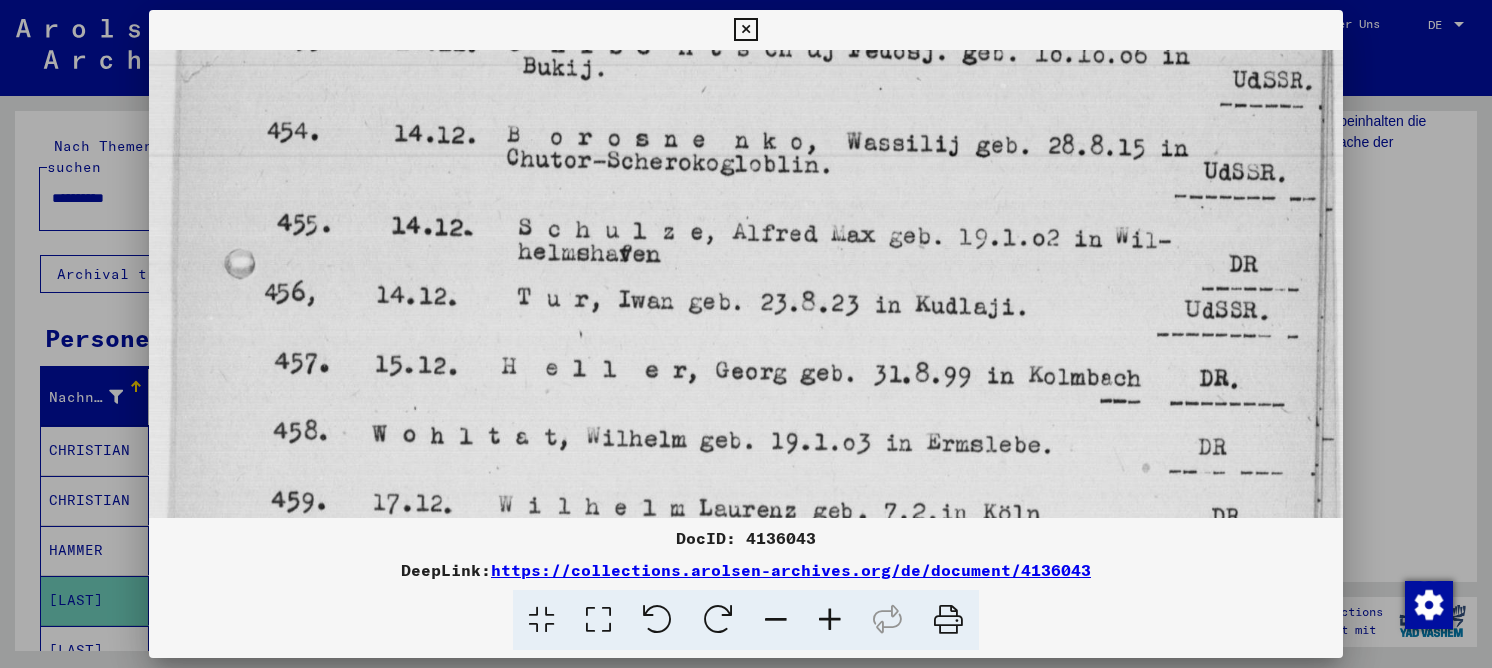 drag, startPoint x: 658, startPoint y: 145, endPoint x: 668, endPoint y: 84, distance: 61.81424 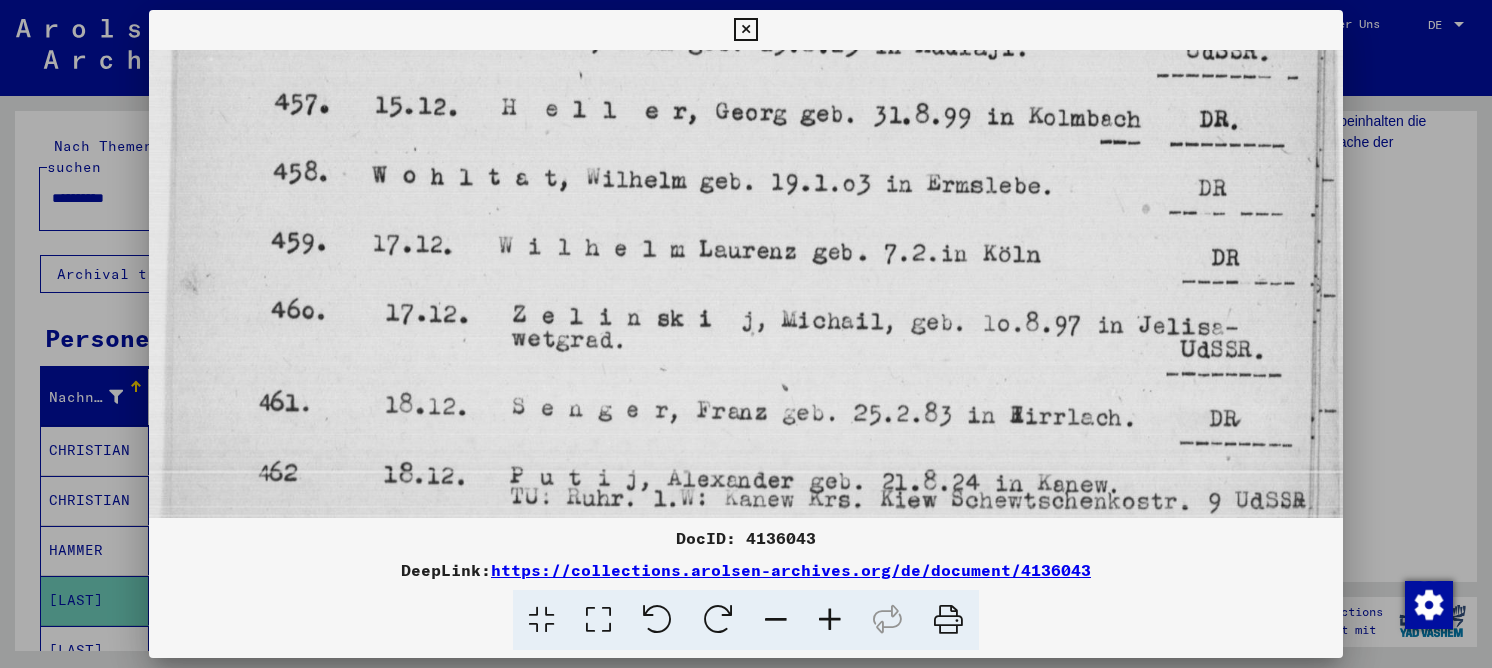 drag, startPoint x: 557, startPoint y: 209, endPoint x: 577, endPoint y: 102, distance: 108.85311 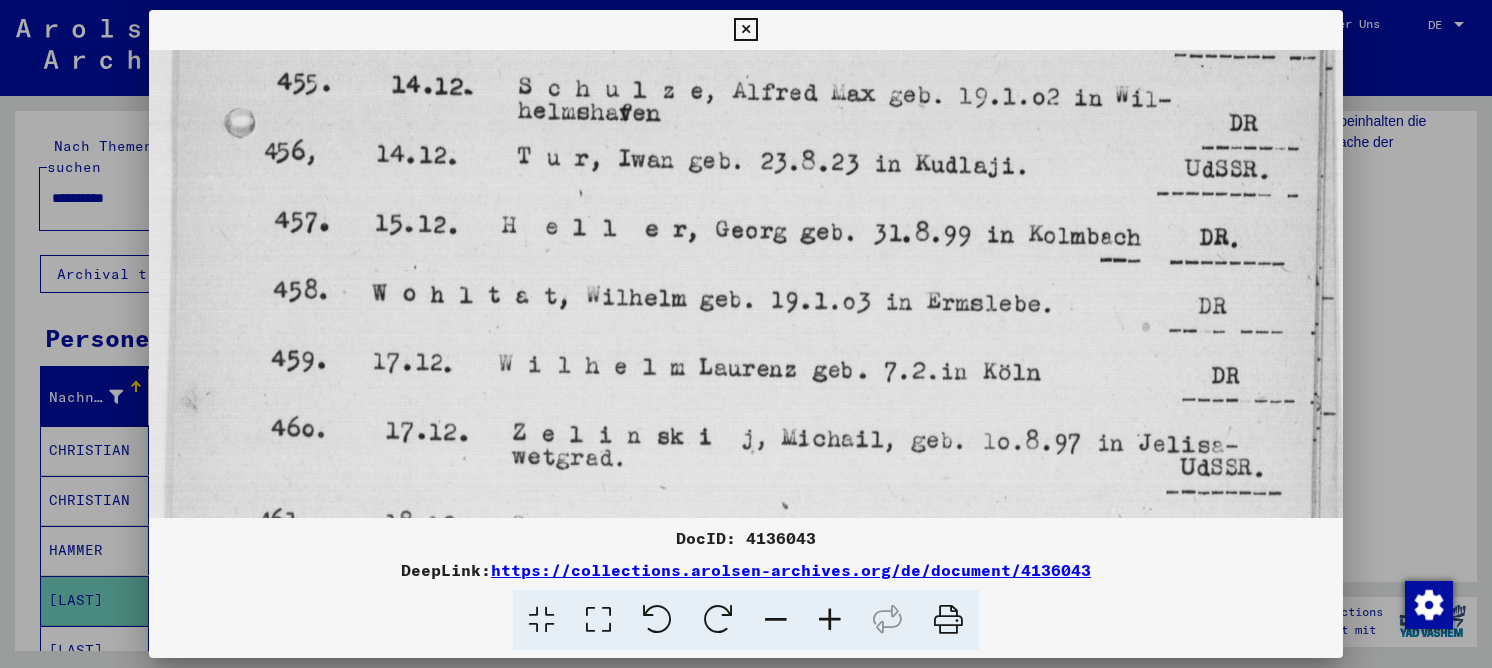 drag, startPoint x: 568, startPoint y: 263, endPoint x: 571, endPoint y: 347, distance: 84.05355 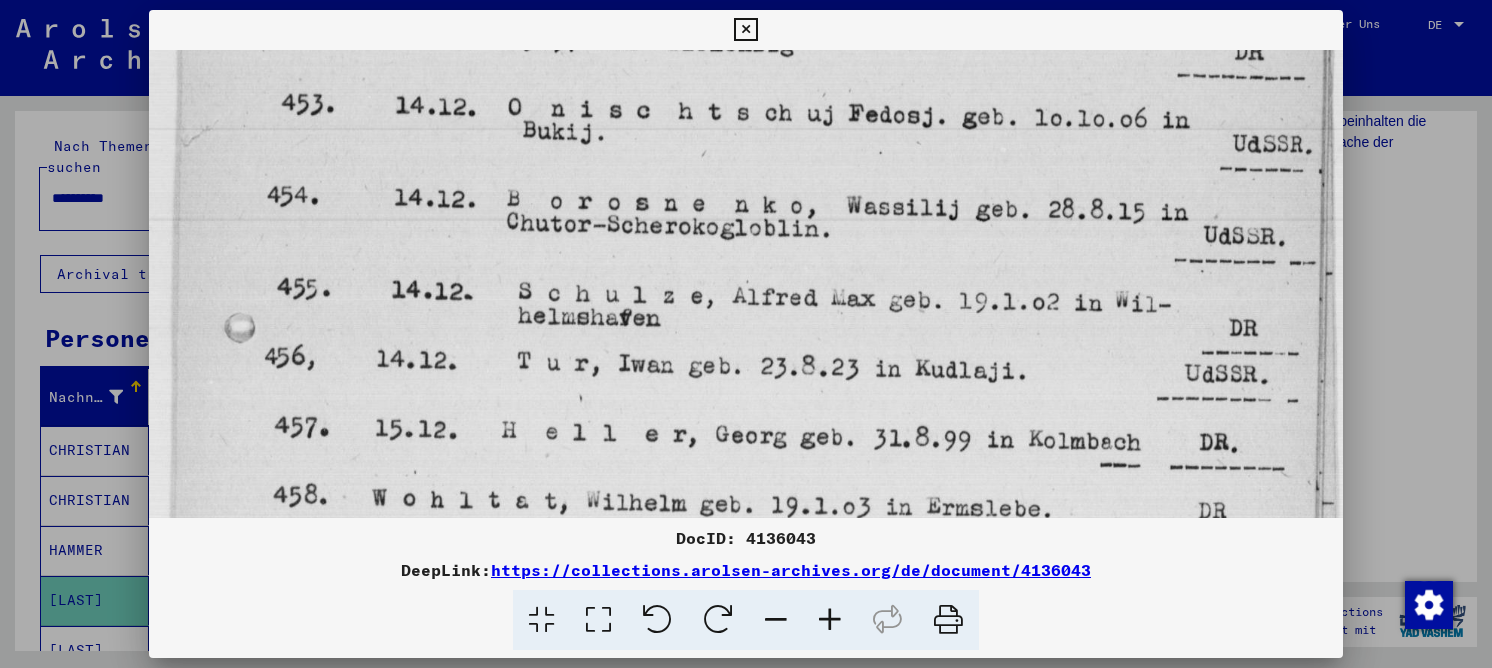 drag, startPoint x: 570, startPoint y: 138, endPoint x: 584, endPoint y: 343, distance: 205.4775 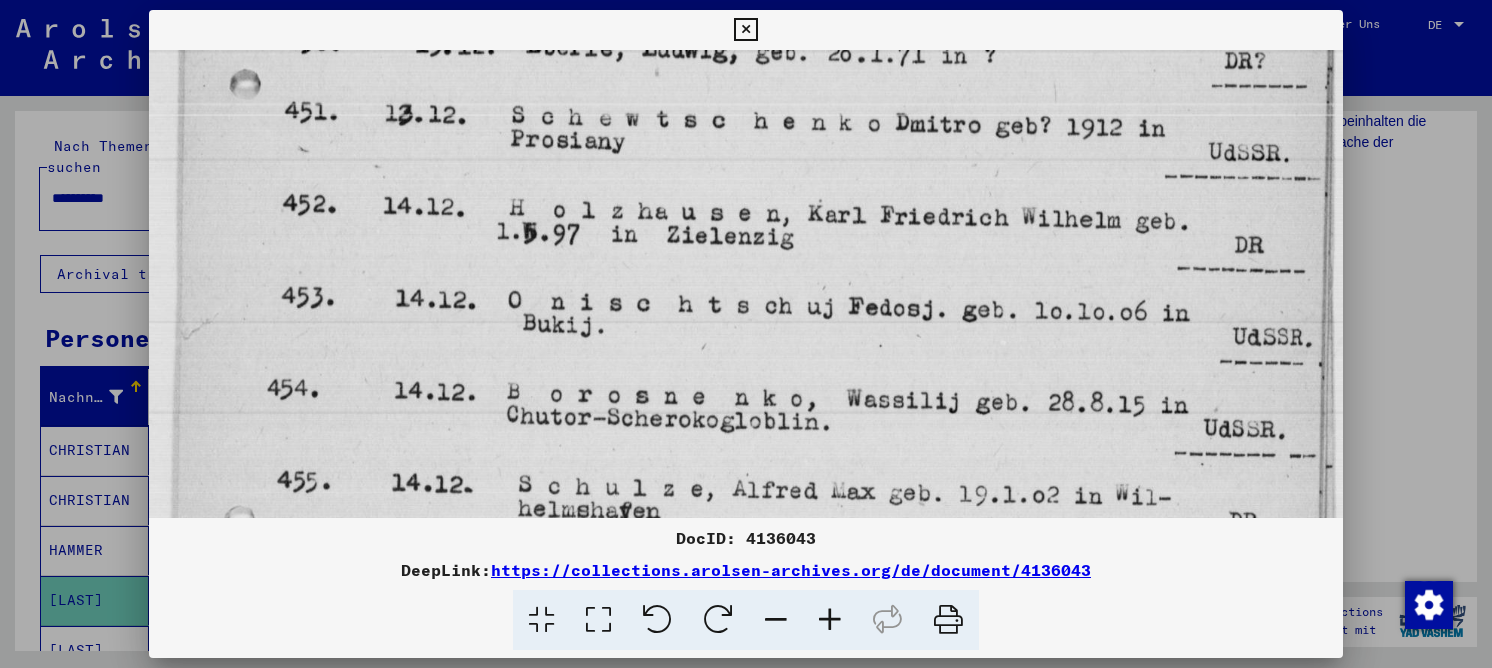 drag, startPoint x: 563, startPoint y: 160, endPoint x: 566, endPoint y: 329, distance: 169.02663 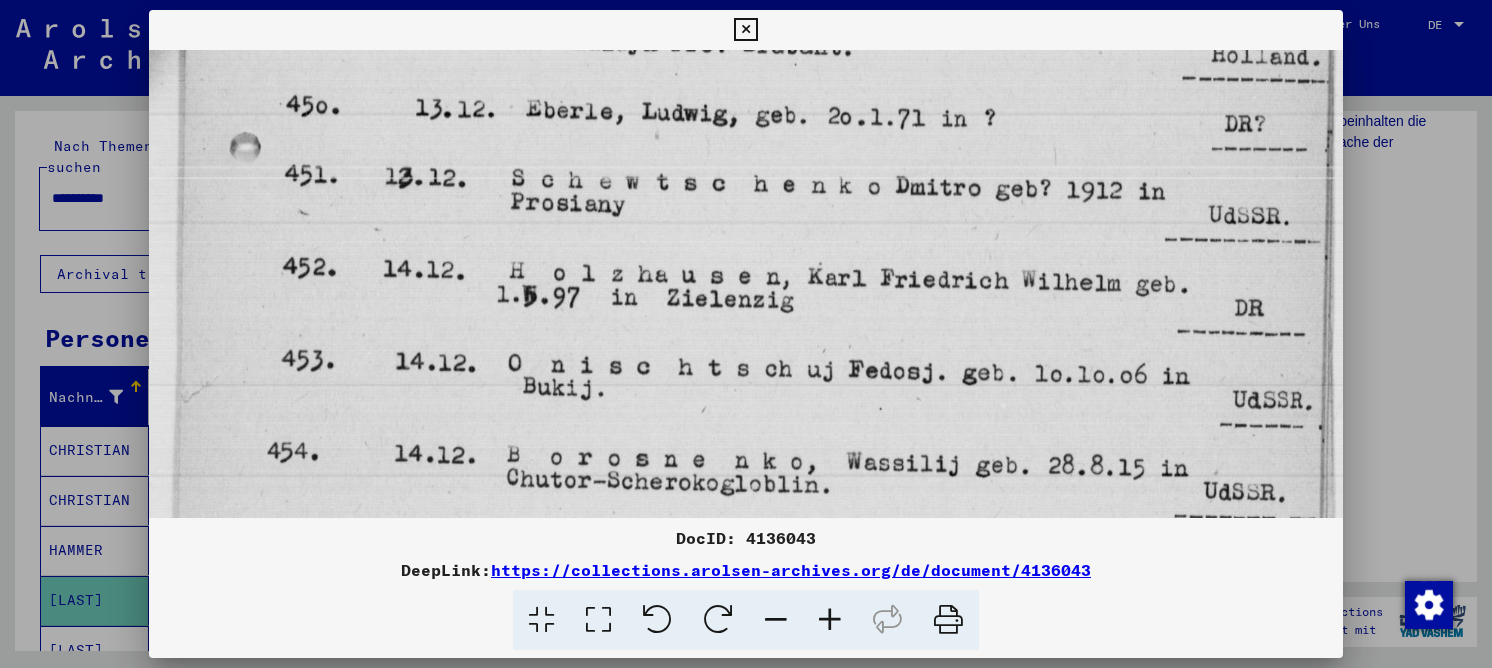 scroll, scrollTop: 455, scrollLeft: 0, axis: vertical 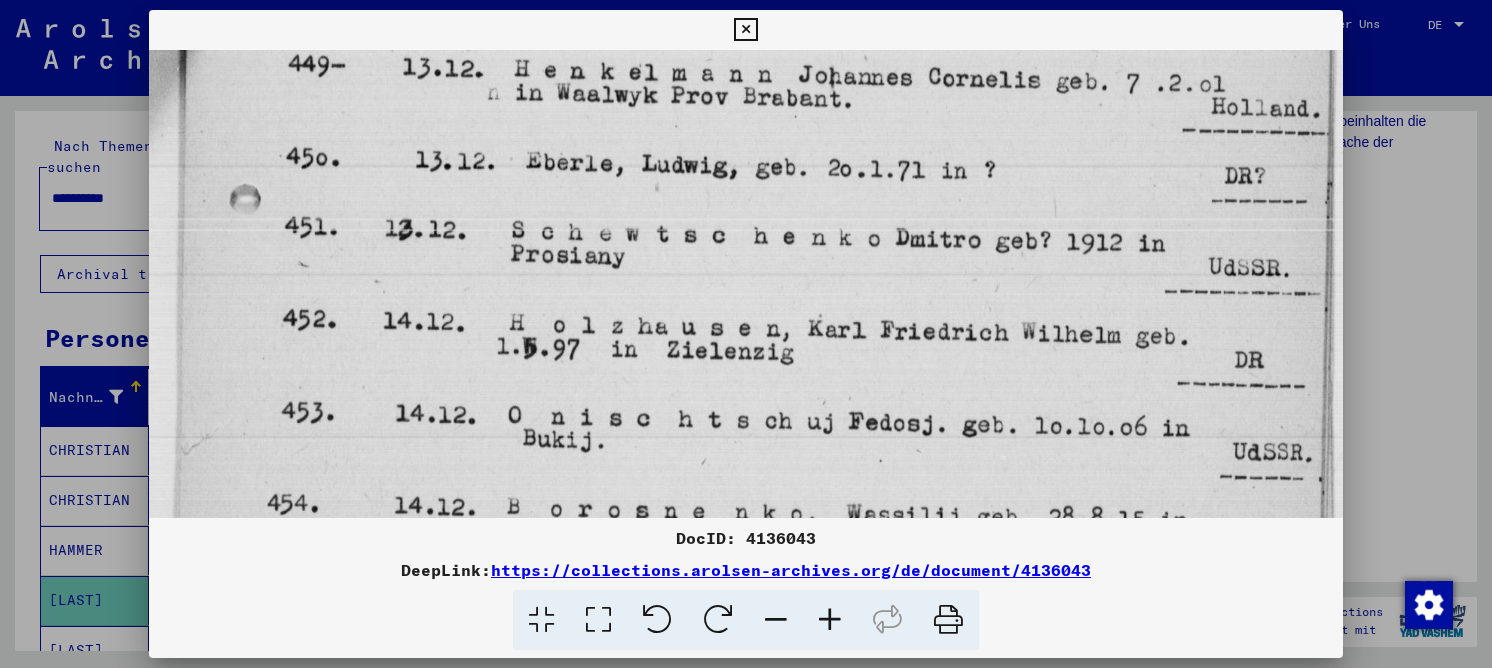 drag, startPoint x: 572, startPoint y: 196, endPoint x: 566, endPoint y: 301, distance: 105.17129 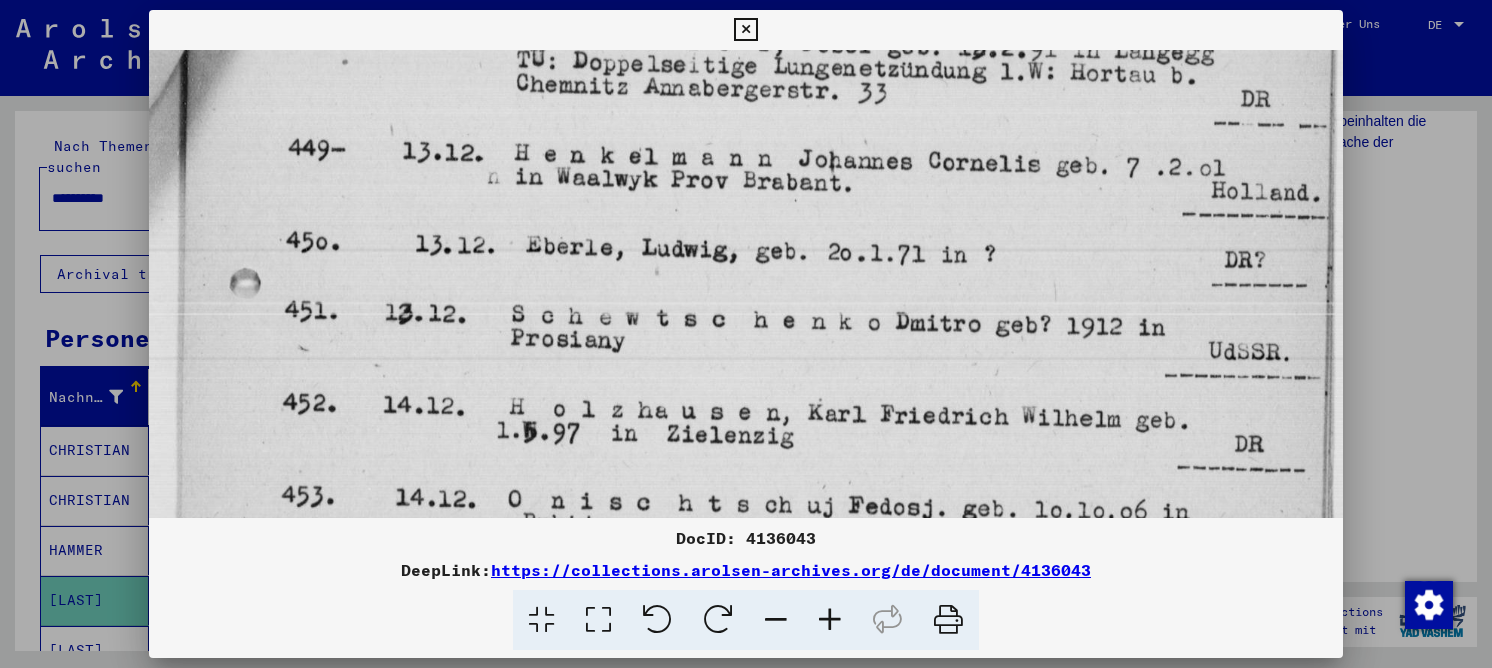 drag, startPoint x: 574, startPoint y: 150, endPoint x: 571, endPoint y: 236, distance: 86.05231 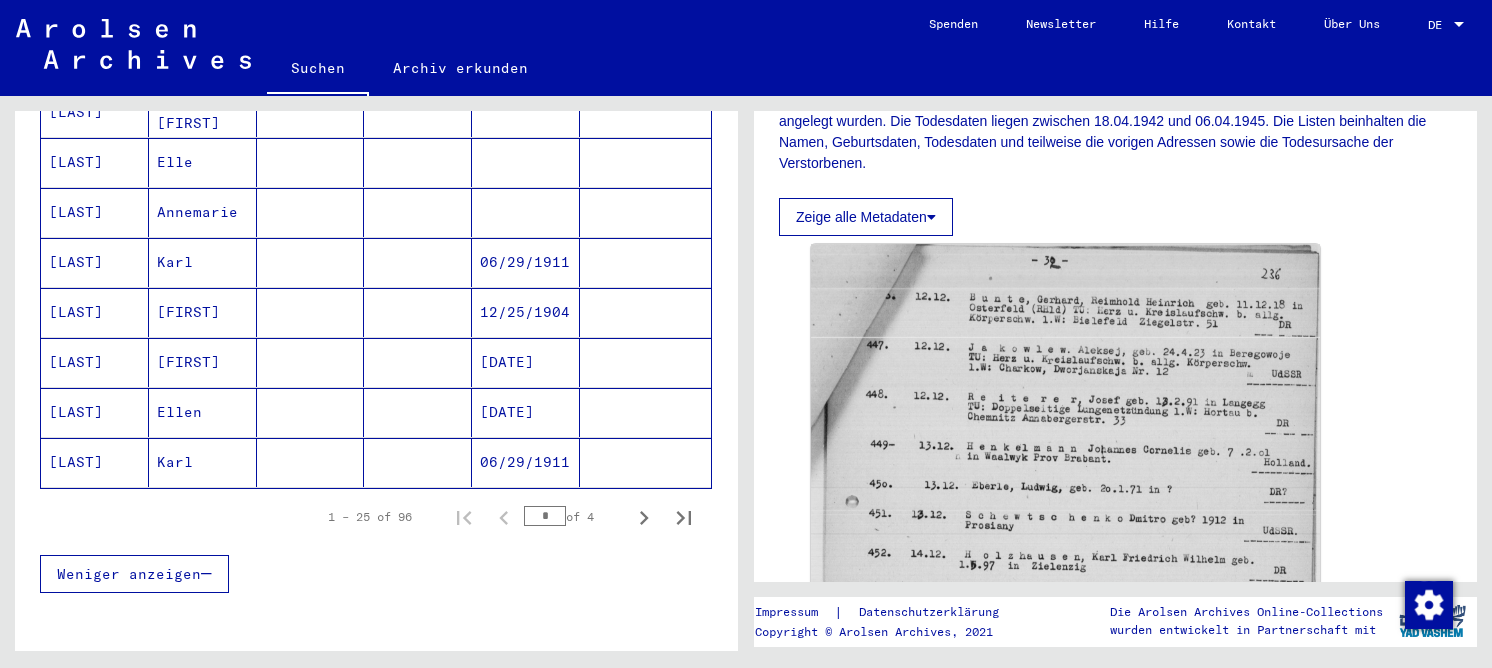 scroll, scrollTop: 1200, scrollLeft: 0, axis: vertical 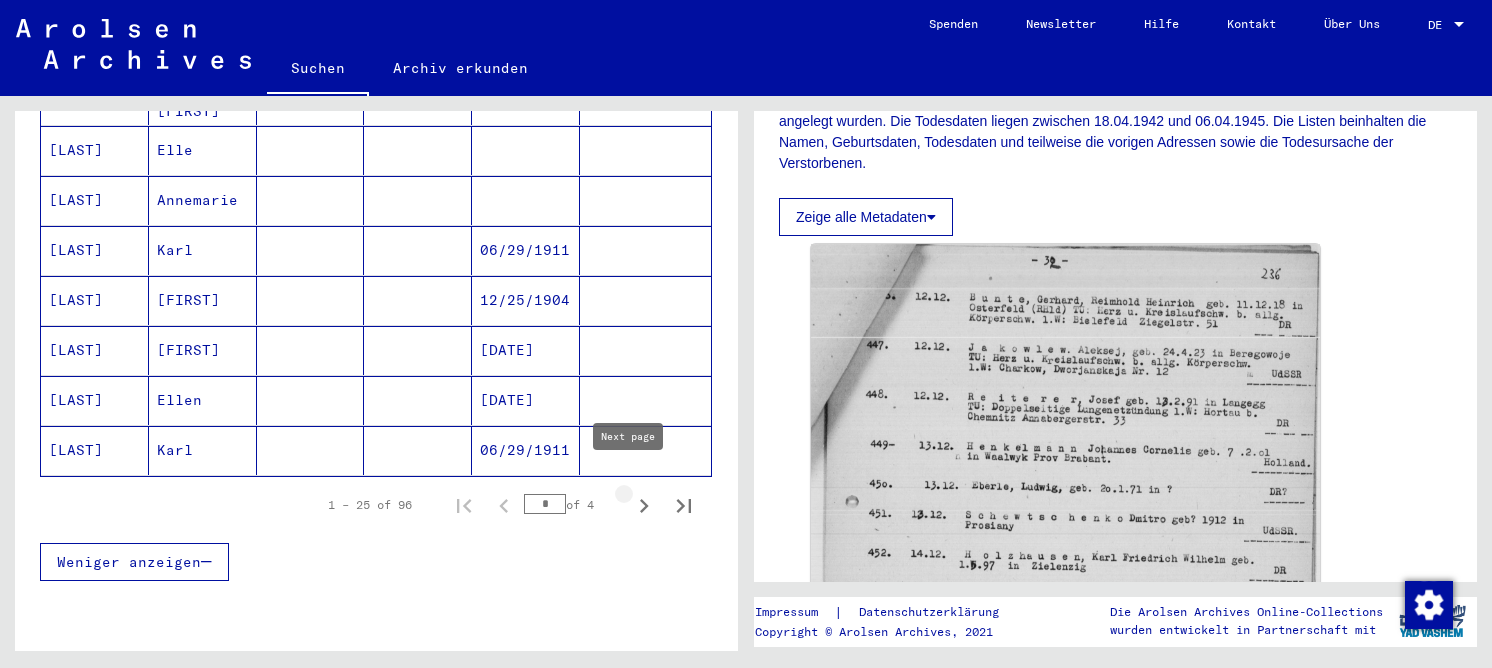 click 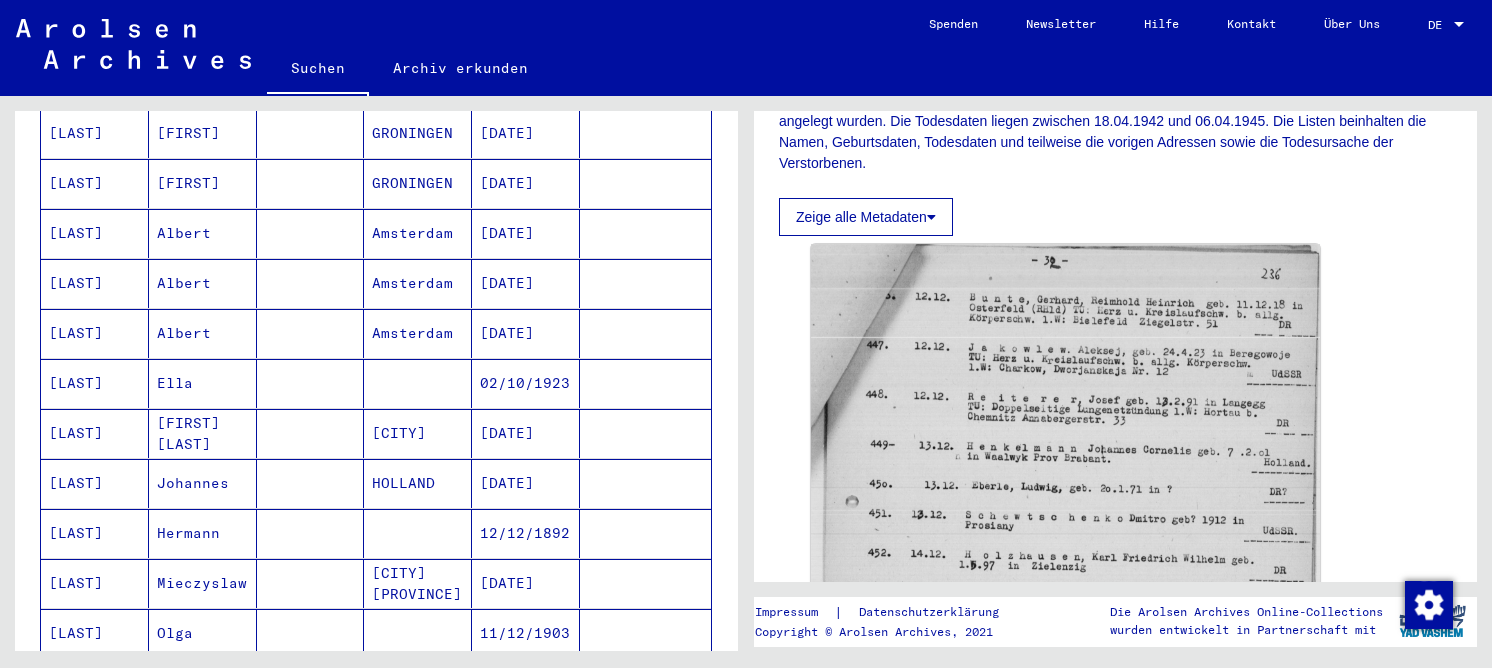 scroll, scrollTop: 1000, scrollLeft: 0, axis: vertical 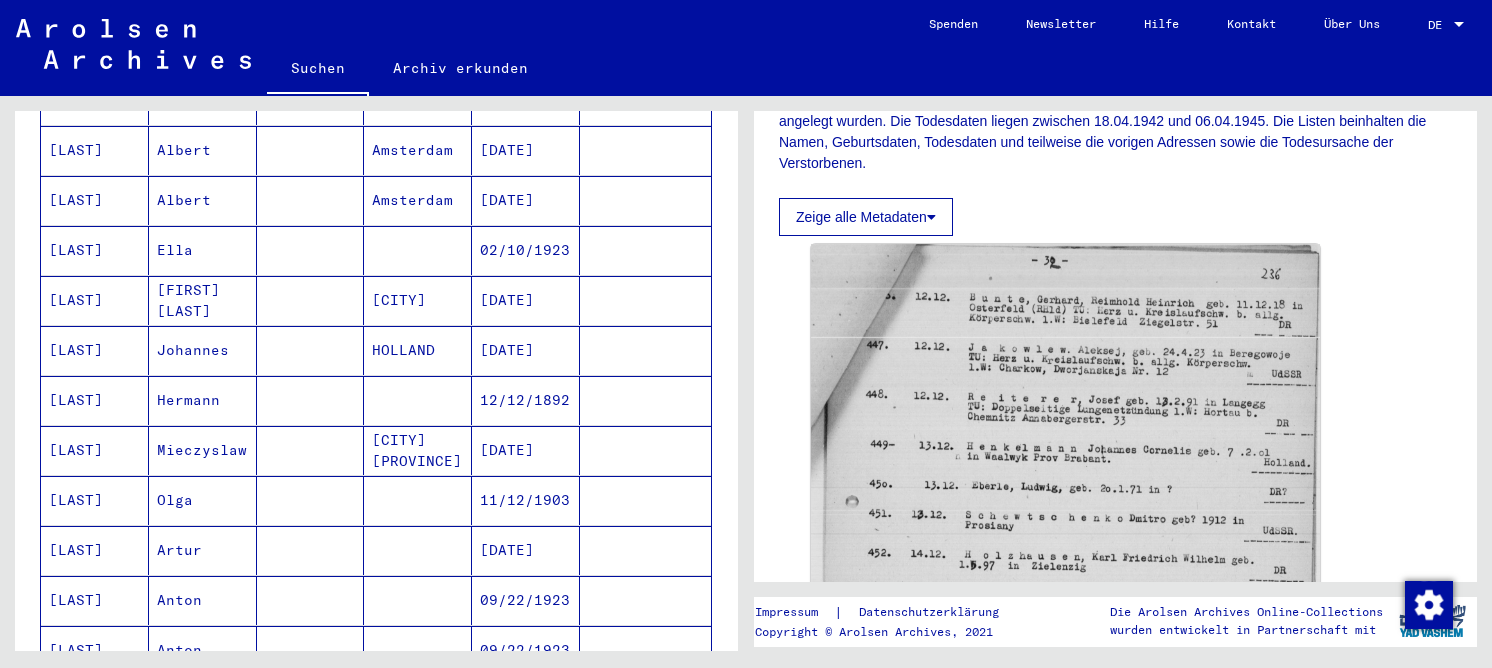 type 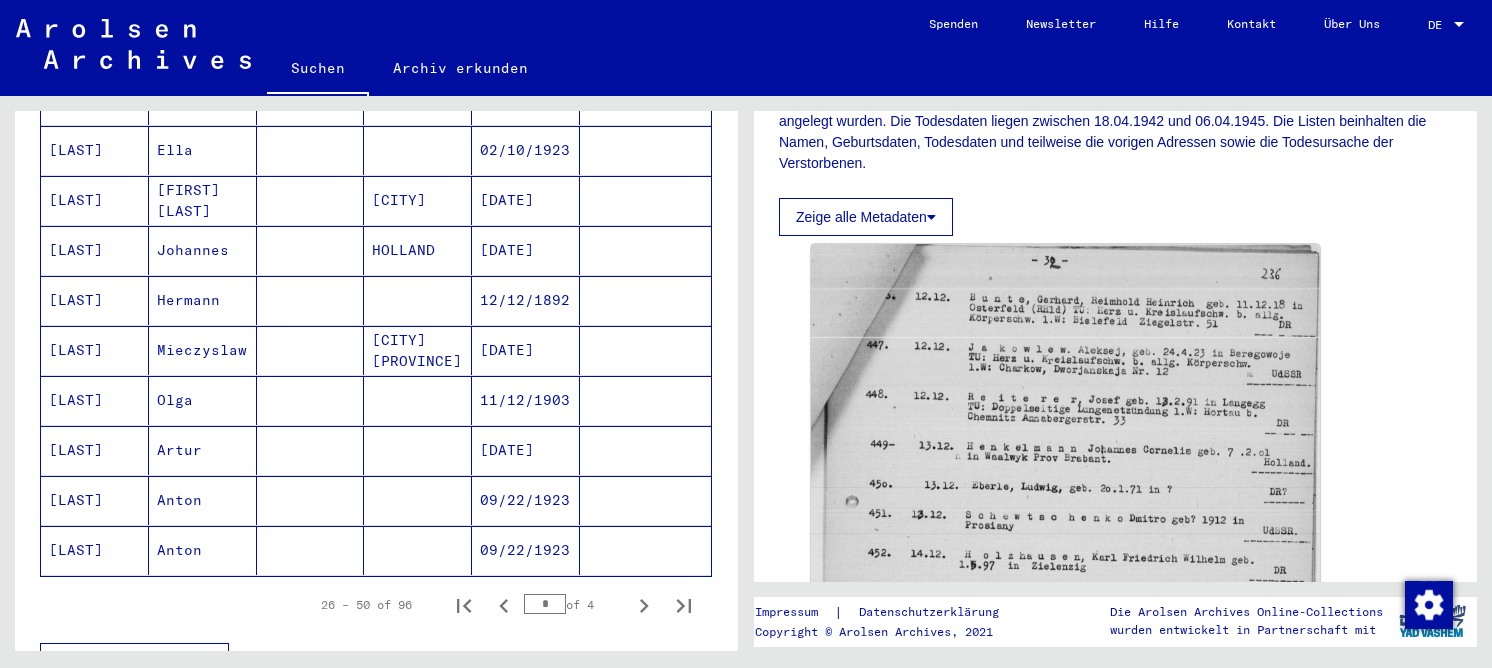 scroll, scrollTop: 1200, scrollLeft: 0, axis: vertical 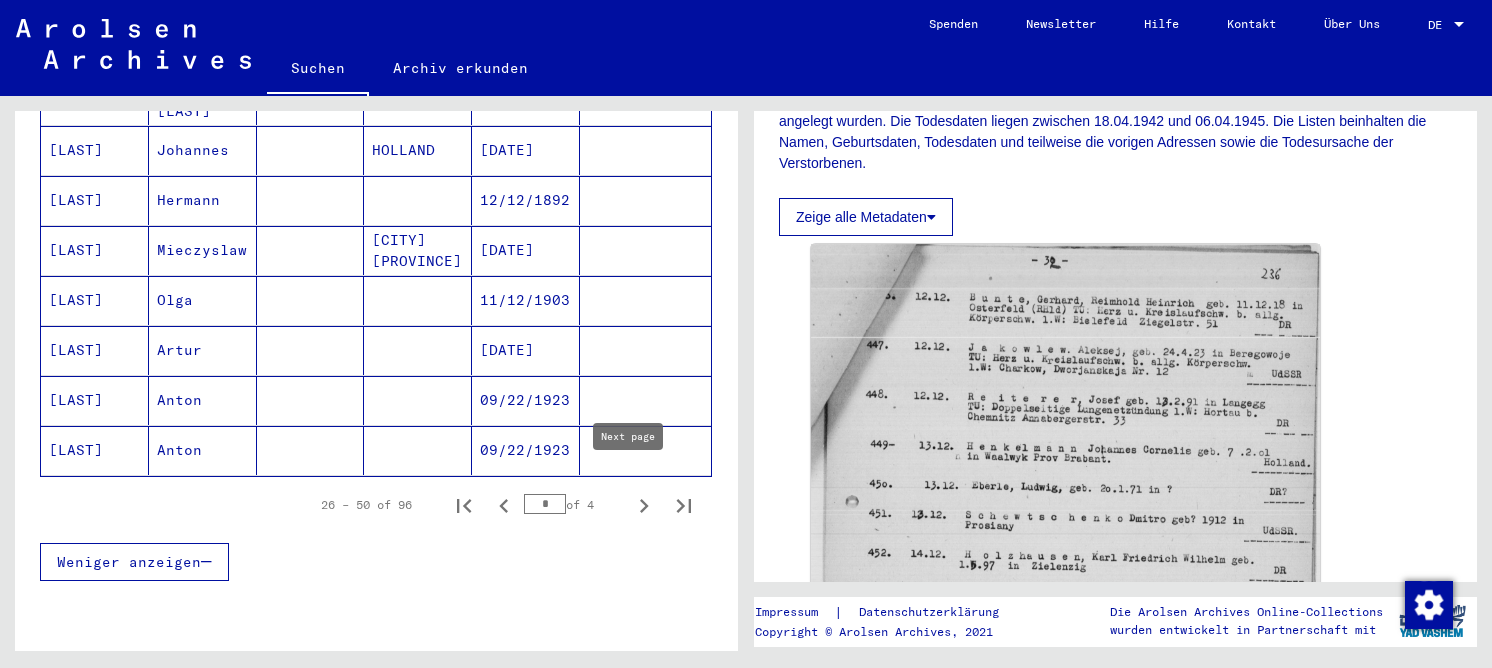 click 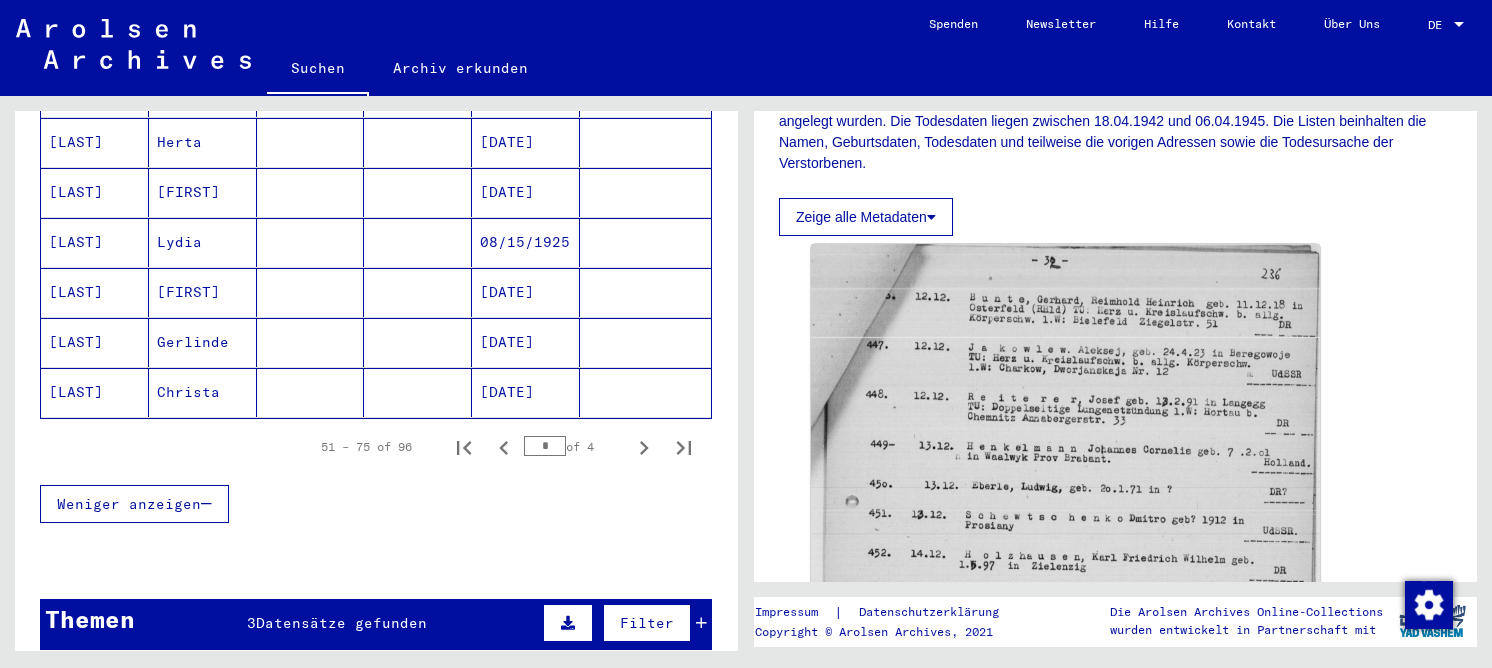 scroll, scrollTop: 1300, scrollLeft: 0, axis: vertical 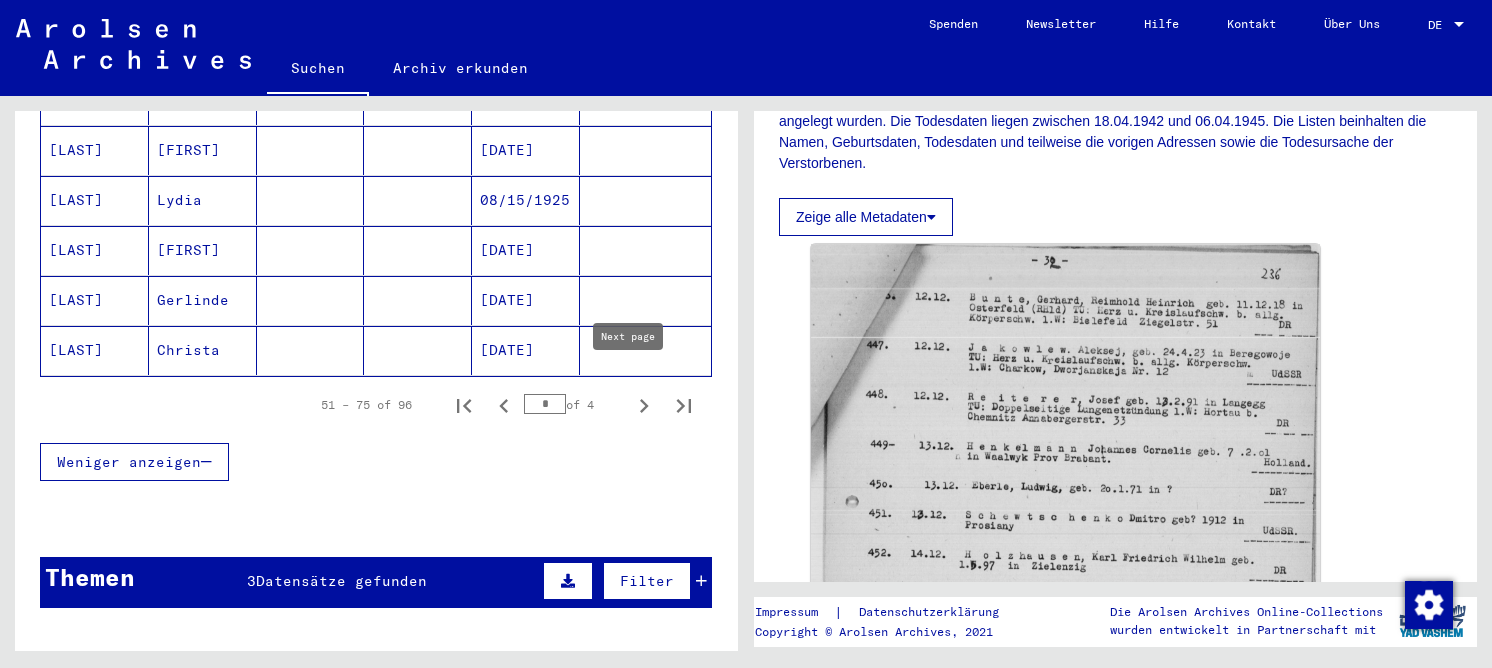 click 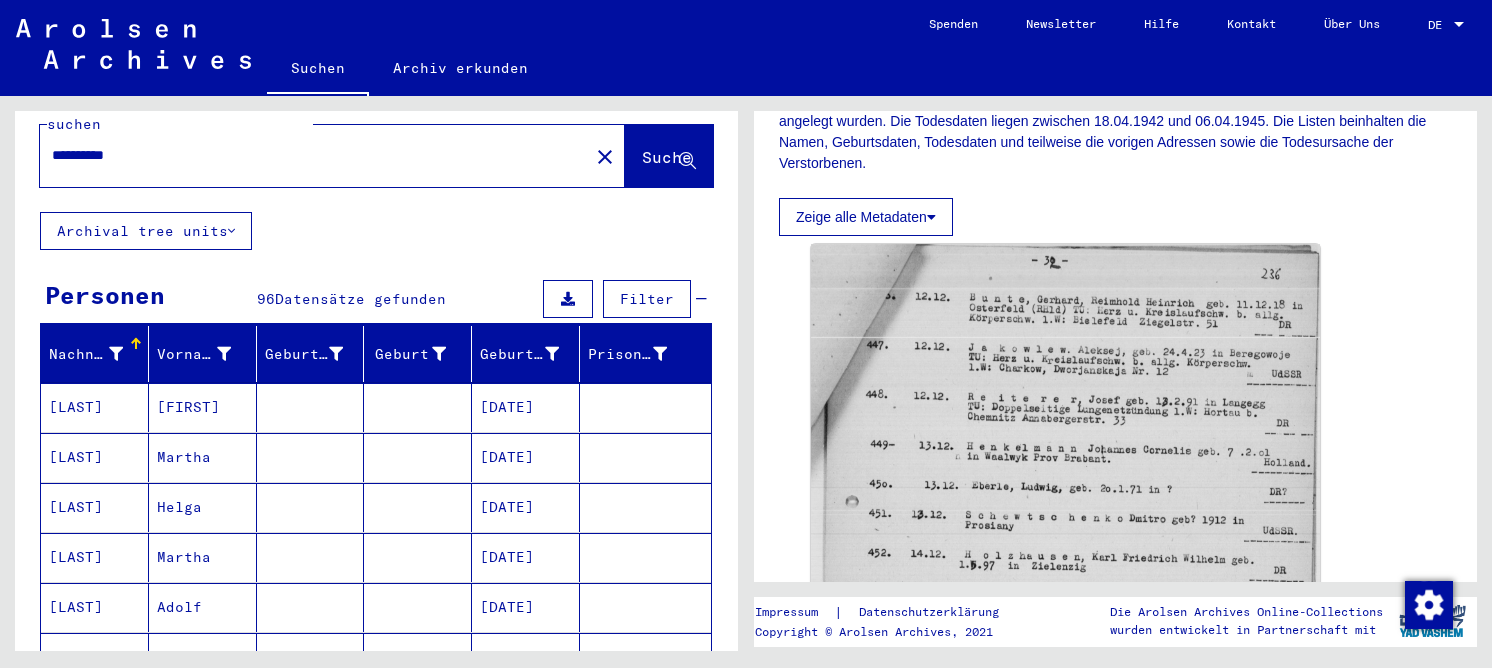 scroll, scrollTop: 0, scrollLeft: 0, axis: both 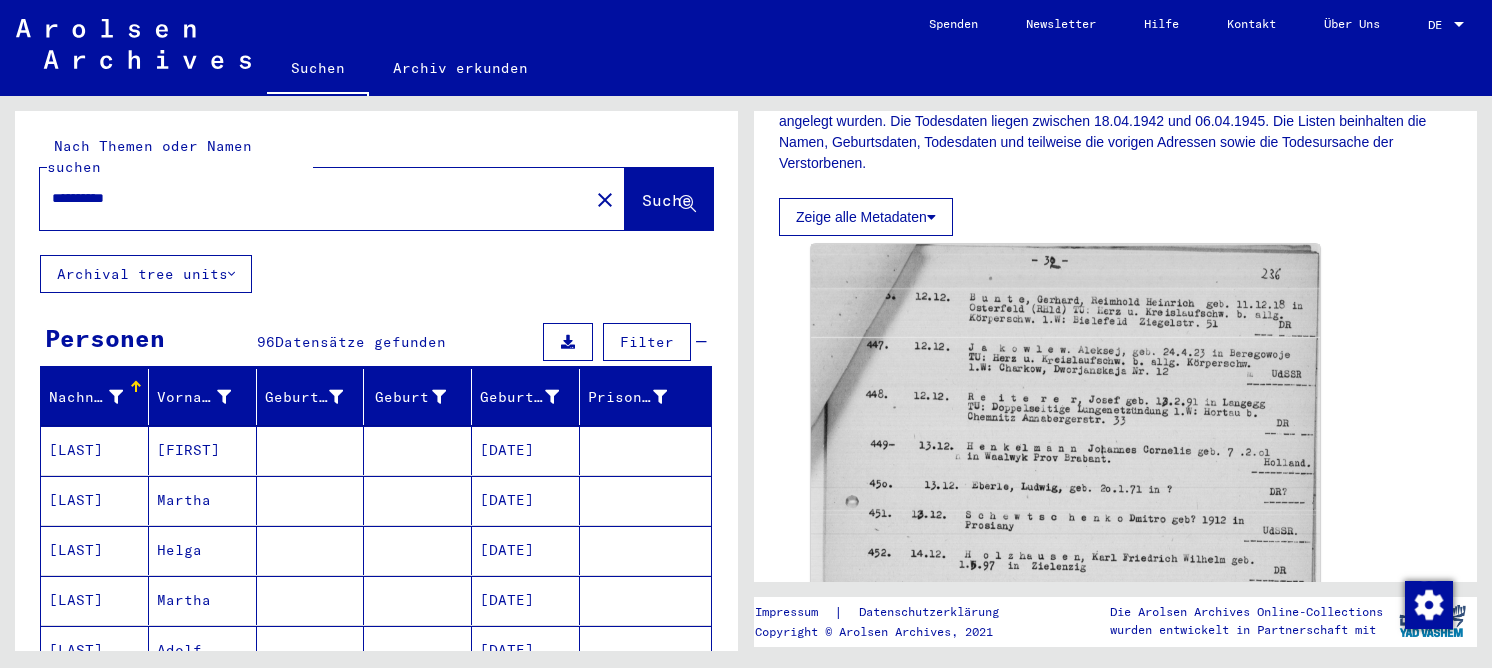 drag, startPoint x: 182, startPoint y: 171, endPoint x: -53, endPoint y: 173, distance: 235.00851 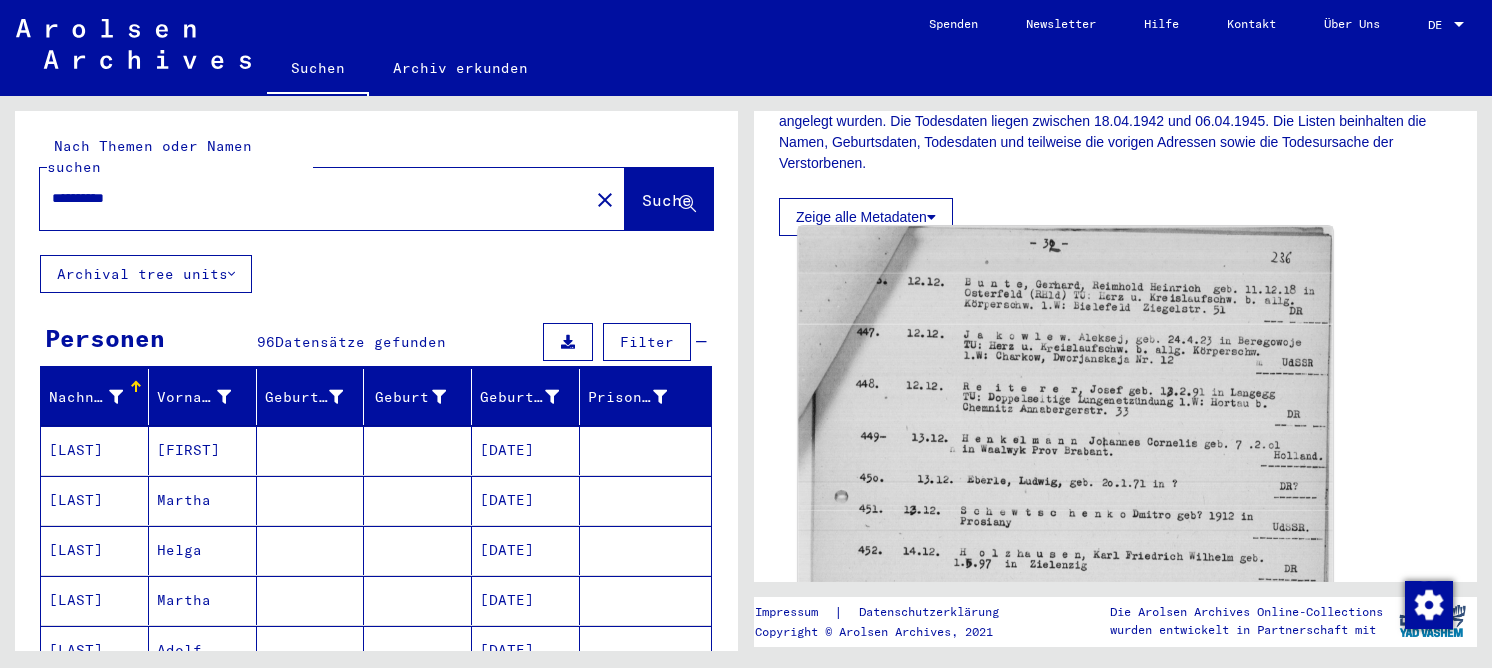 click 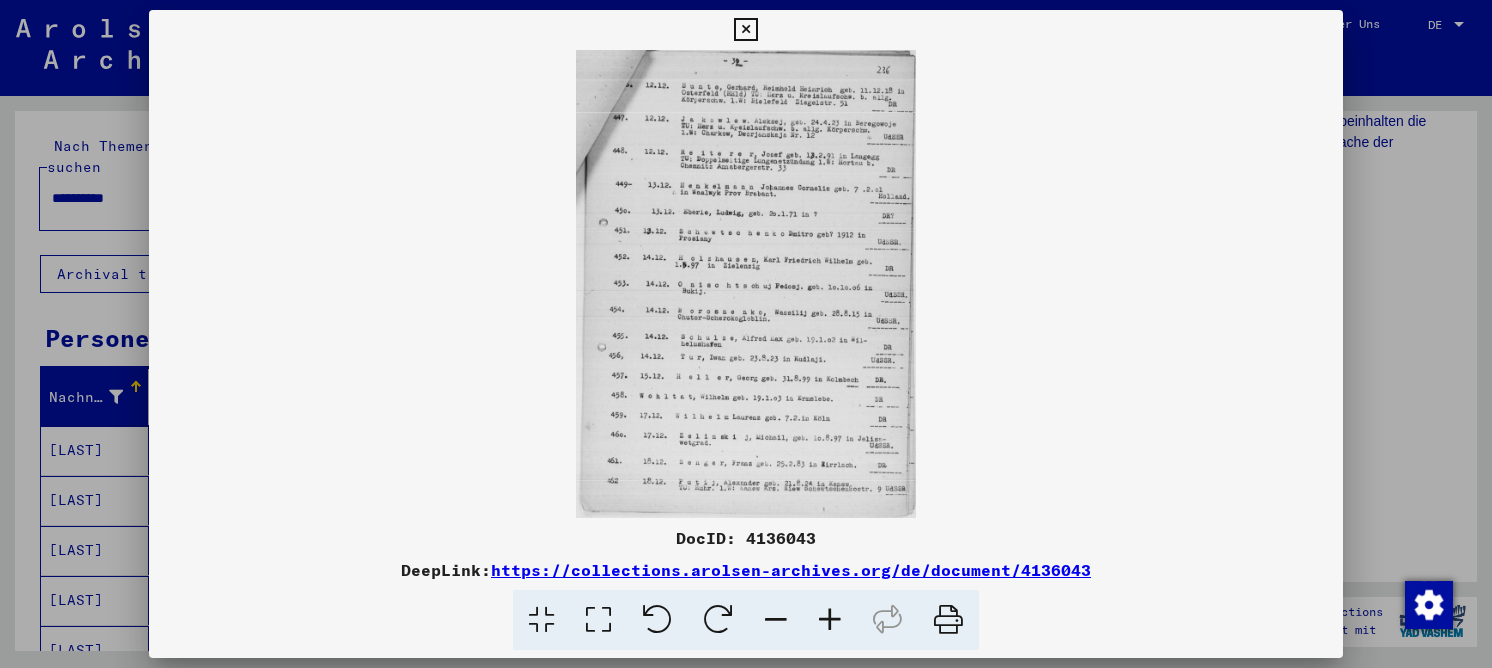 click at bounding box center [598, 620] 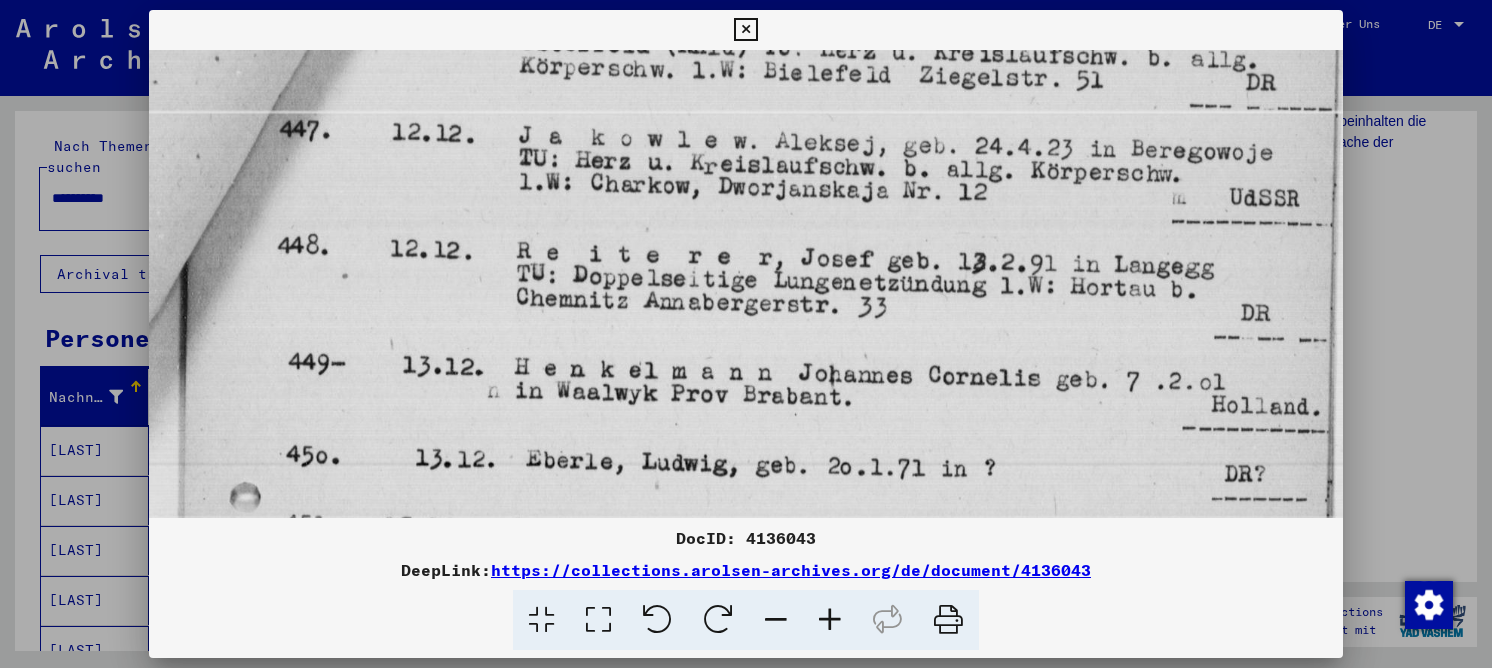scroll, scrollTop: 172, scrollLeft: 0, axis: vertical 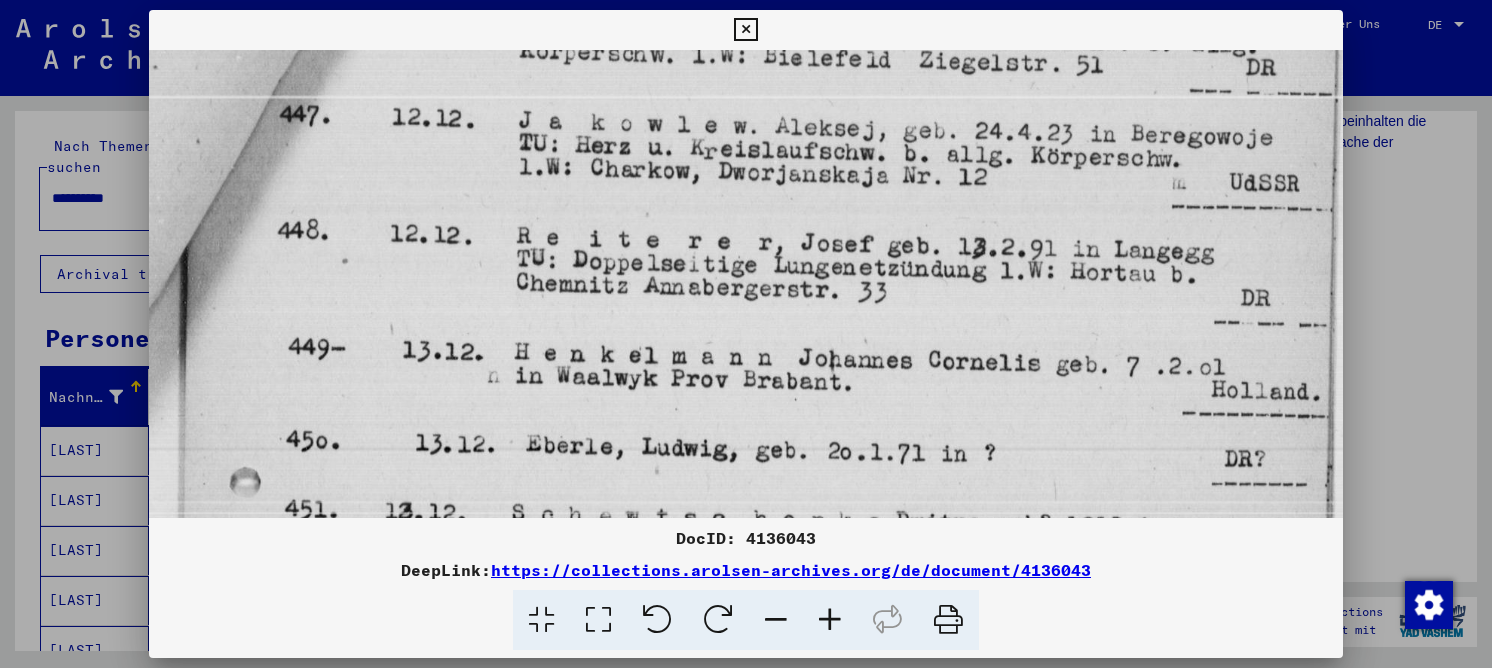 drag, startPoint x: 695, startPoint y: 436, endPoint x: 734, endPoint y: 264, distance: 176.3661 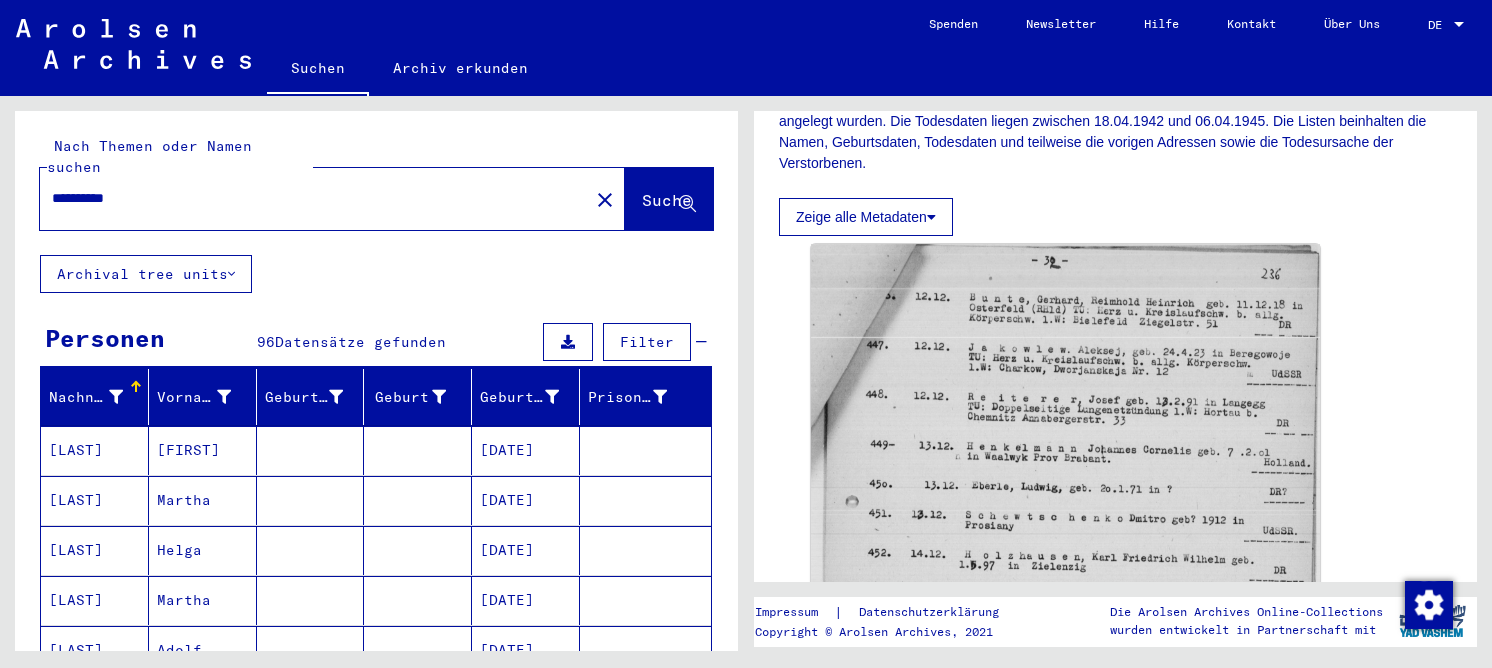 drag, startPoint x: 157, startPoint y: 184, endPoint x: 13, endPoint y: 188, distance: 144.05554 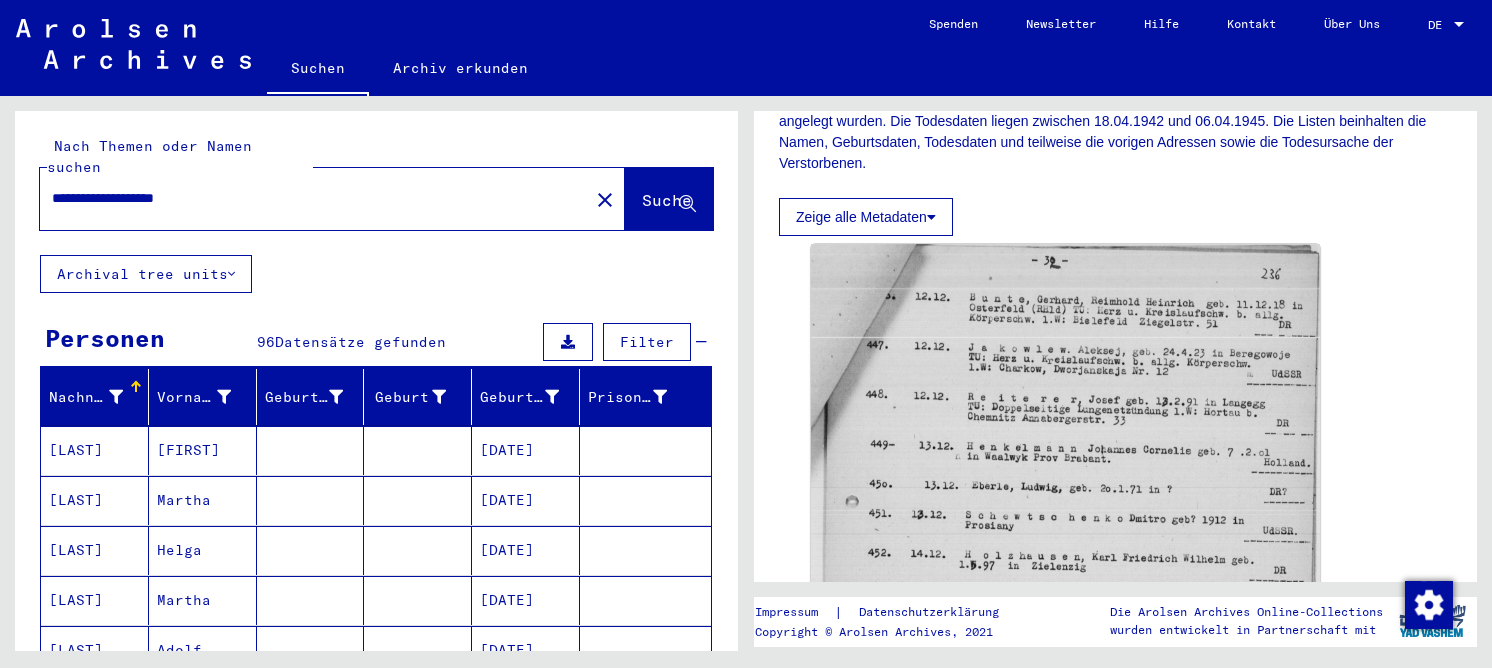 type on "**********" 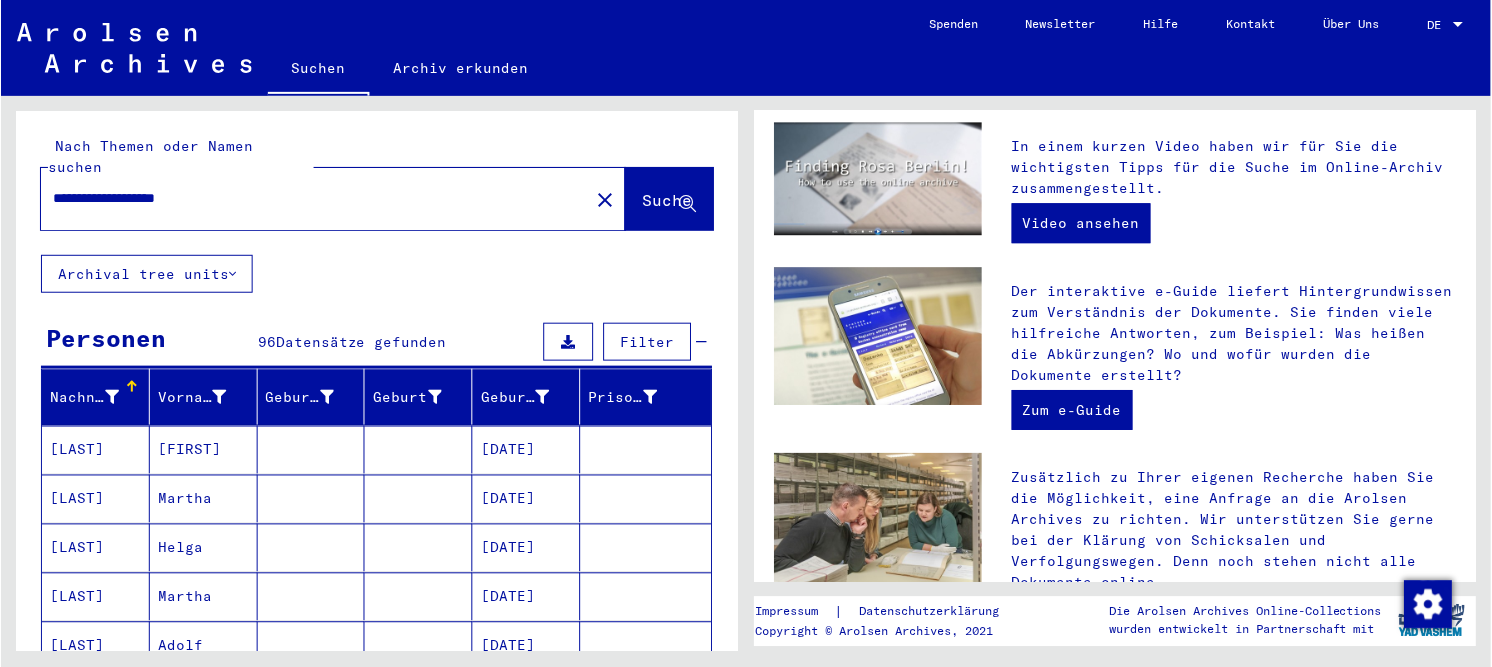 scroll, scrollTop: 0, scrollLeft: 0, axis: both 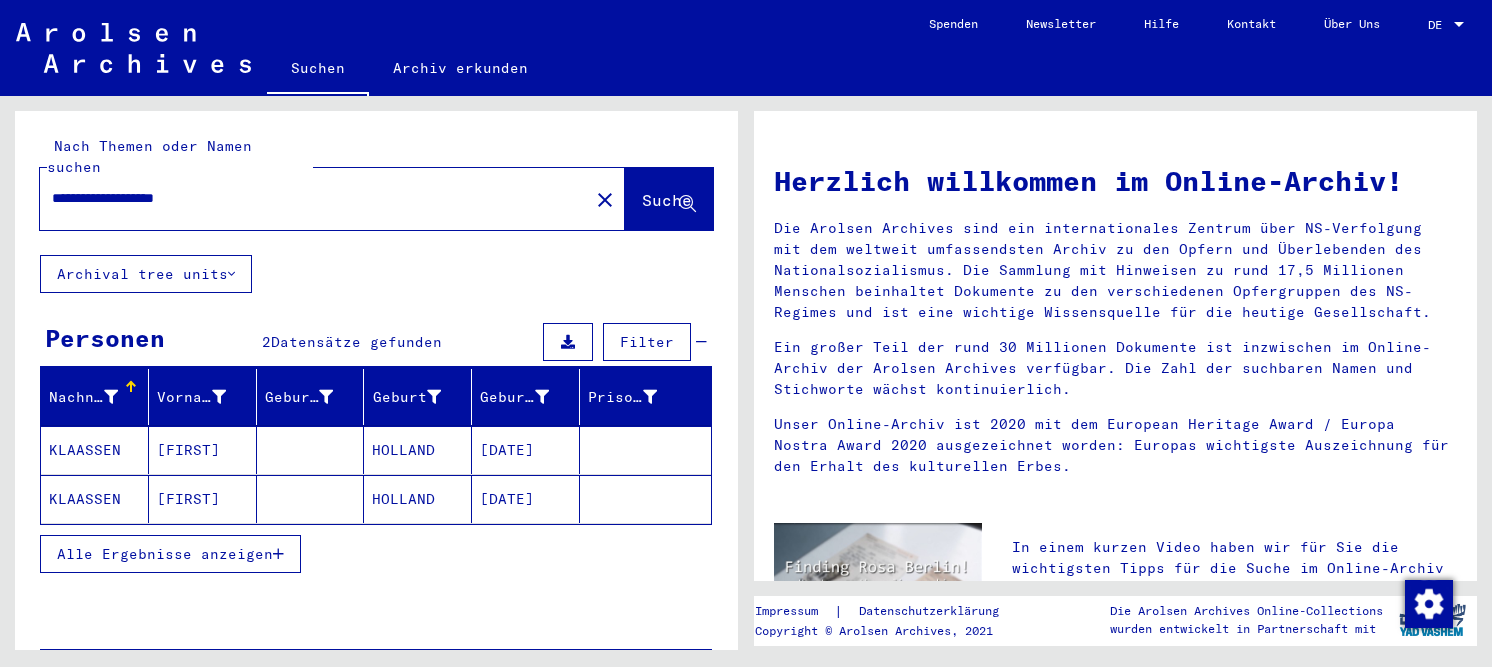 click on "HOLLAND" at bounding box center (418, 499) 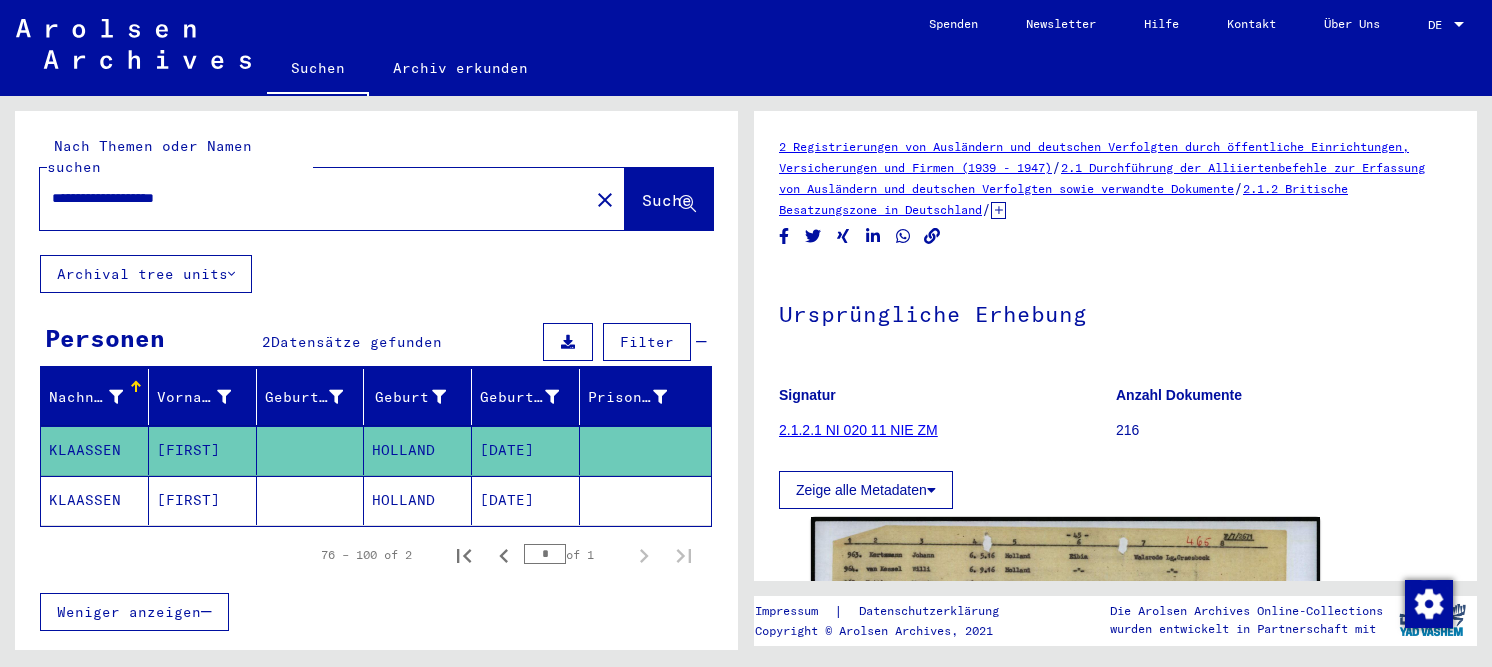 scroll, scrollTop: 0, scrollLeft: 0, axis: both 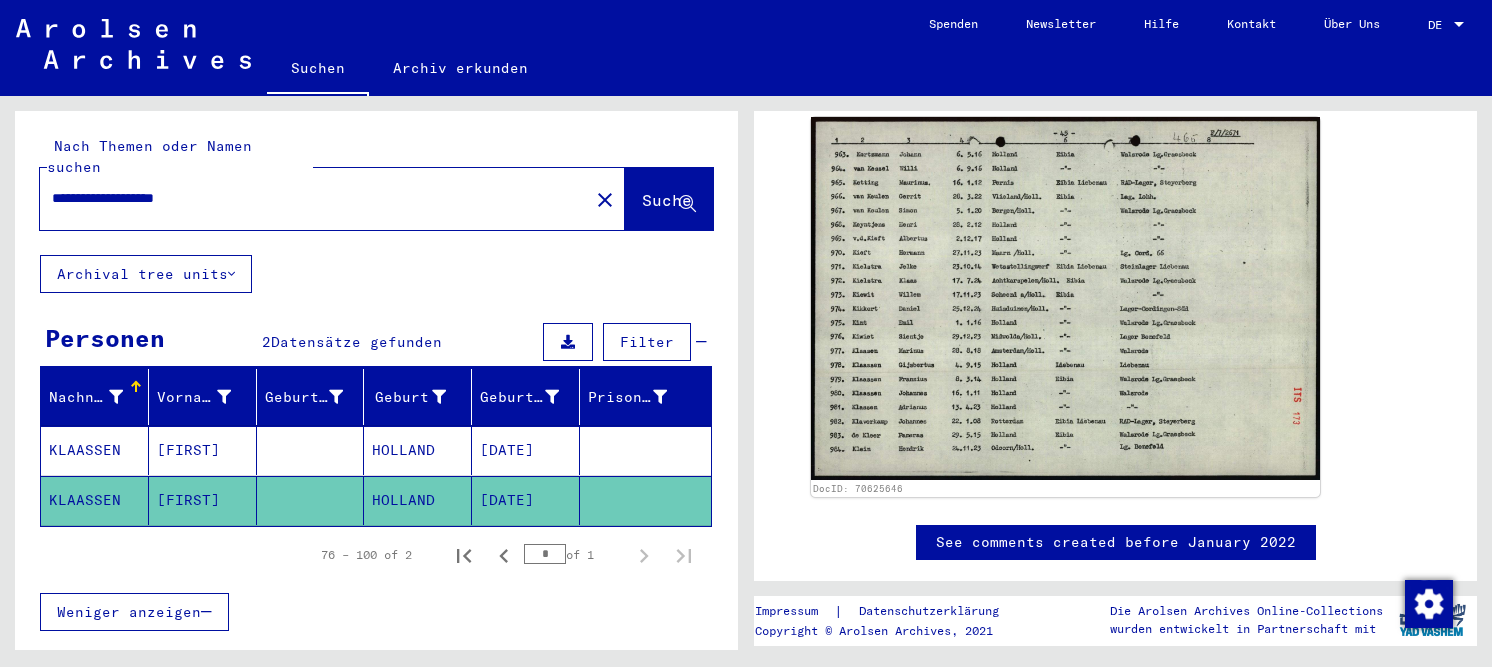 click on "[FIRST]" at bounding box center [203, 500] 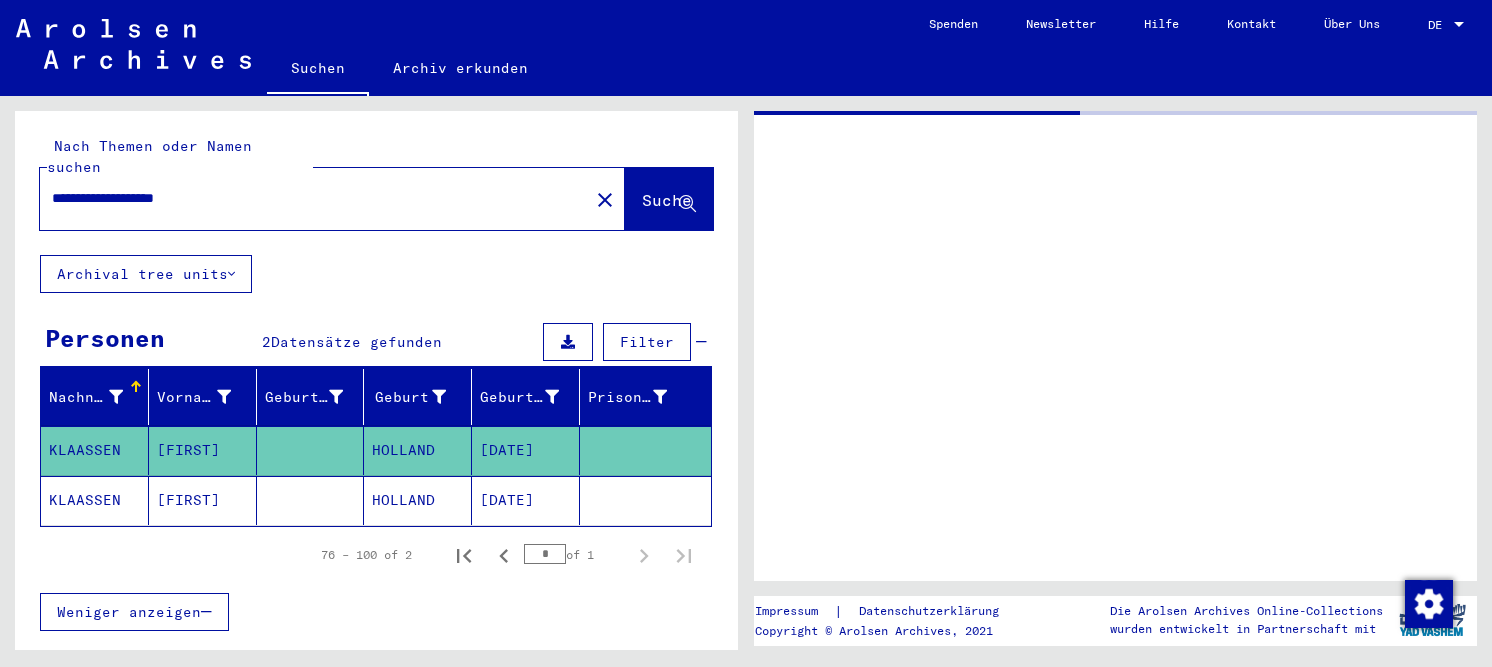 scroll, scrollTop: 0, scrollLeft: 0, axis: both 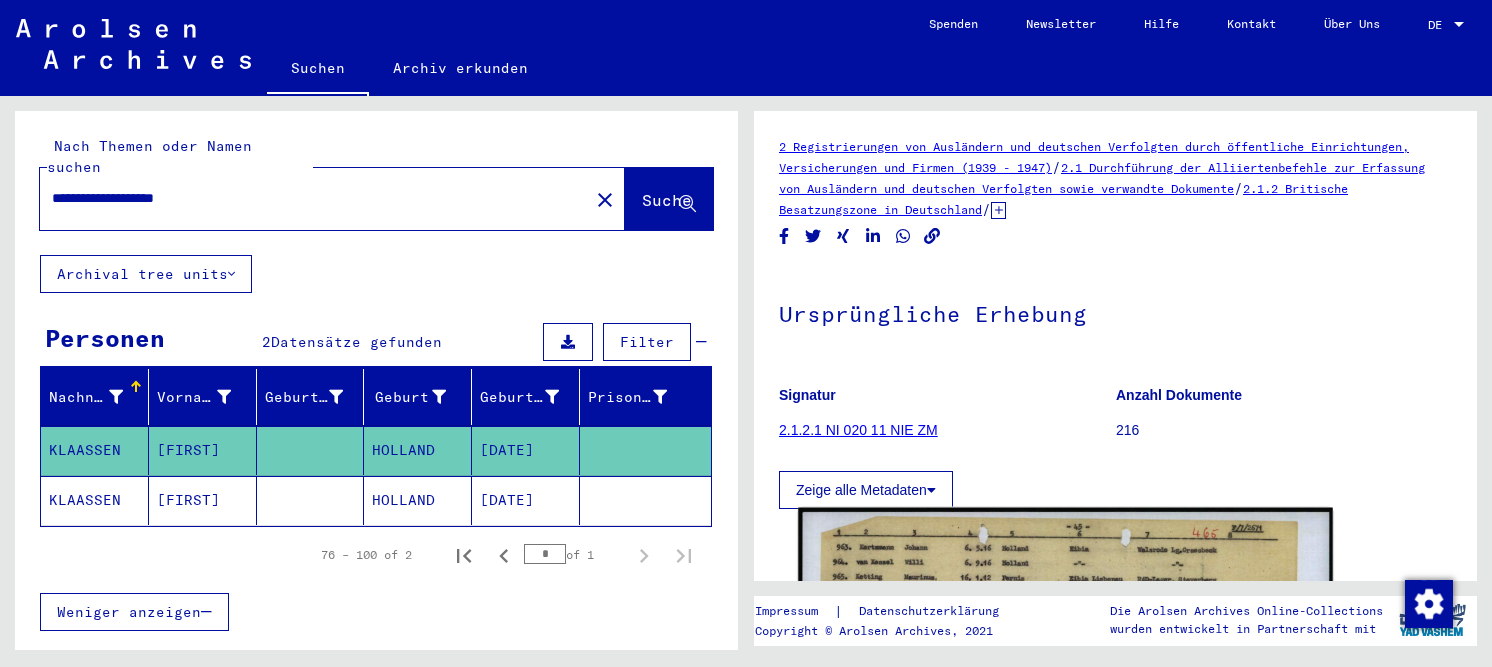 click 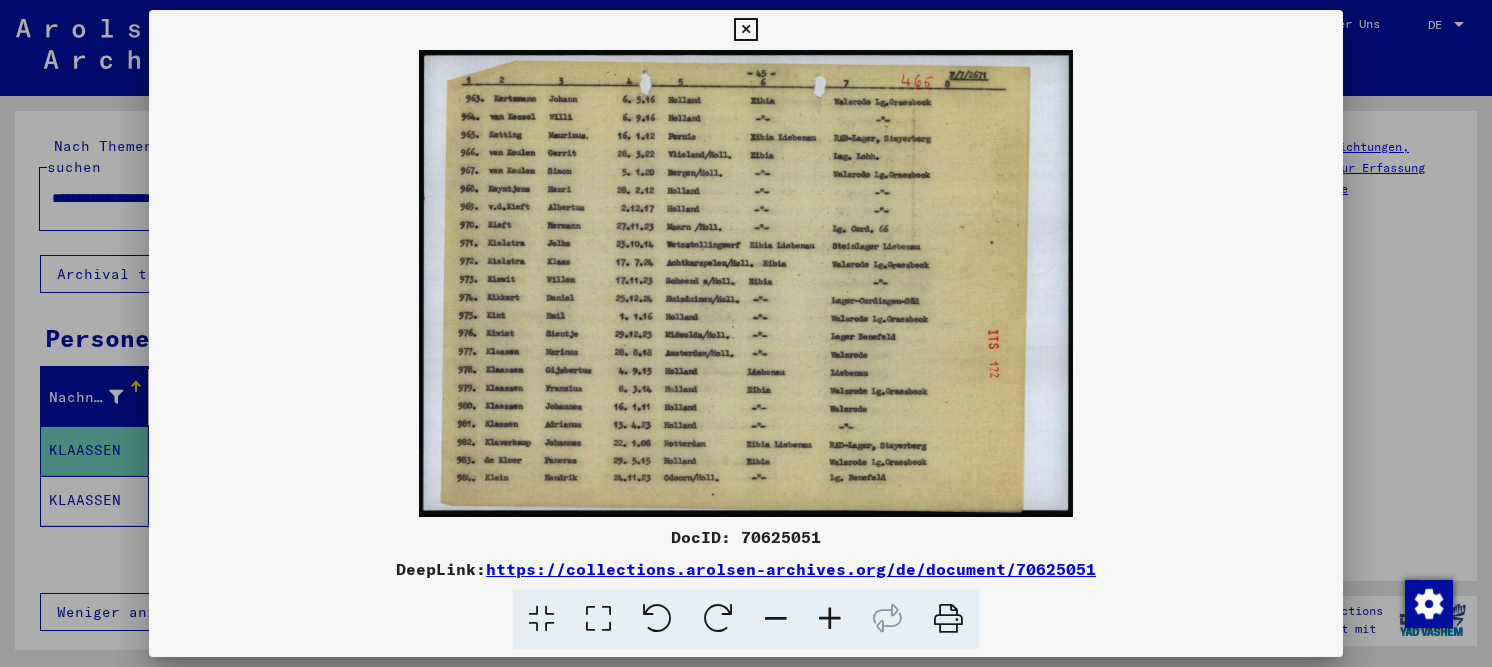 drag, startPoint x: 588, startPoint y: 620, endPoint x: 660, endPoint y: 376, distance: 254.40126 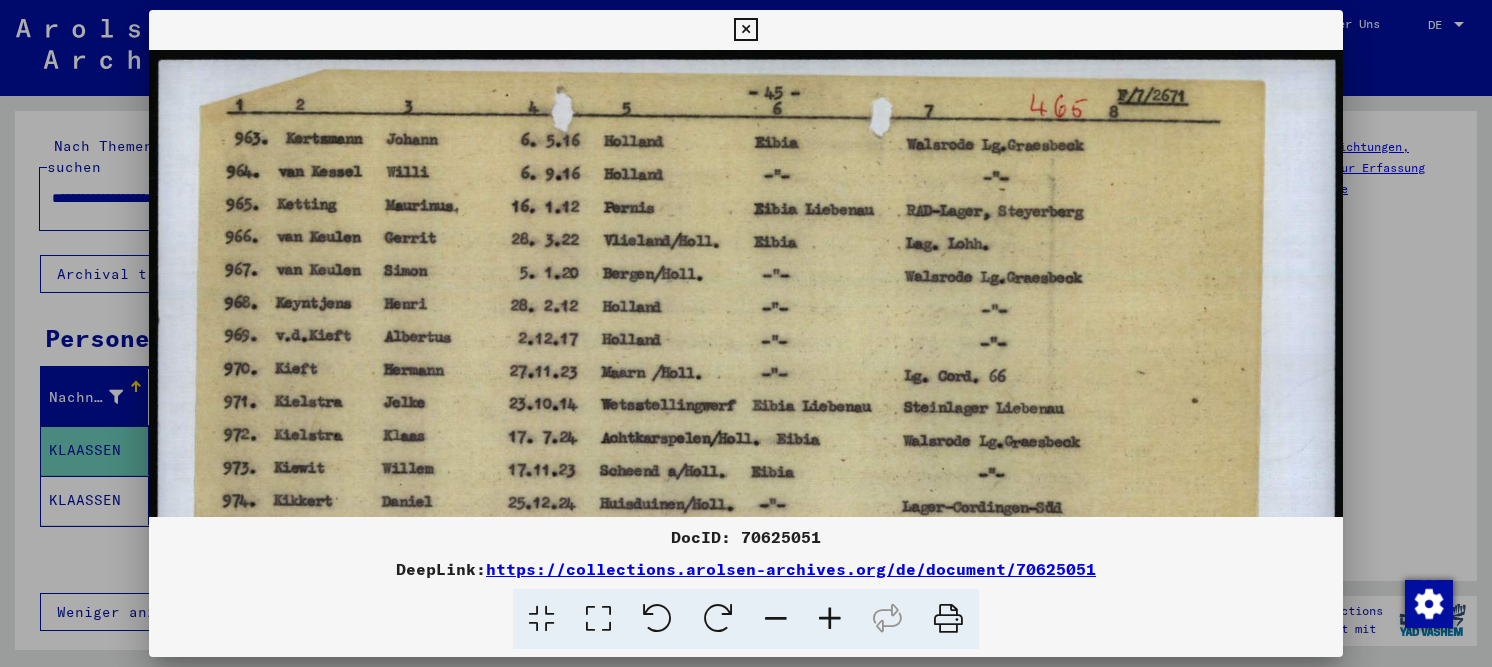 click at bounding box center [746, 475] 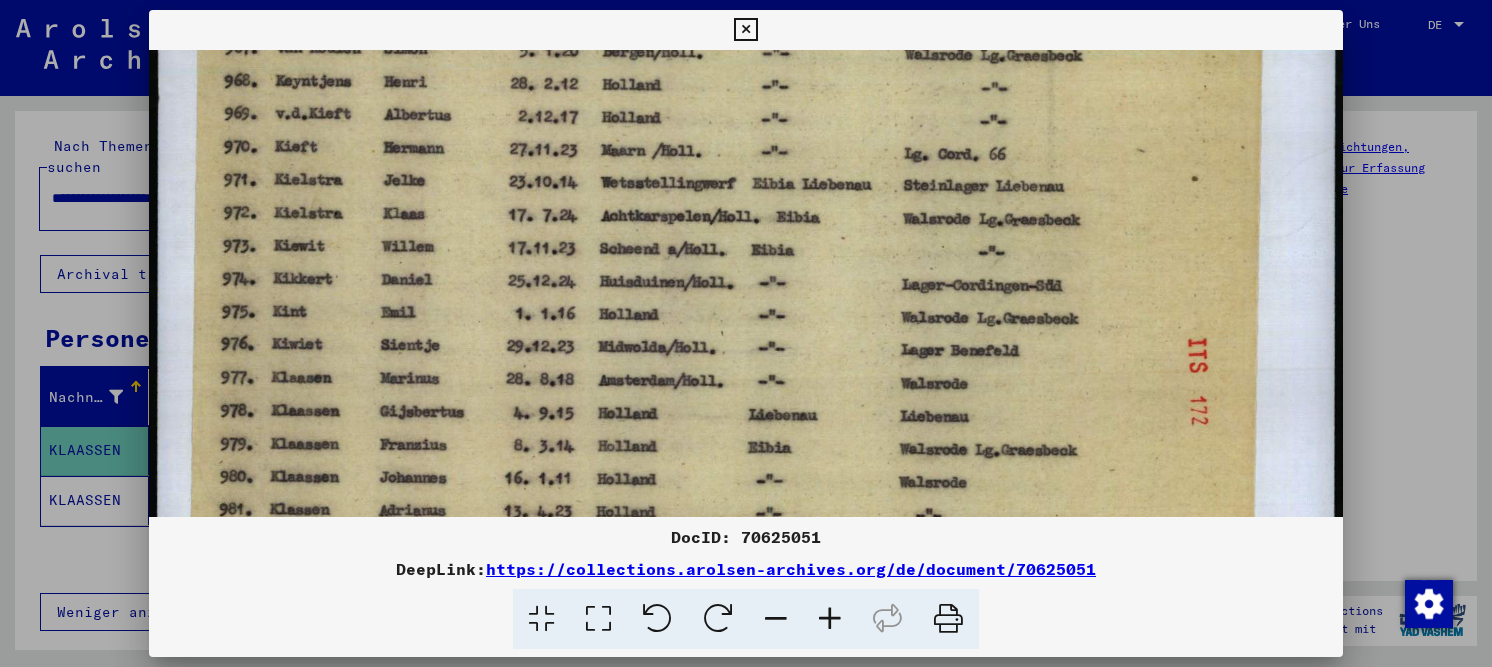 drag, startPoint x: 508, startPoint y: 341, endPoint x: 518, endPoint y: 119, distance: 222.22511 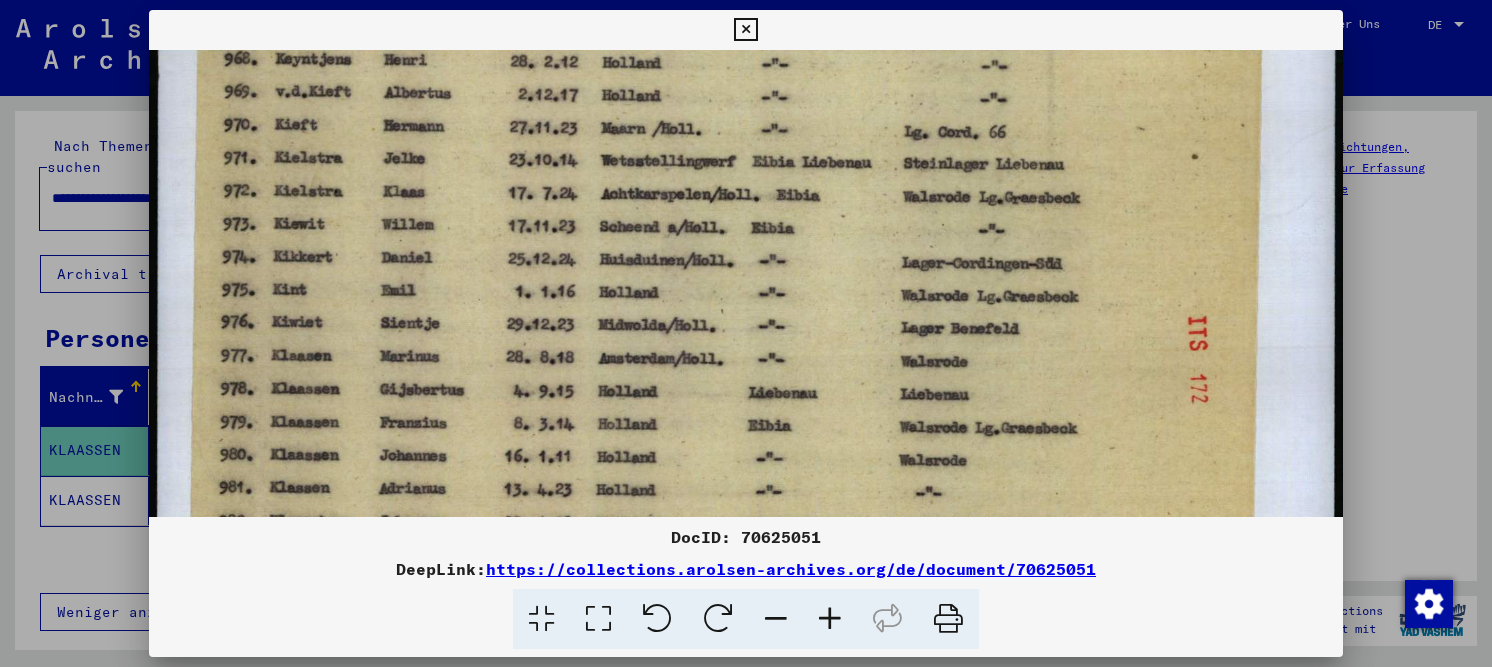 scroll, scrollTop: 247, scrollLeft: 0, axis: vertical 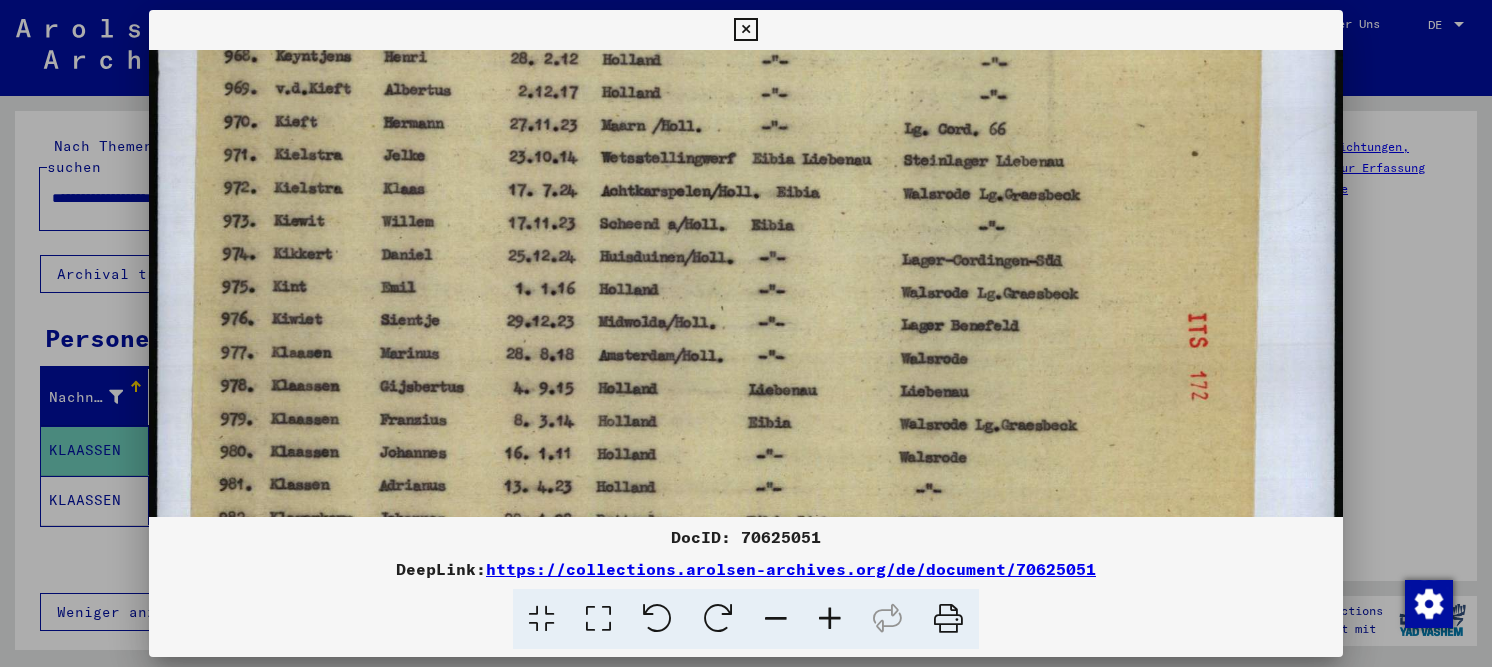 drag, startPoint x: 517, startPoint y: 326, endPoint x: 520, endPoint y: 301, distance: 25.179358 